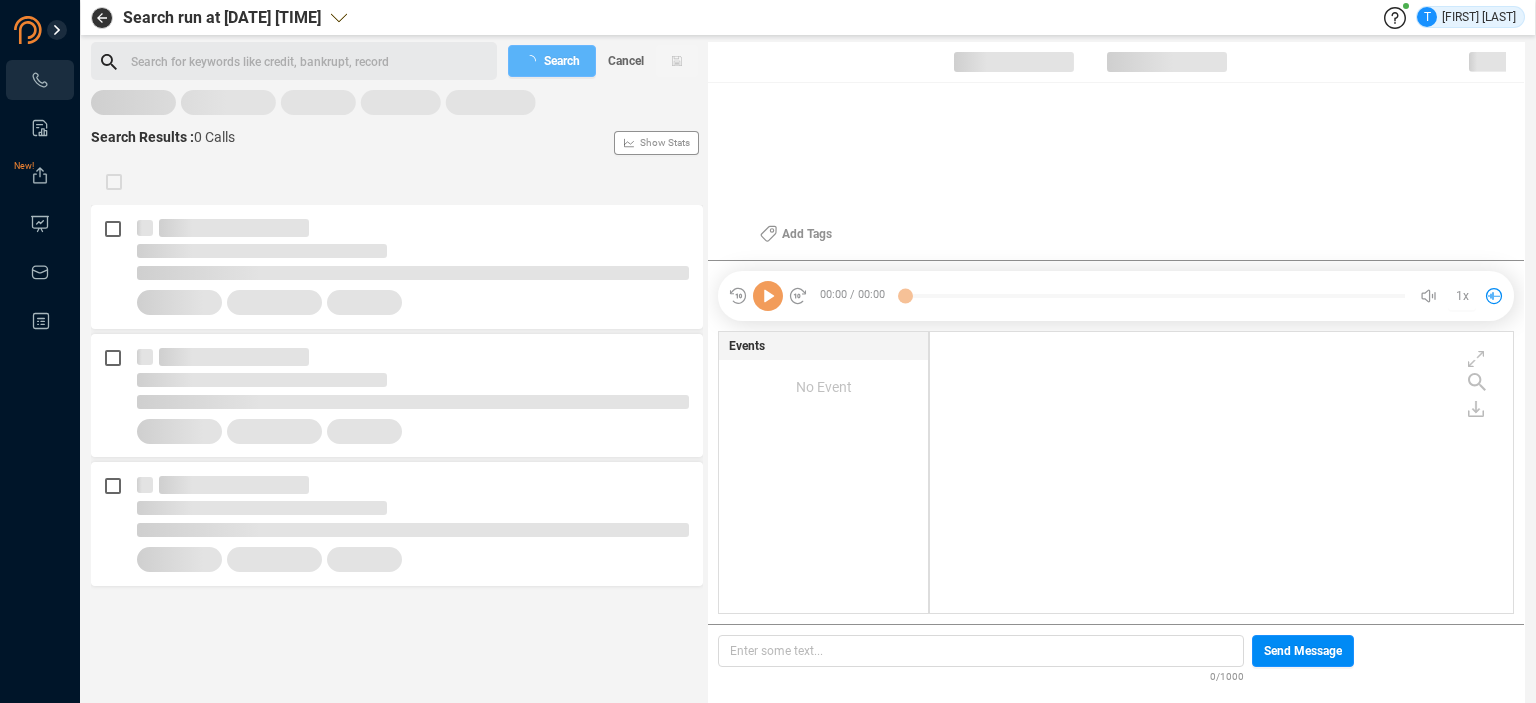 scroll, scrollTop: 0, scrollLeft: 0, axis: both 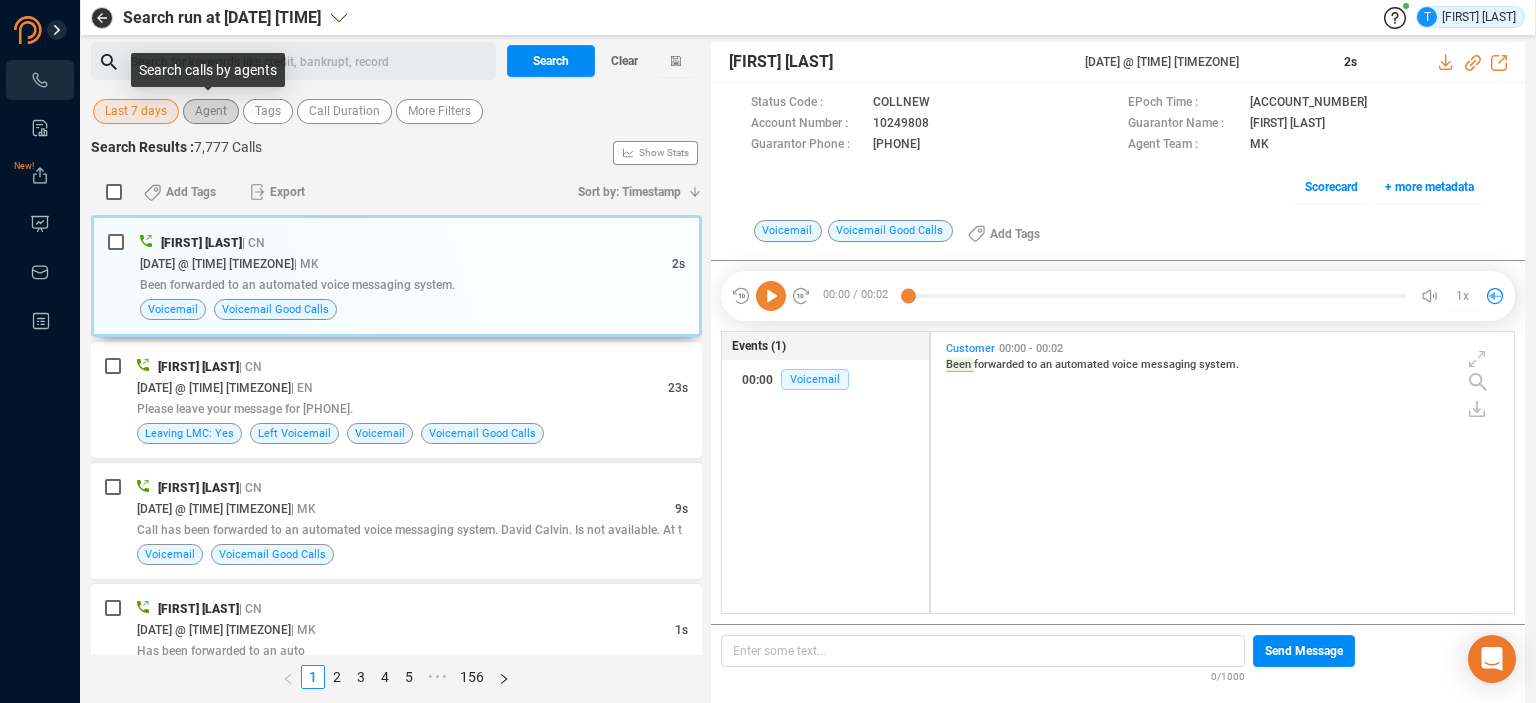 click on "Agent" at bounding box center [211, 111] 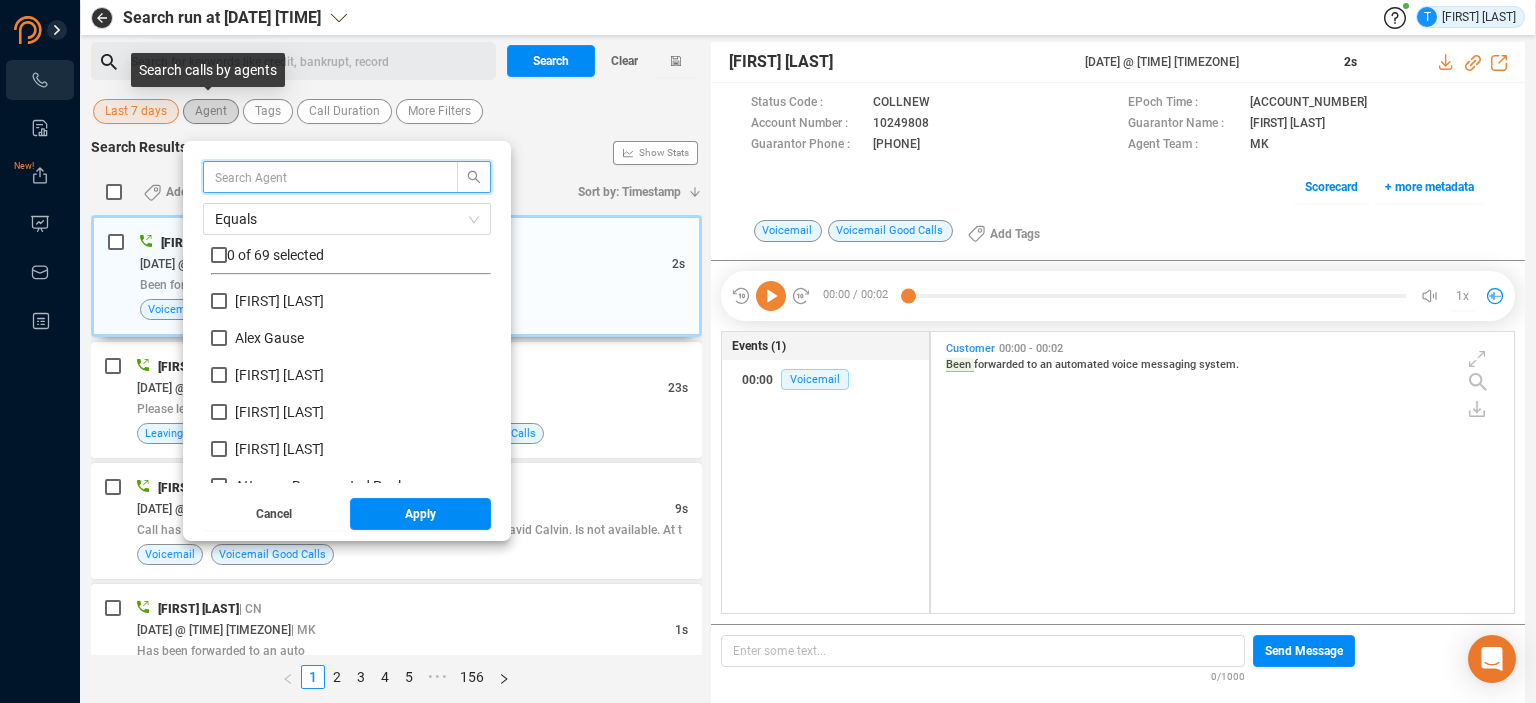 scroll, scrollTop: 5, scrollLeft: 10, axis: both 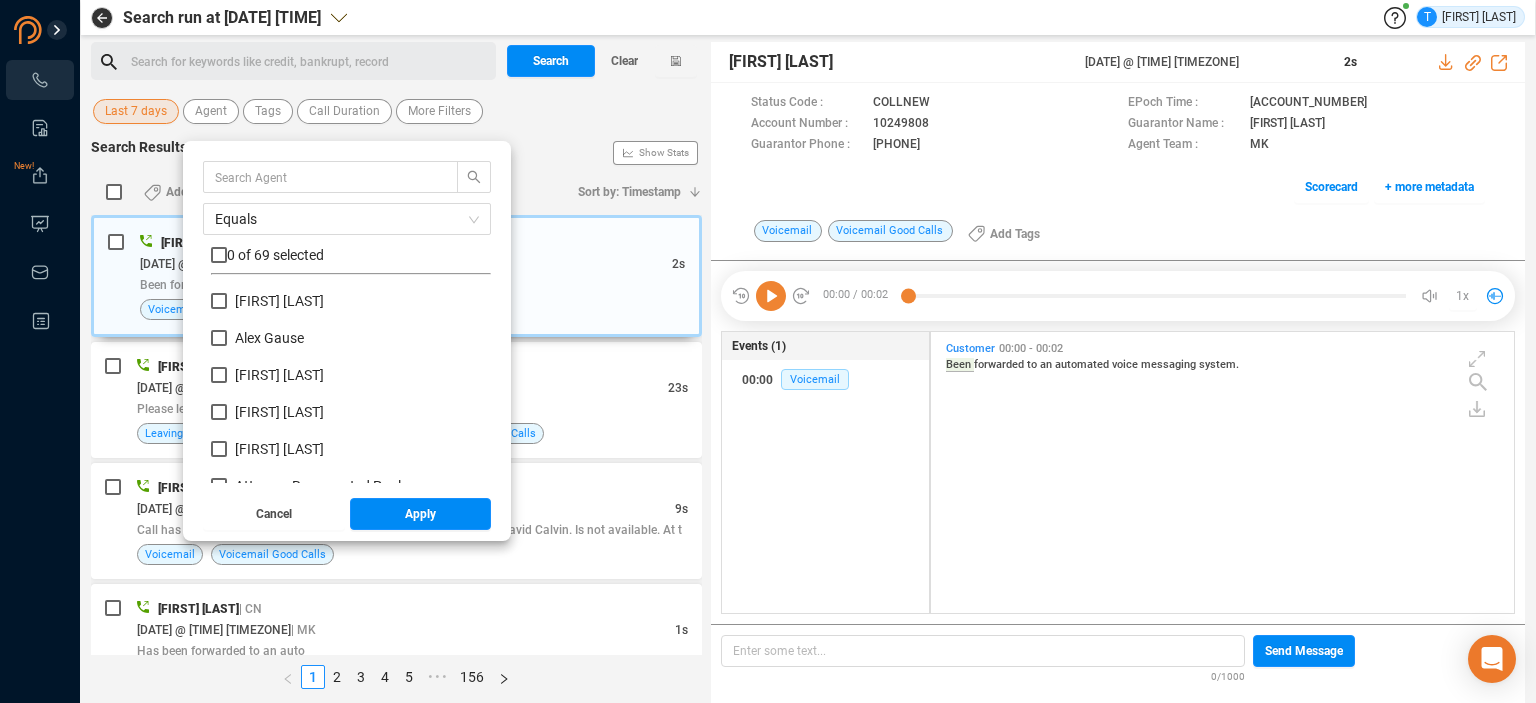 drag, startPoint x: 478, startPoint y: 293, endPoint x: 479, endPoint y: 310, distance: 17.029387 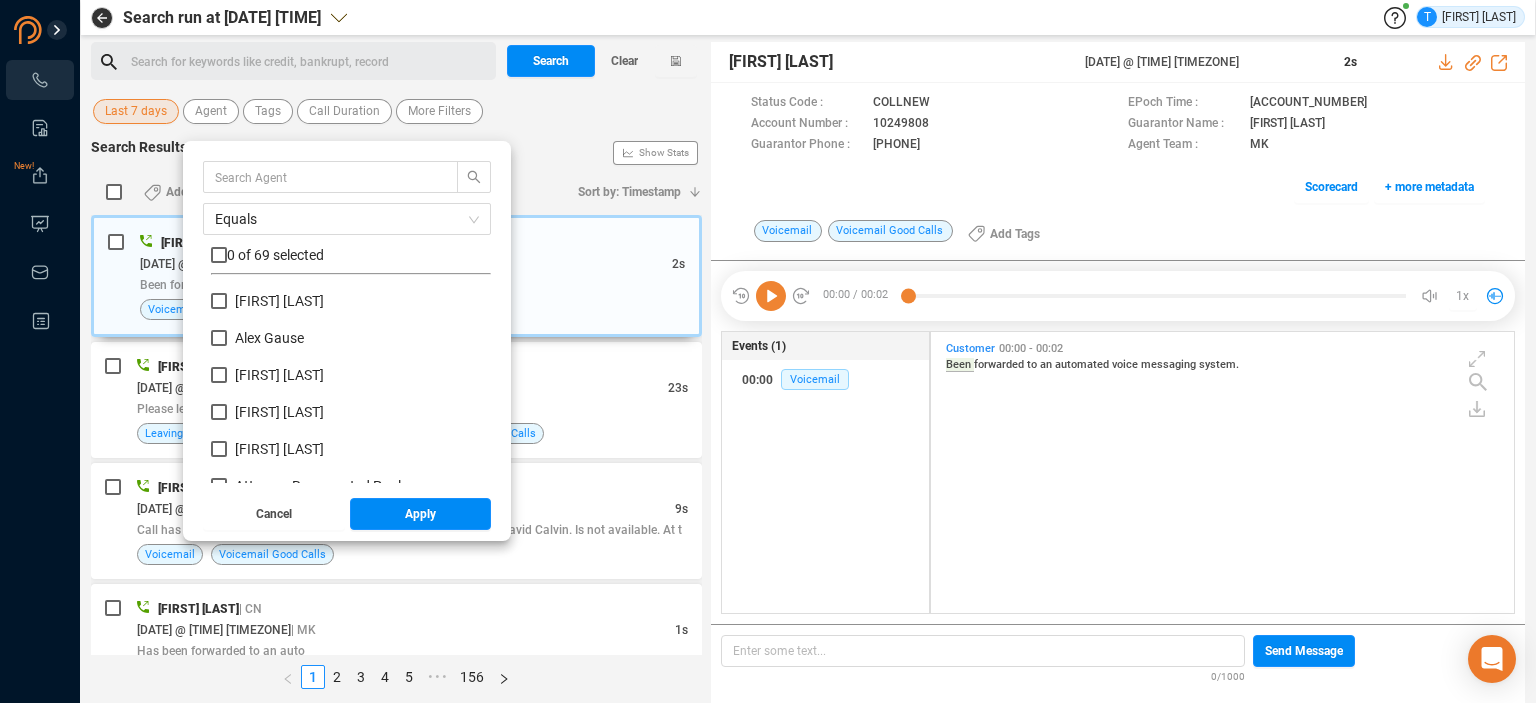 click on "[FIRST] [LAST]" at bounding box center [351, 309] 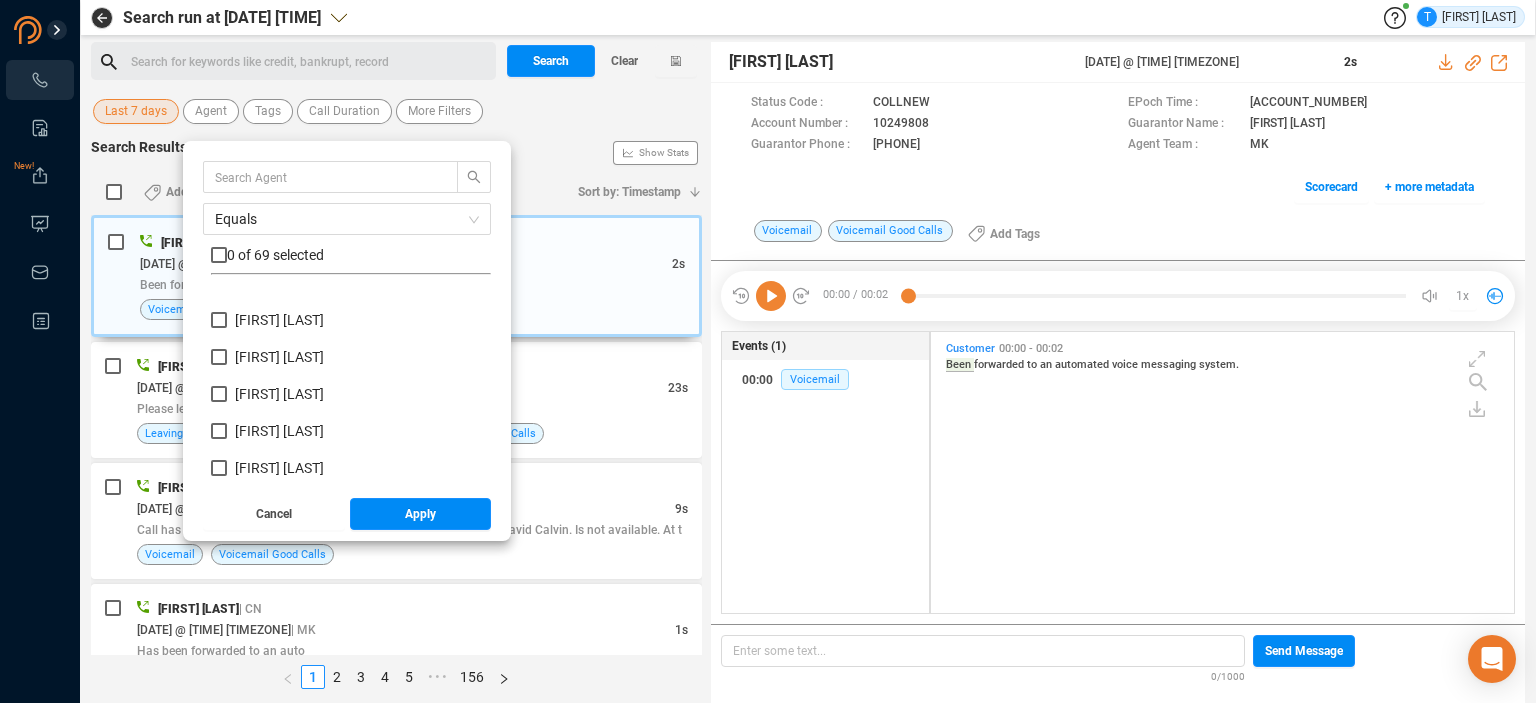 scroll, scrollTop: 213, scrollLeft: 0, axis: vertical 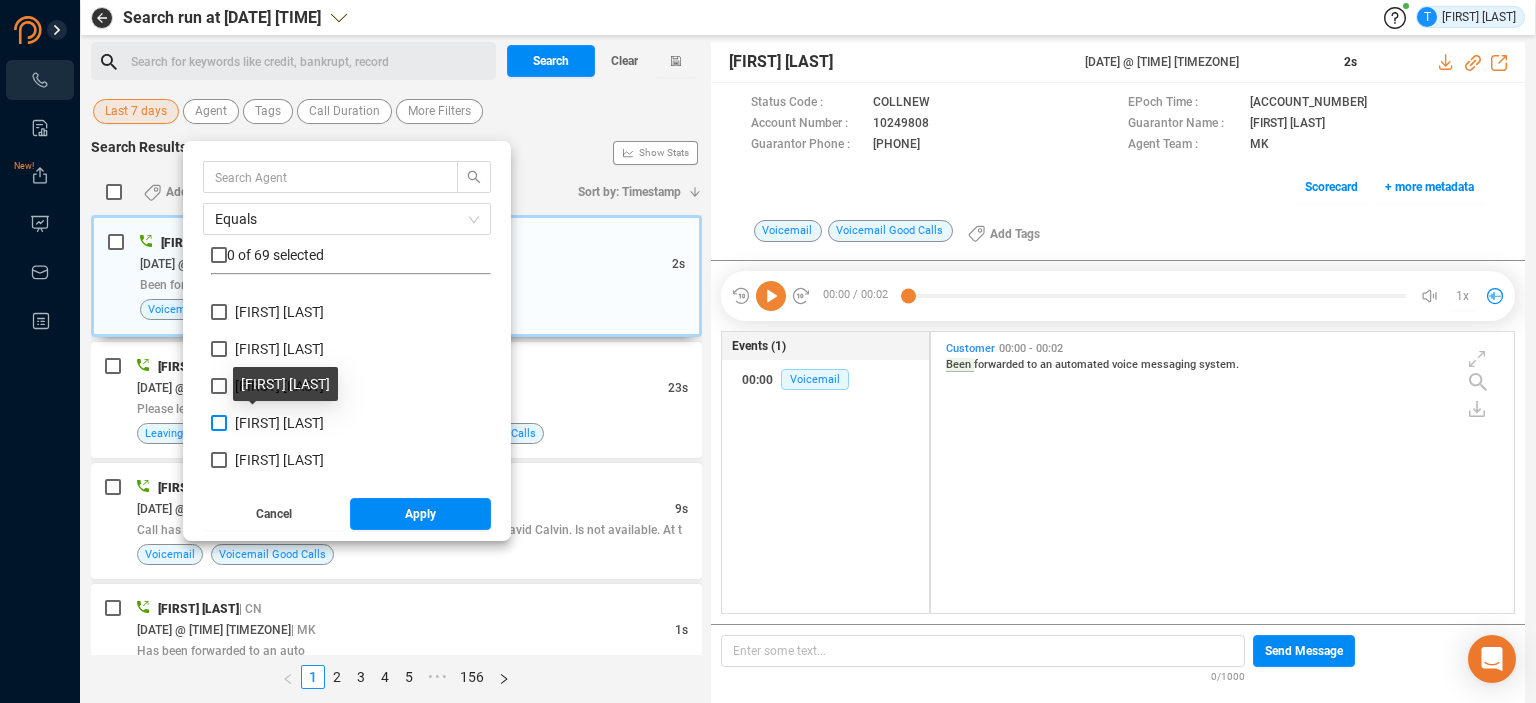 click on "[FIRST] [LAST]" at bounding box center (279, 423) 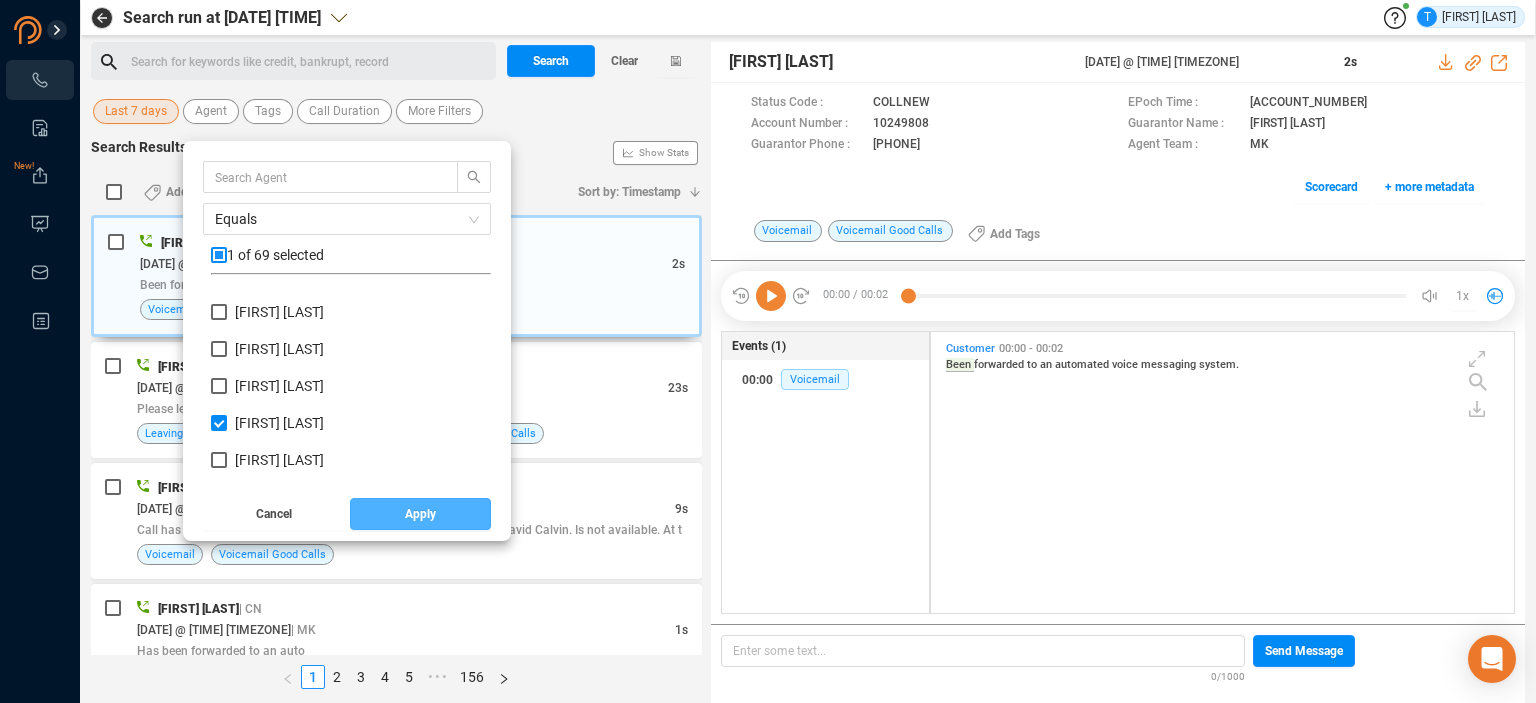 click on "Apply" at bounding box center [421, 514] 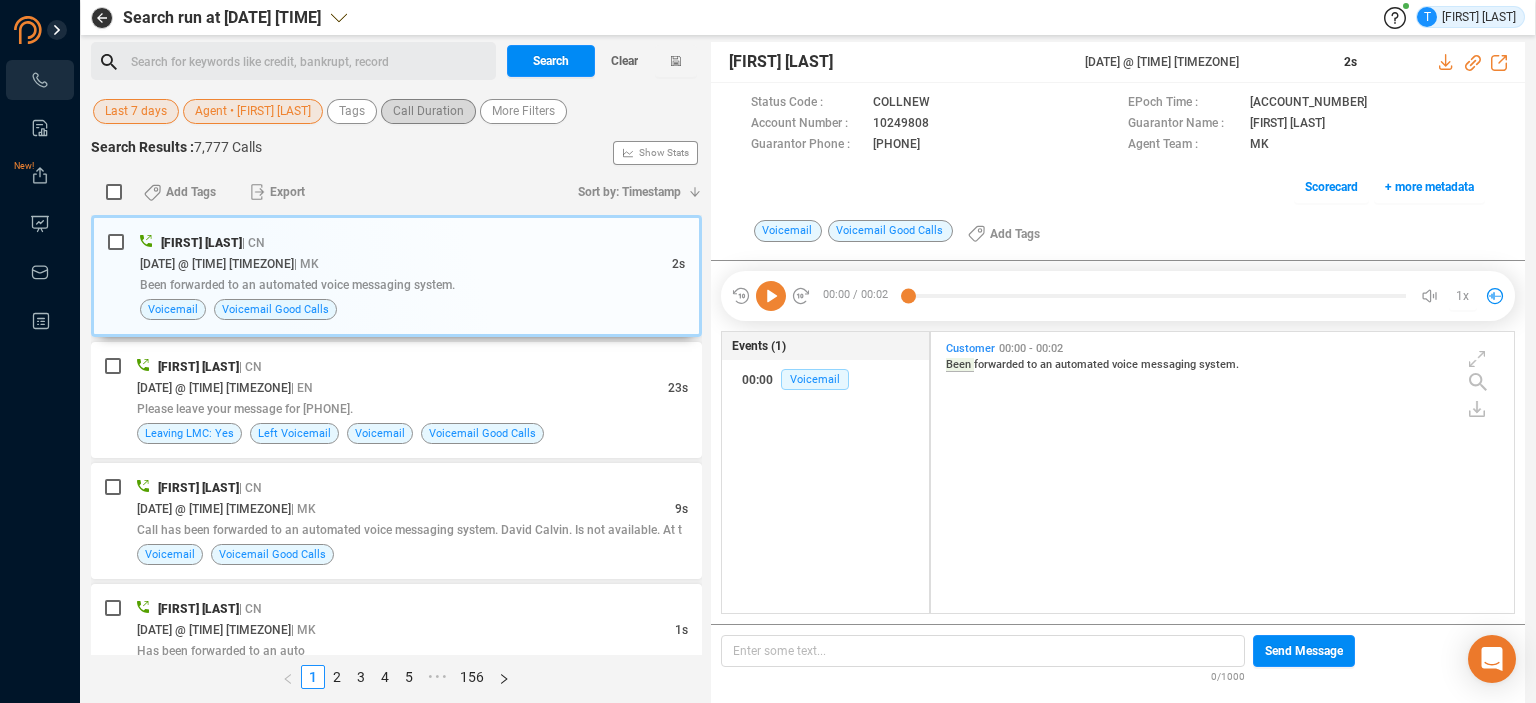 click on "Call Duration" at bounding box center [428, 111] 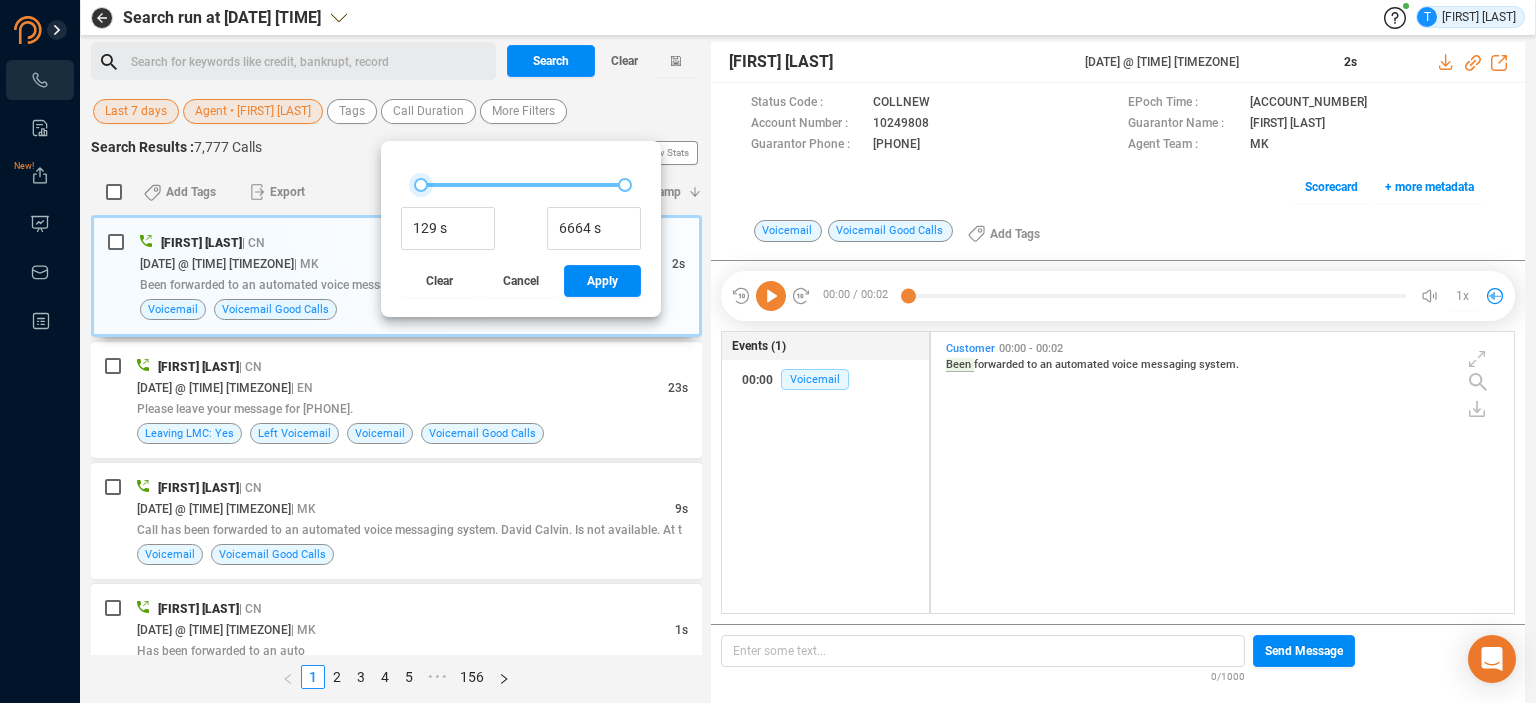 click at bounding box center [421, 185] 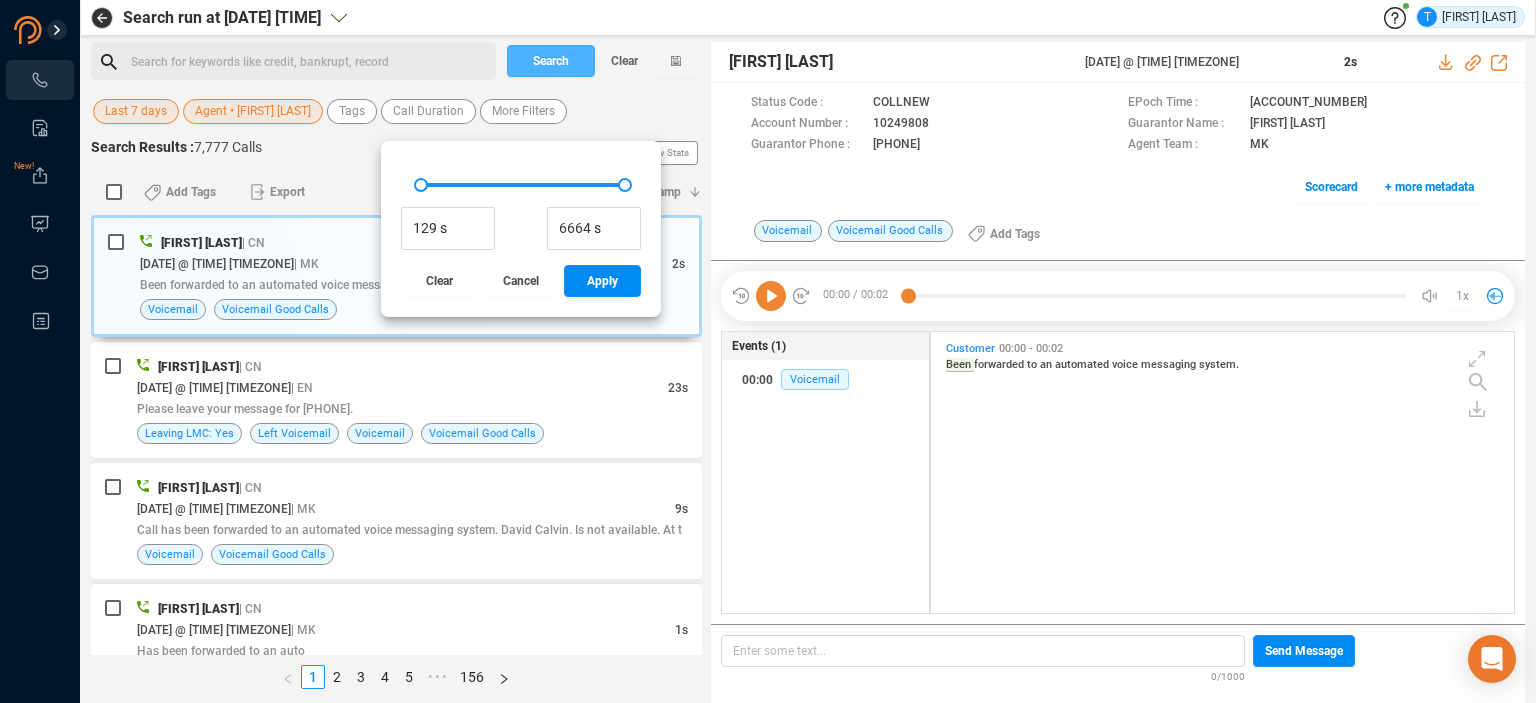 click on "Search" at bounding box center (551, 61) 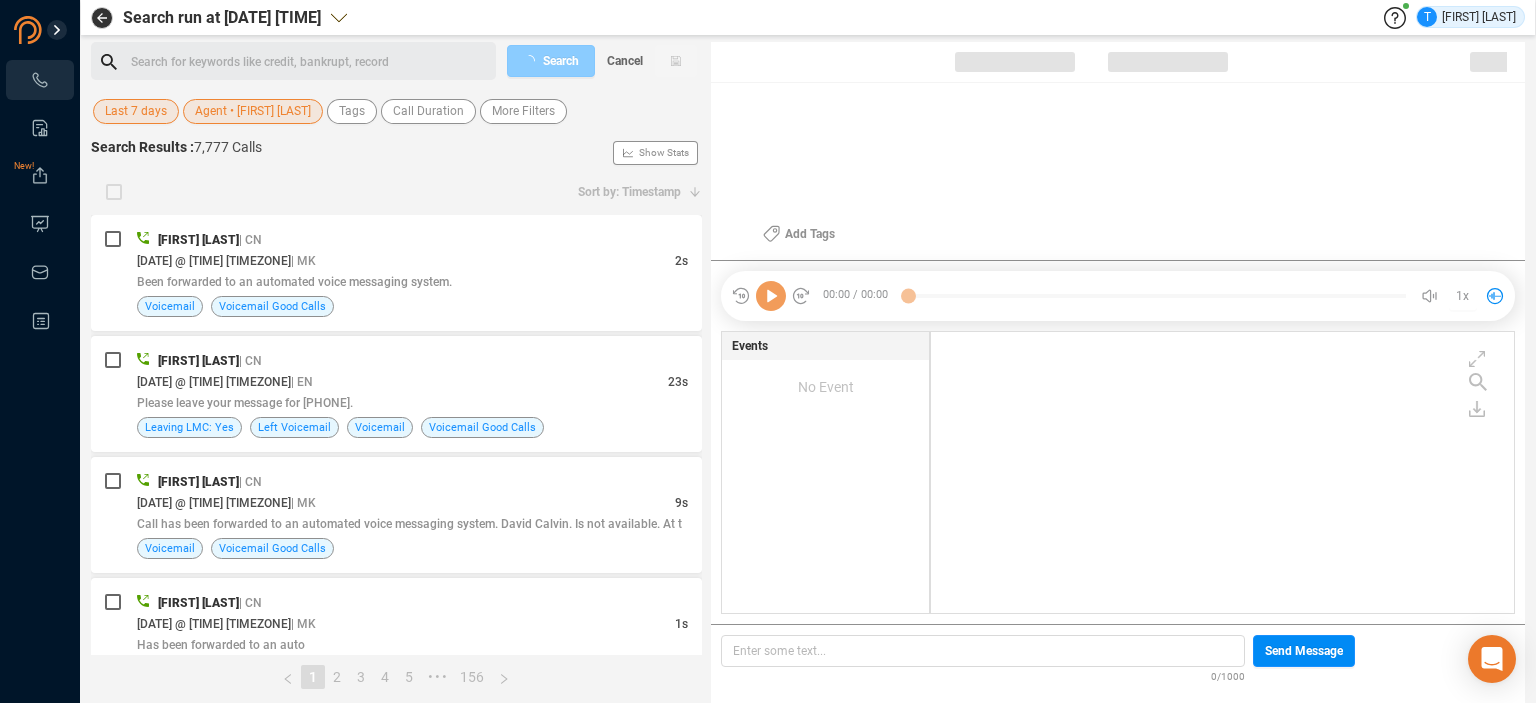 scroll, scrollTop: 5, scrollLeft: 11, axis: both 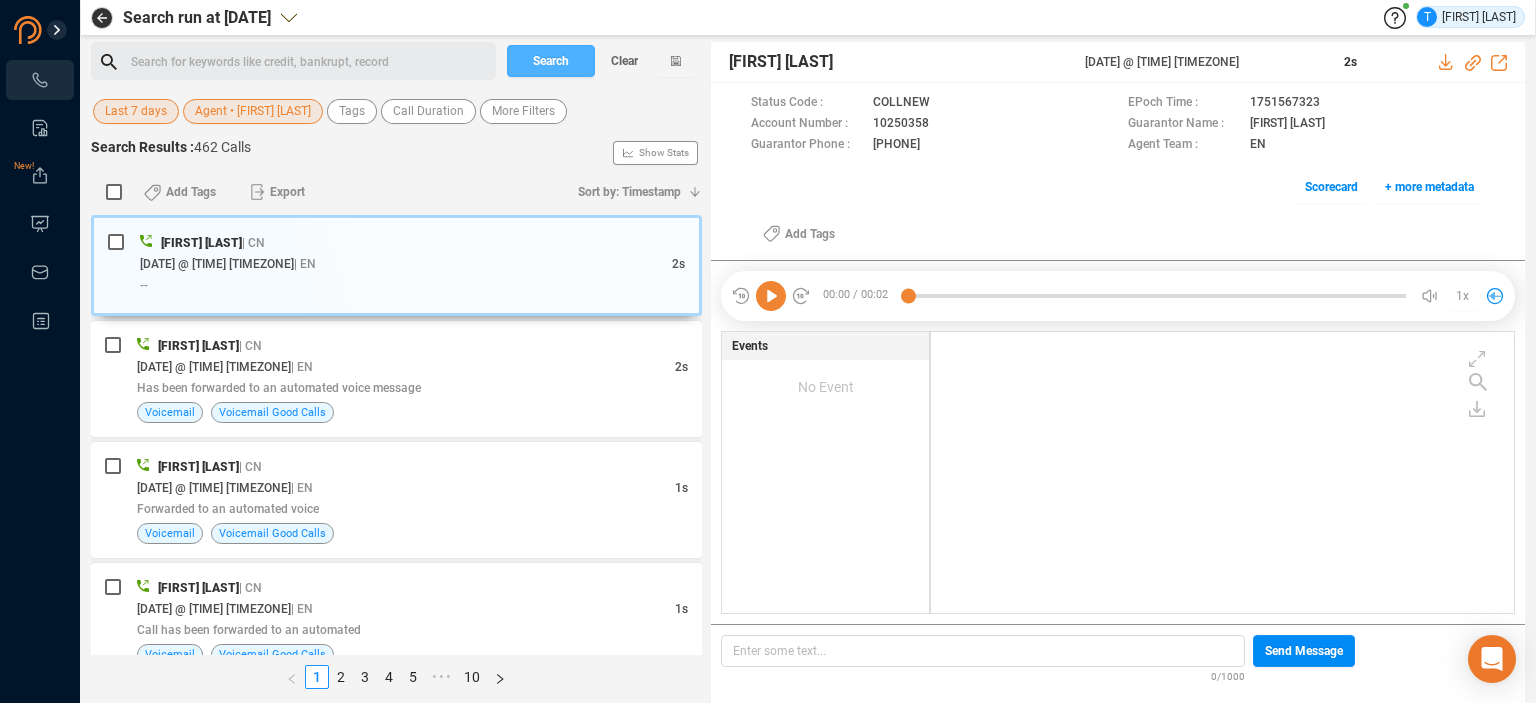 click on "Search" at bounding box center (551, 61) 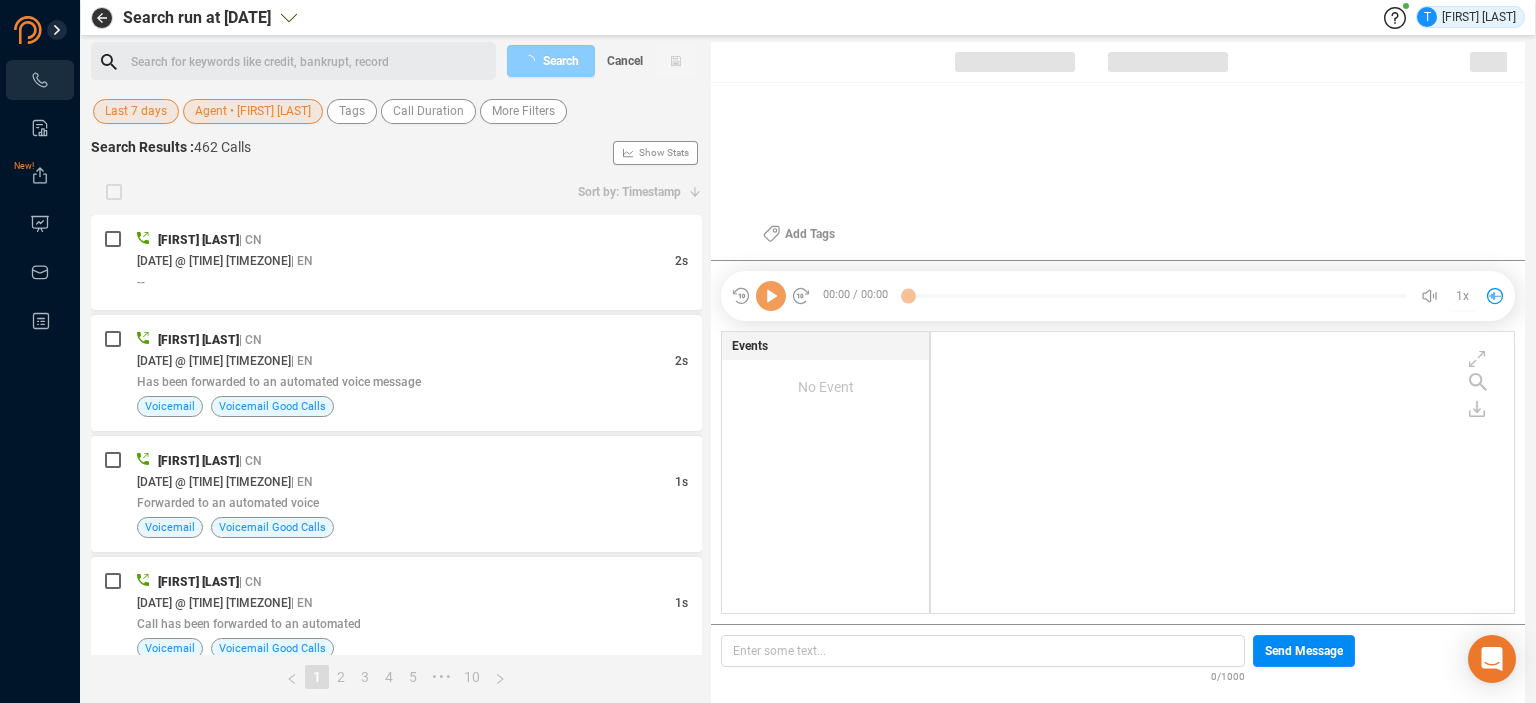 scroll, scrollTop: 5, scrollLeft: 11, axis: both 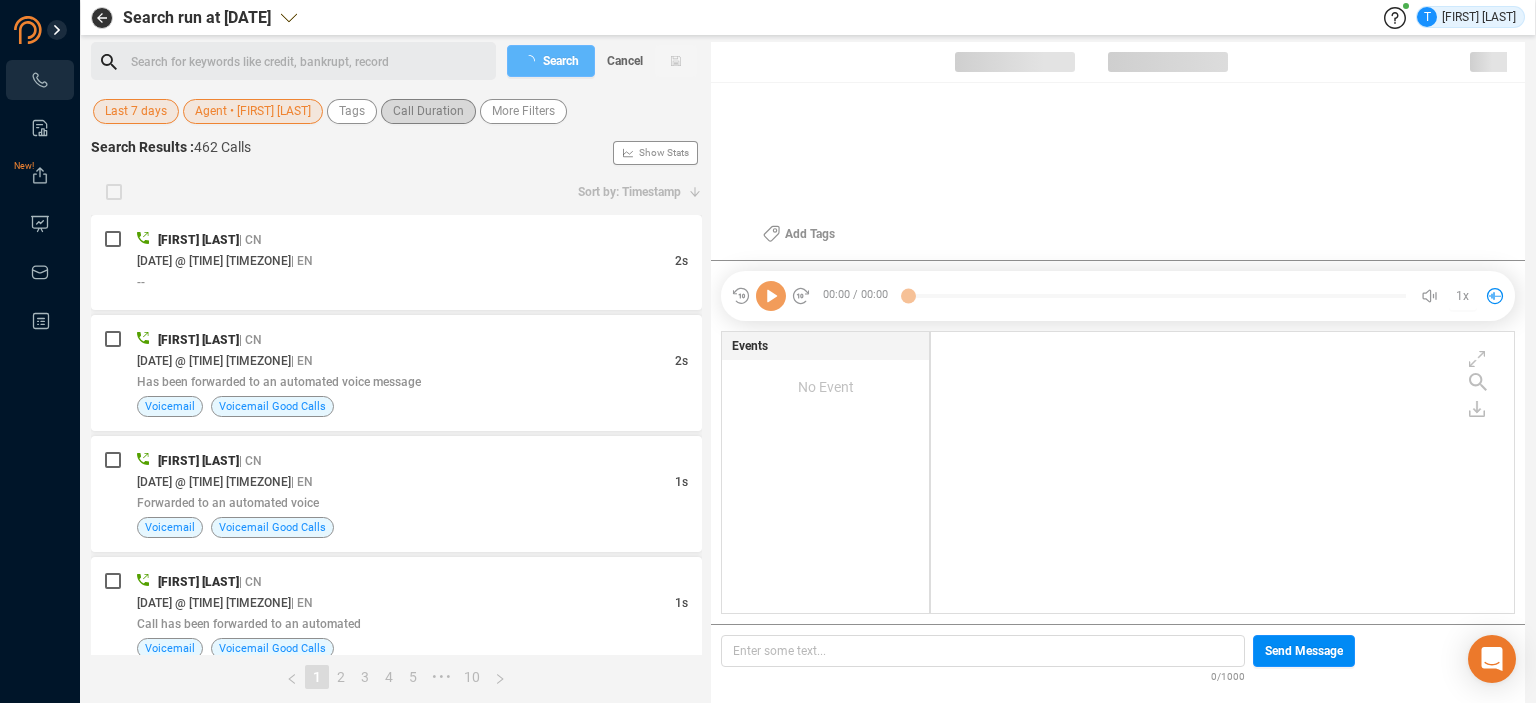 click on "Call Duration" at bounding box center [428, 111] 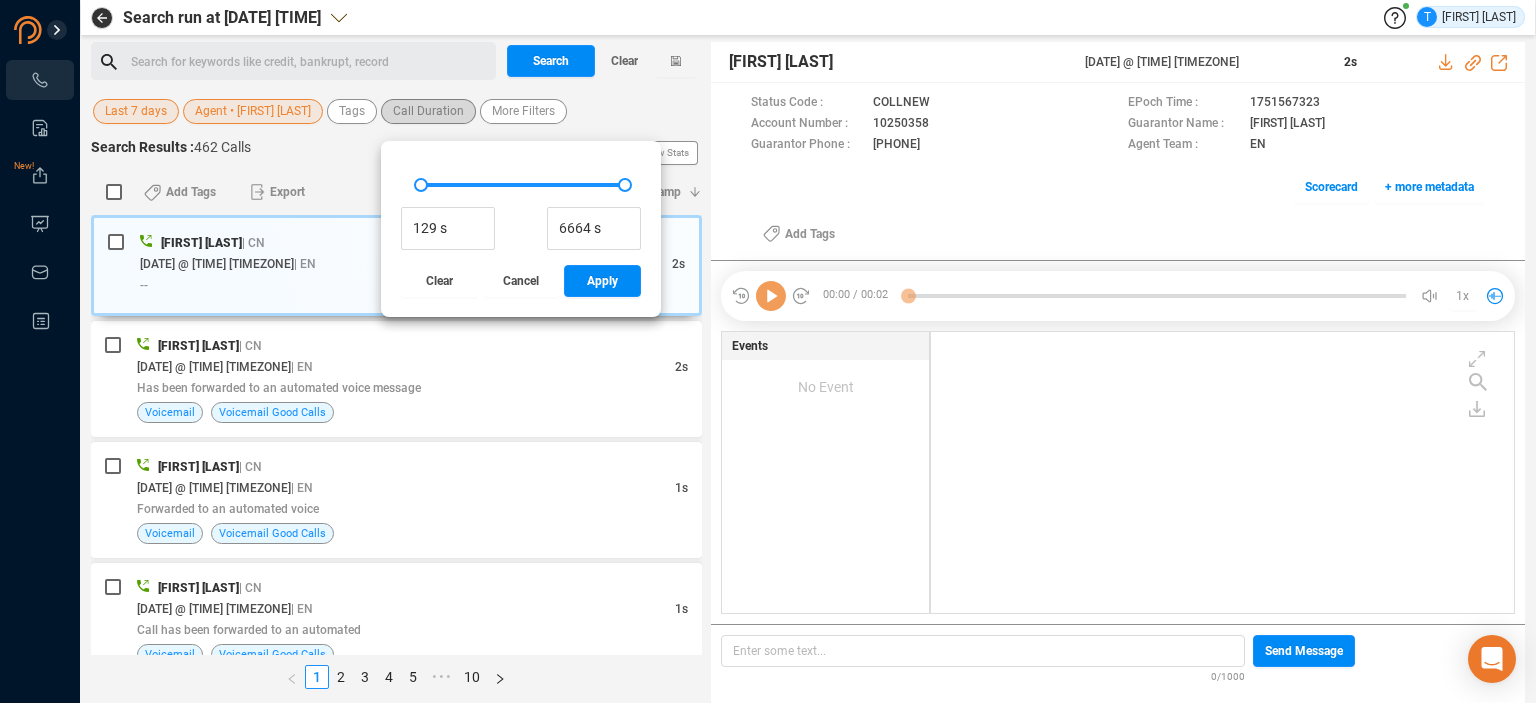 scroll, scrollTop: 5, scrollLeft: 11, axis: both 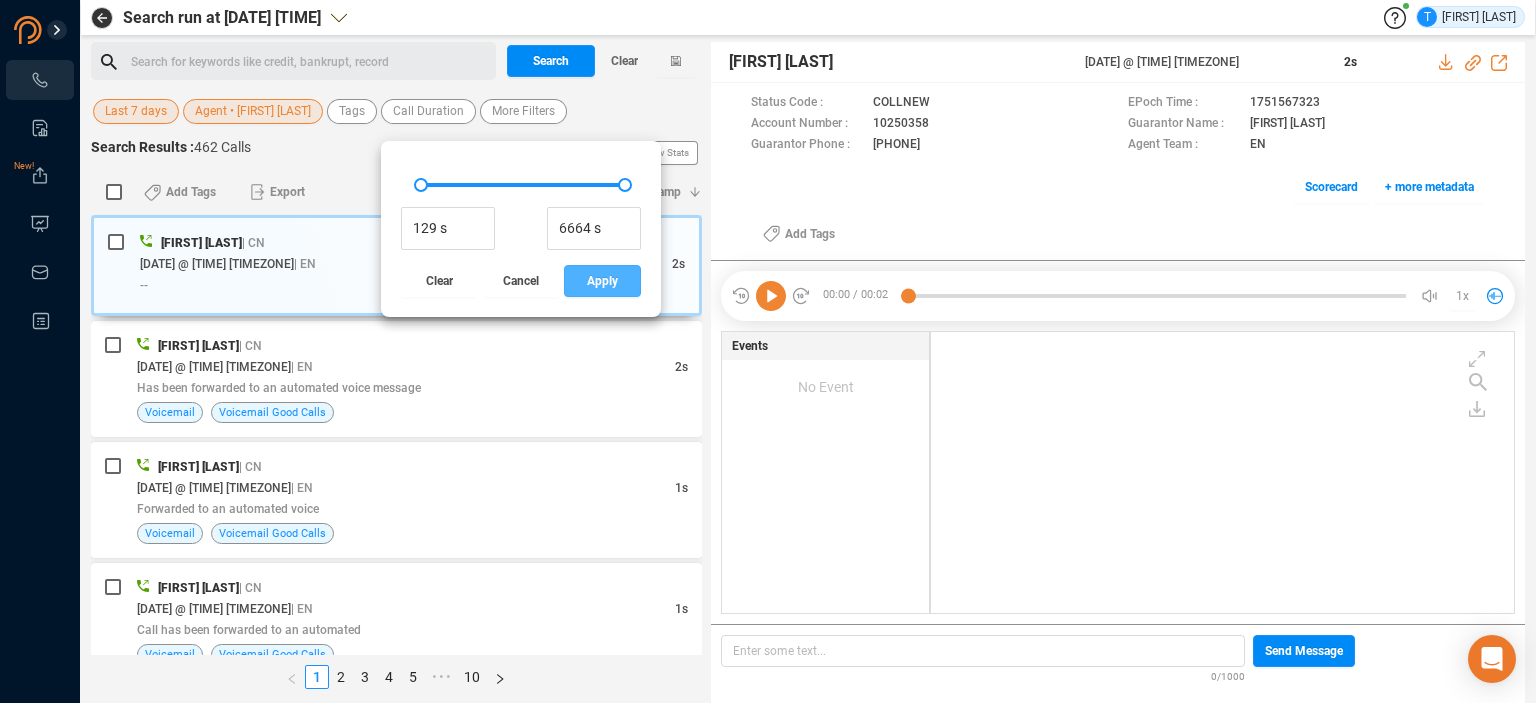 click on "Apply" at bounding box center [602, 281] 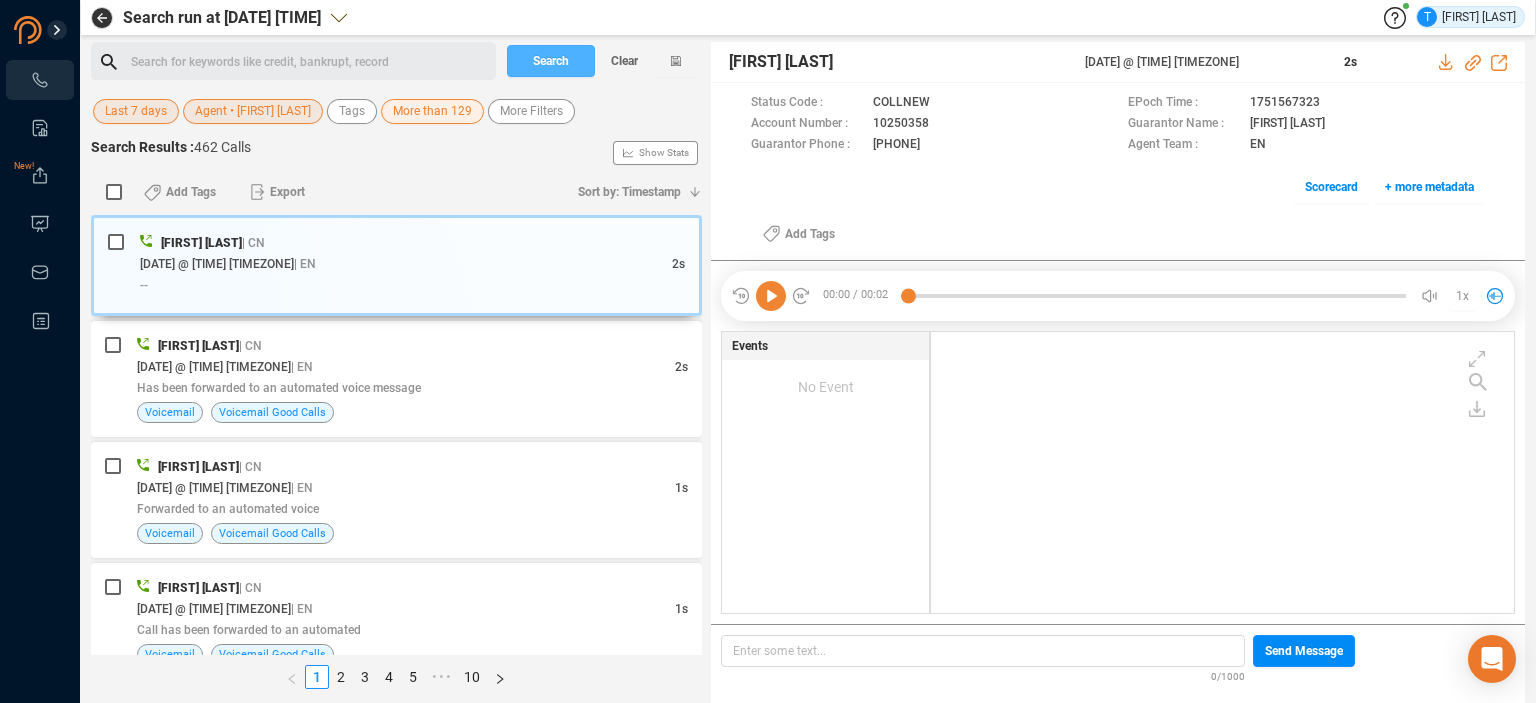 click on "Search" at bounding box center [551, 61] 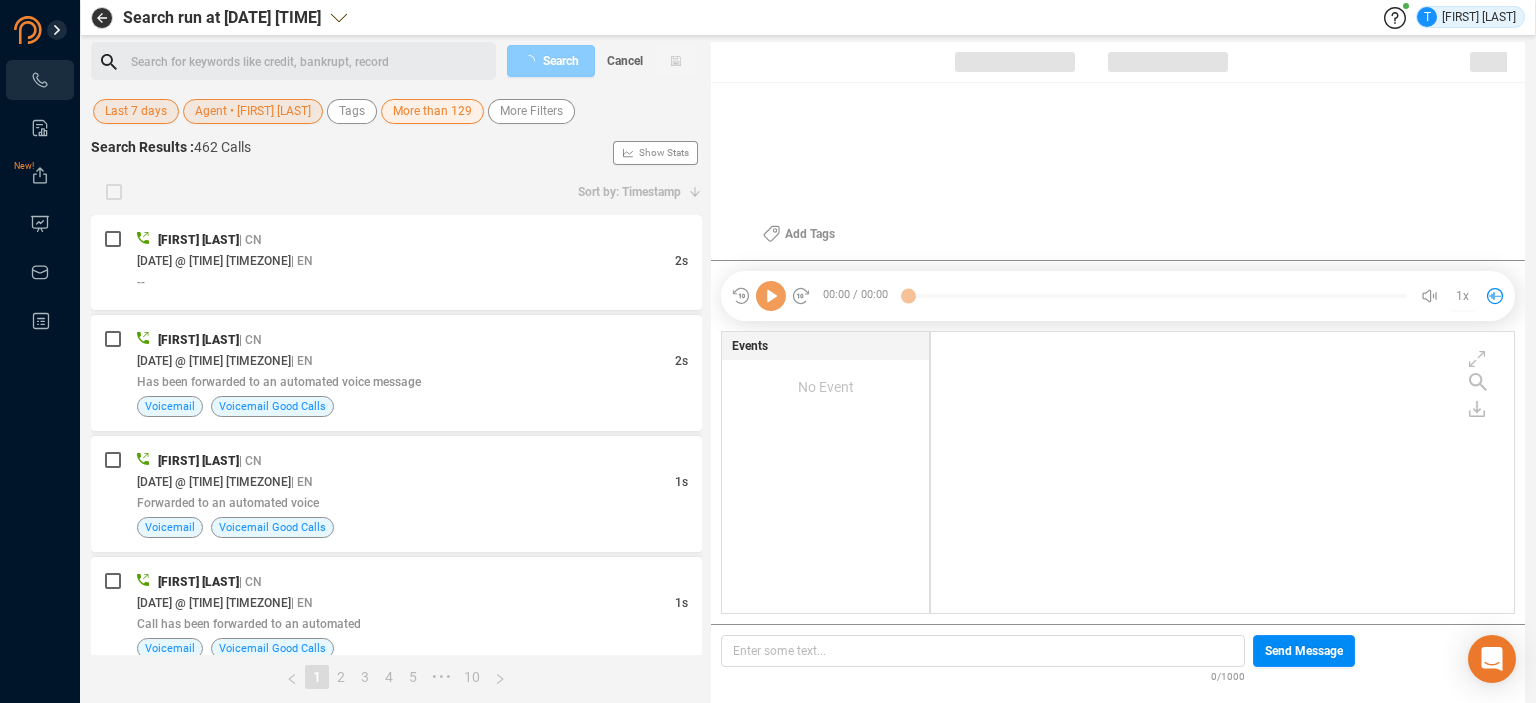 scroll, scrollTop: 5, scrollLeft: 11, axis: both 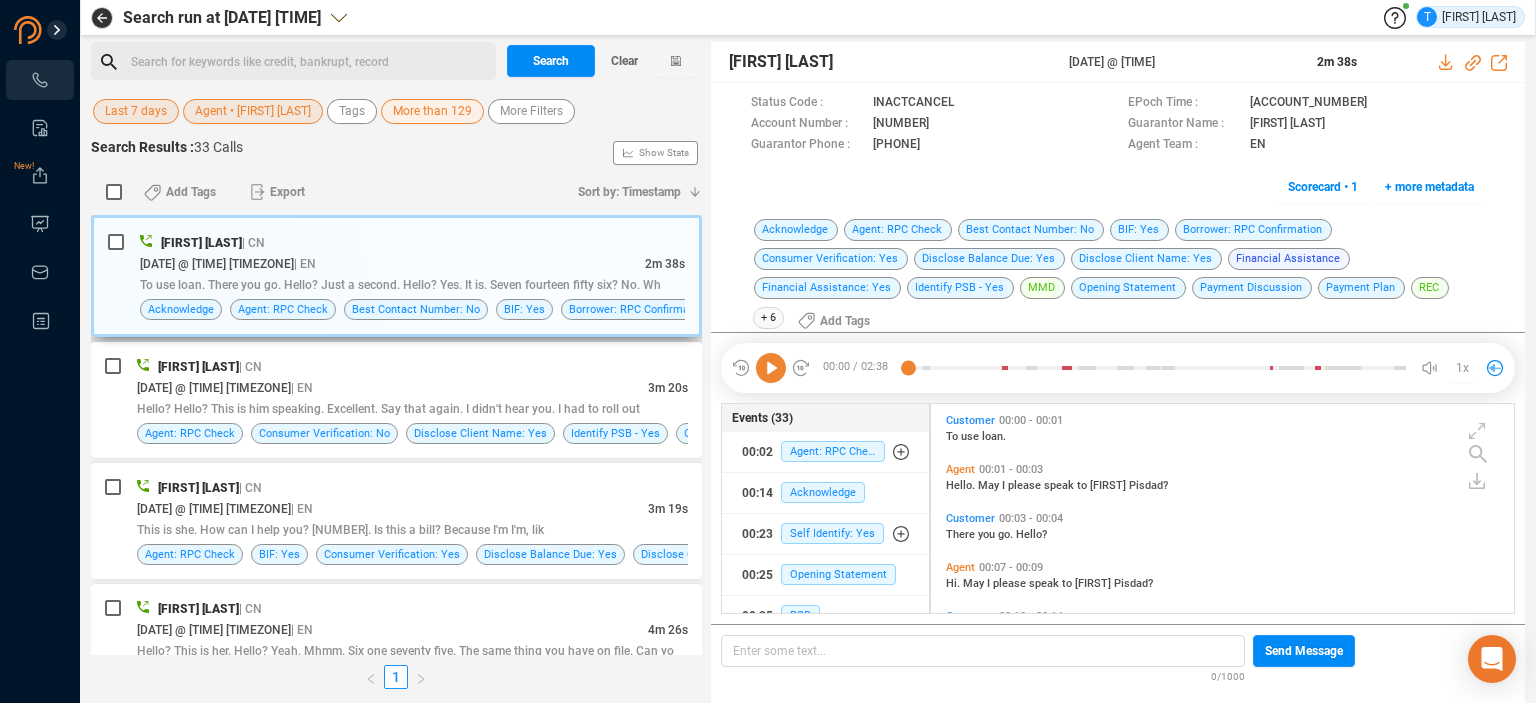 click on "[DATE] @ [TIME] [TIMEZONE]  | EN" at bounding box center (392, 263) 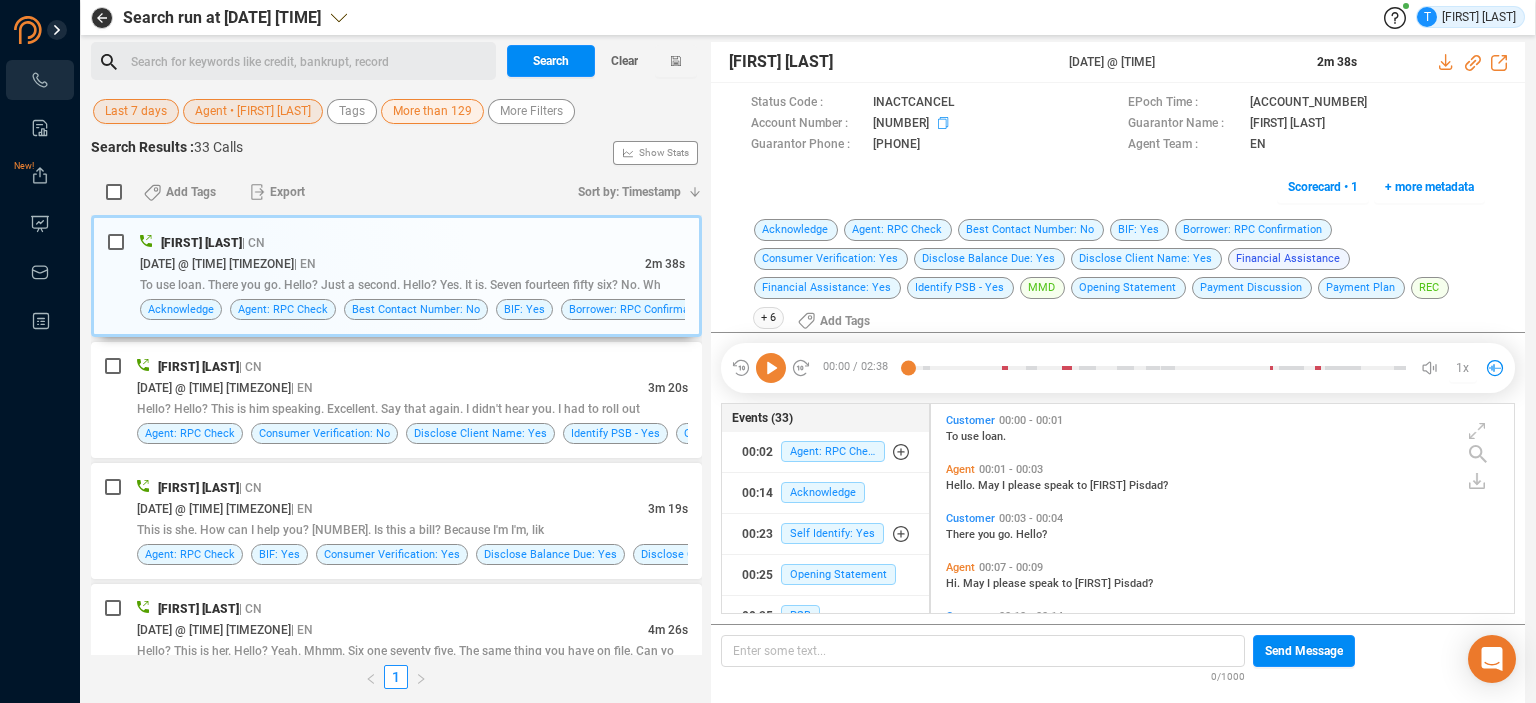 click at bounding box center (972, 104) 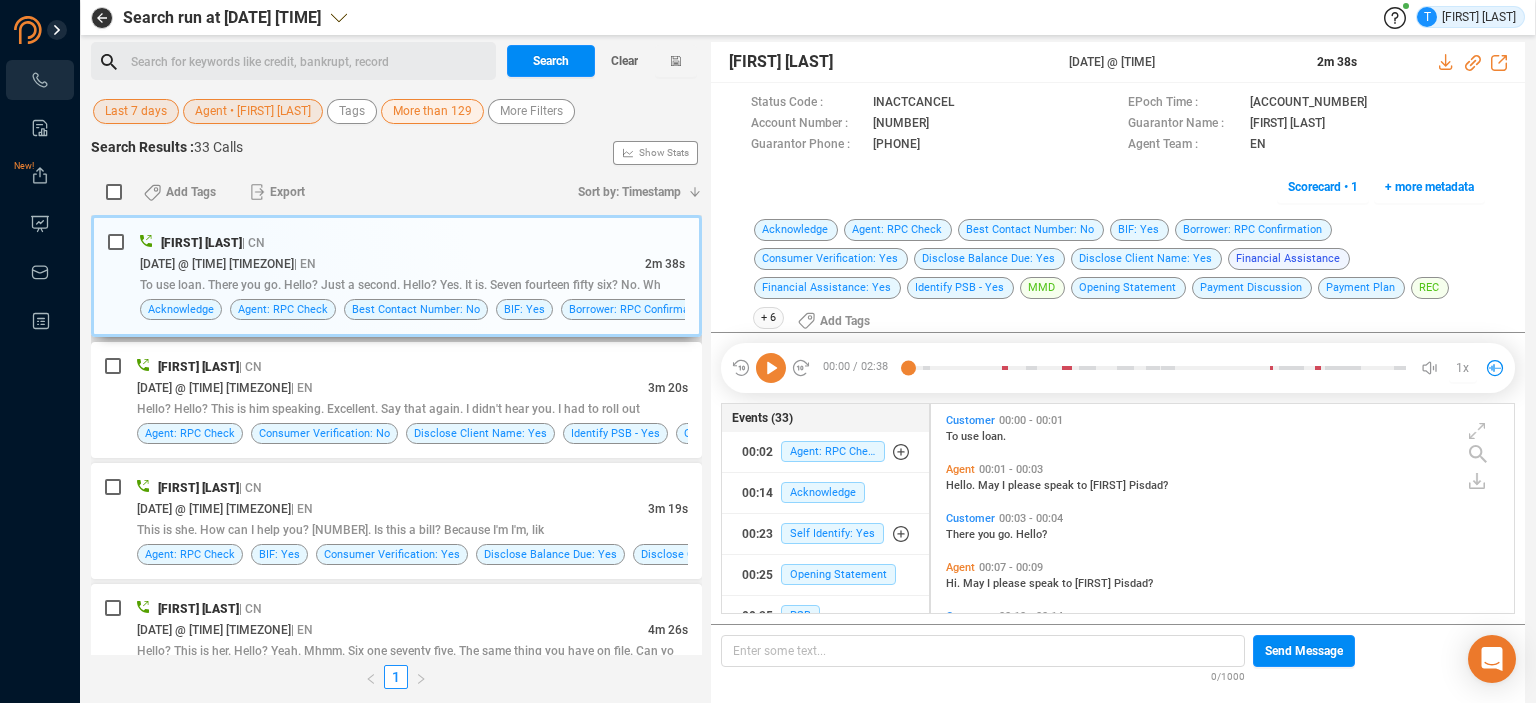 click on "To use loan. There you go. Hello? Just a second. Hello? Yes. It is. Seven fourteen fifty six? No. Wh" at bounding box center [400, 285] 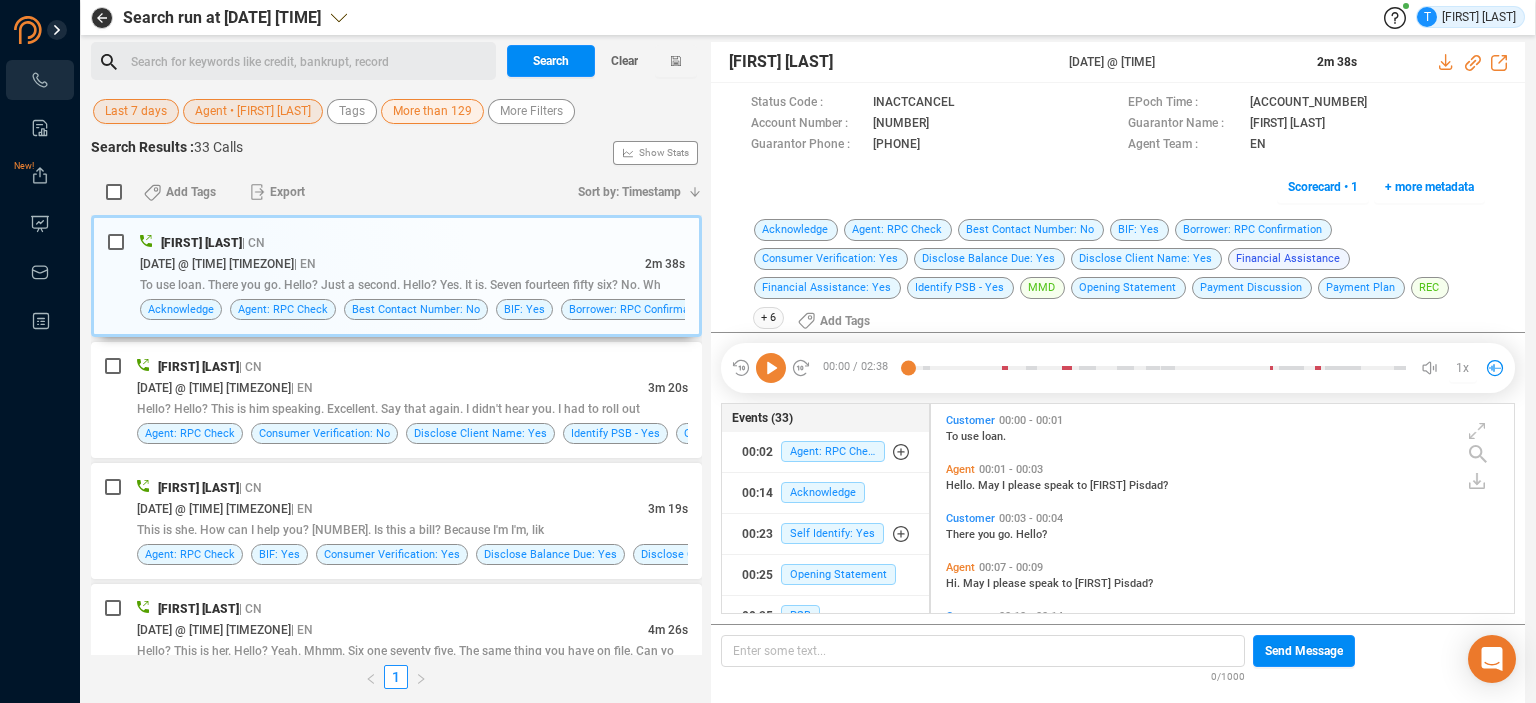 click at bounding box center (771, 368) 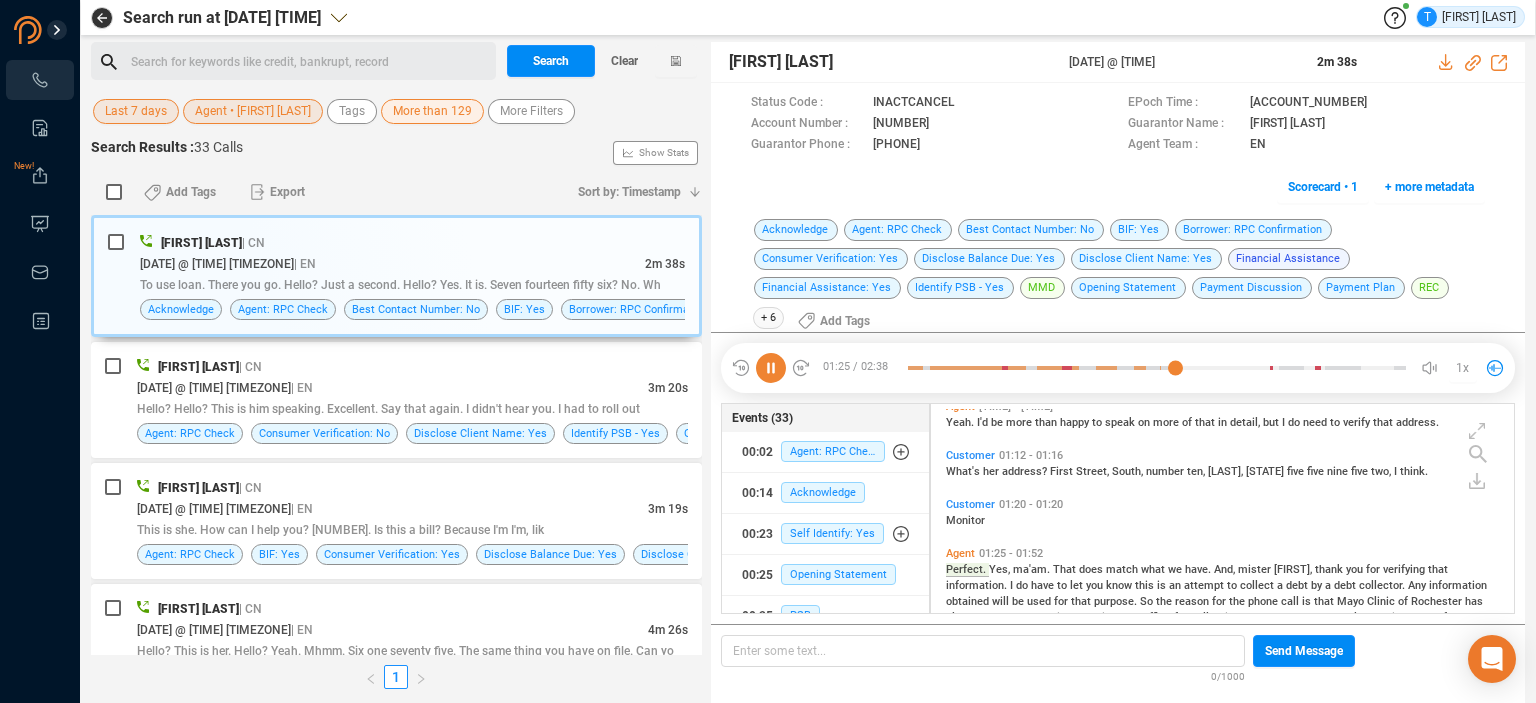 scroll, scrollTop: 816, scrollLeft: 0, axis: vertical 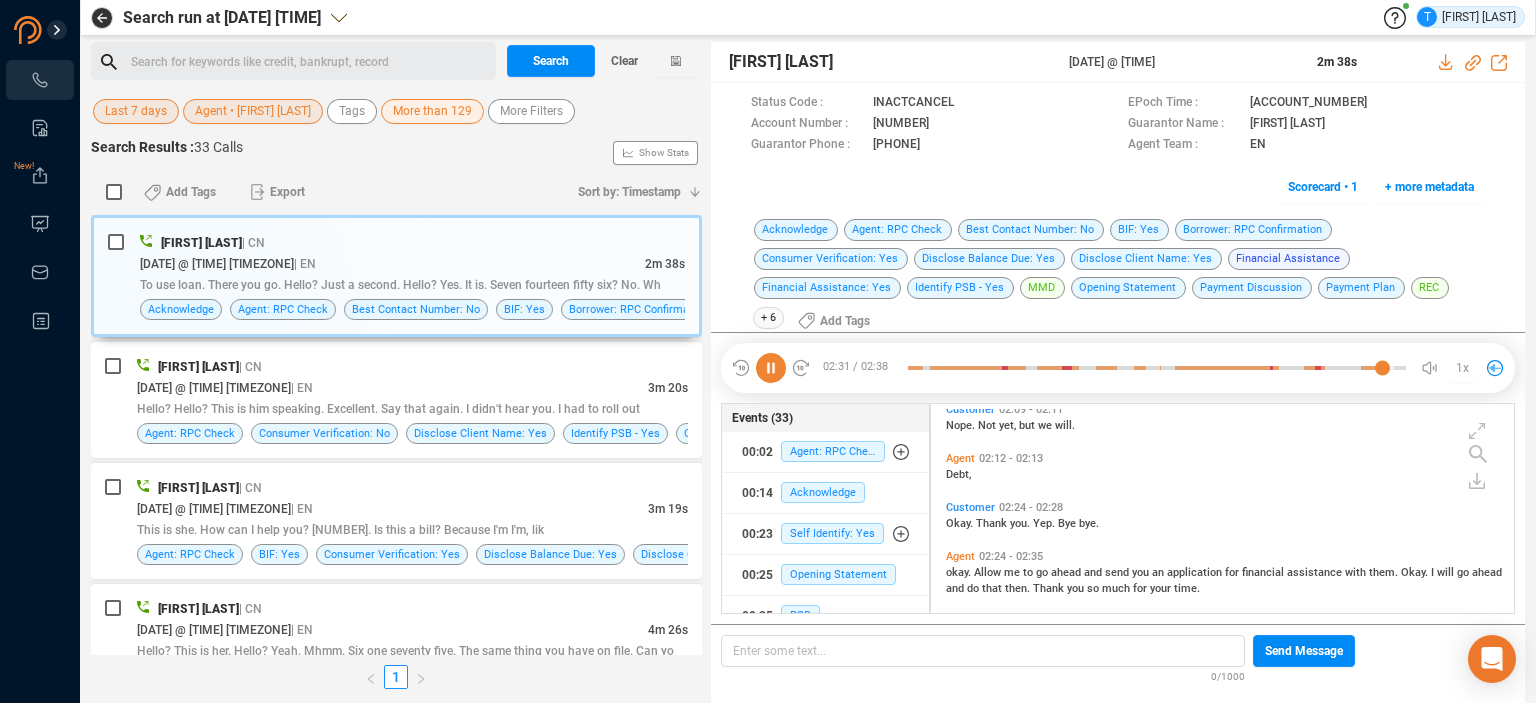 click at bounding box center (771, 368) 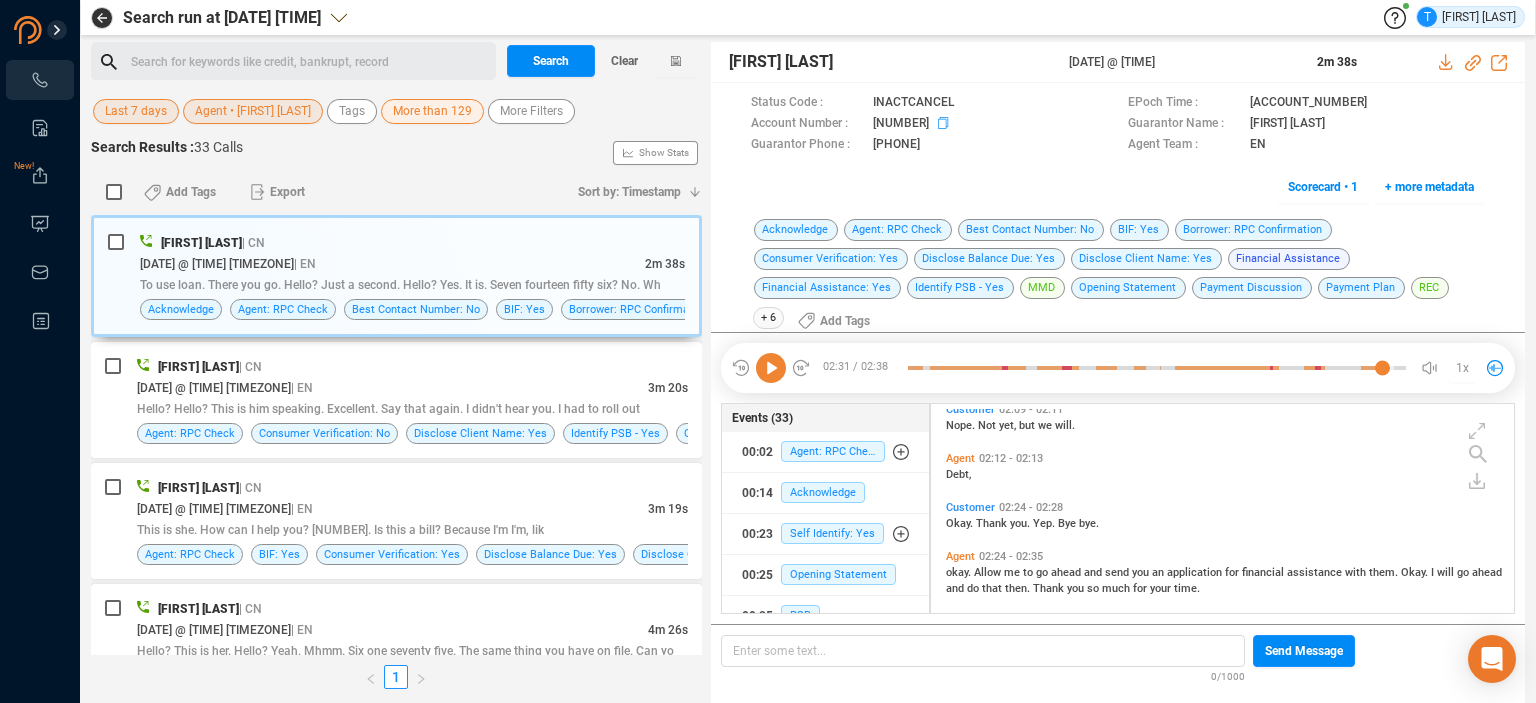 click at bounding box center (972, 104) 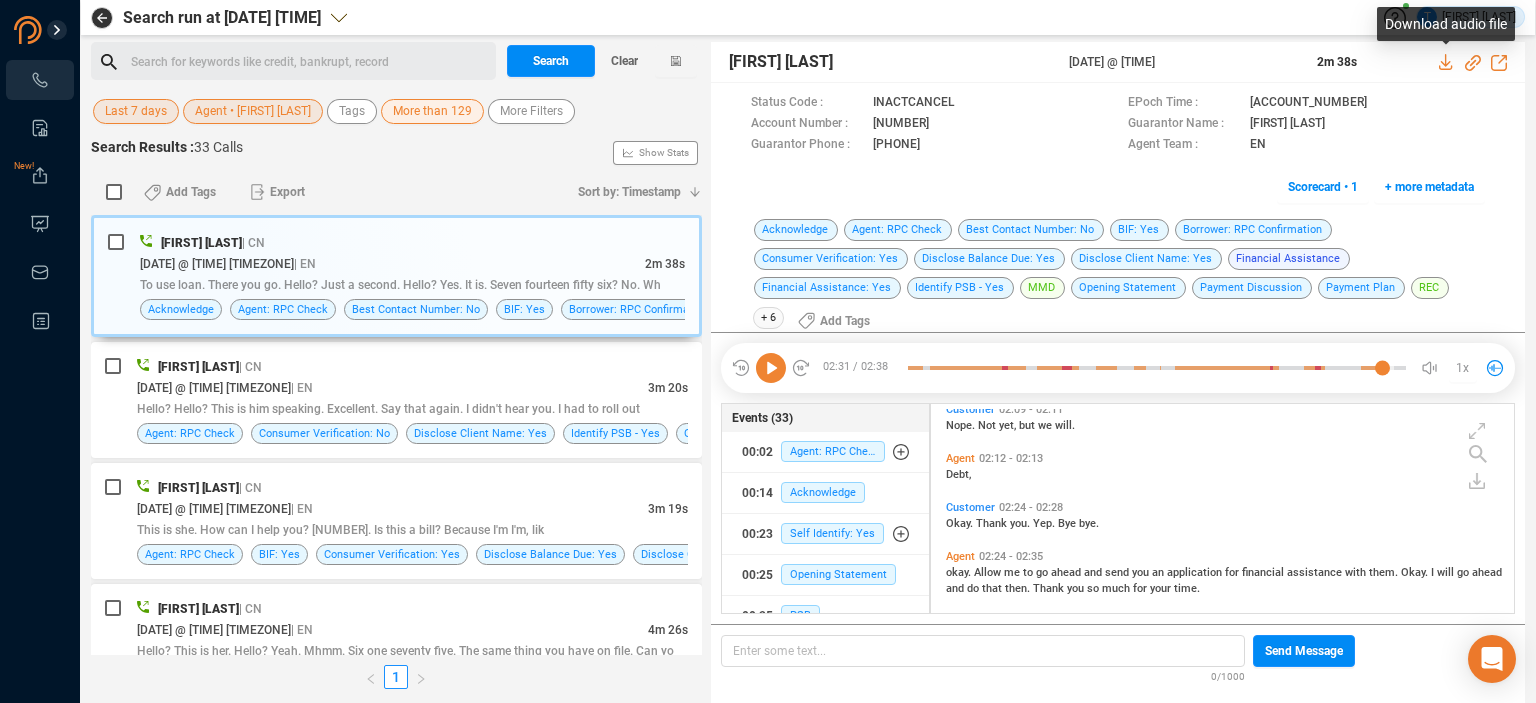 click at bounding box center (1447, 62) 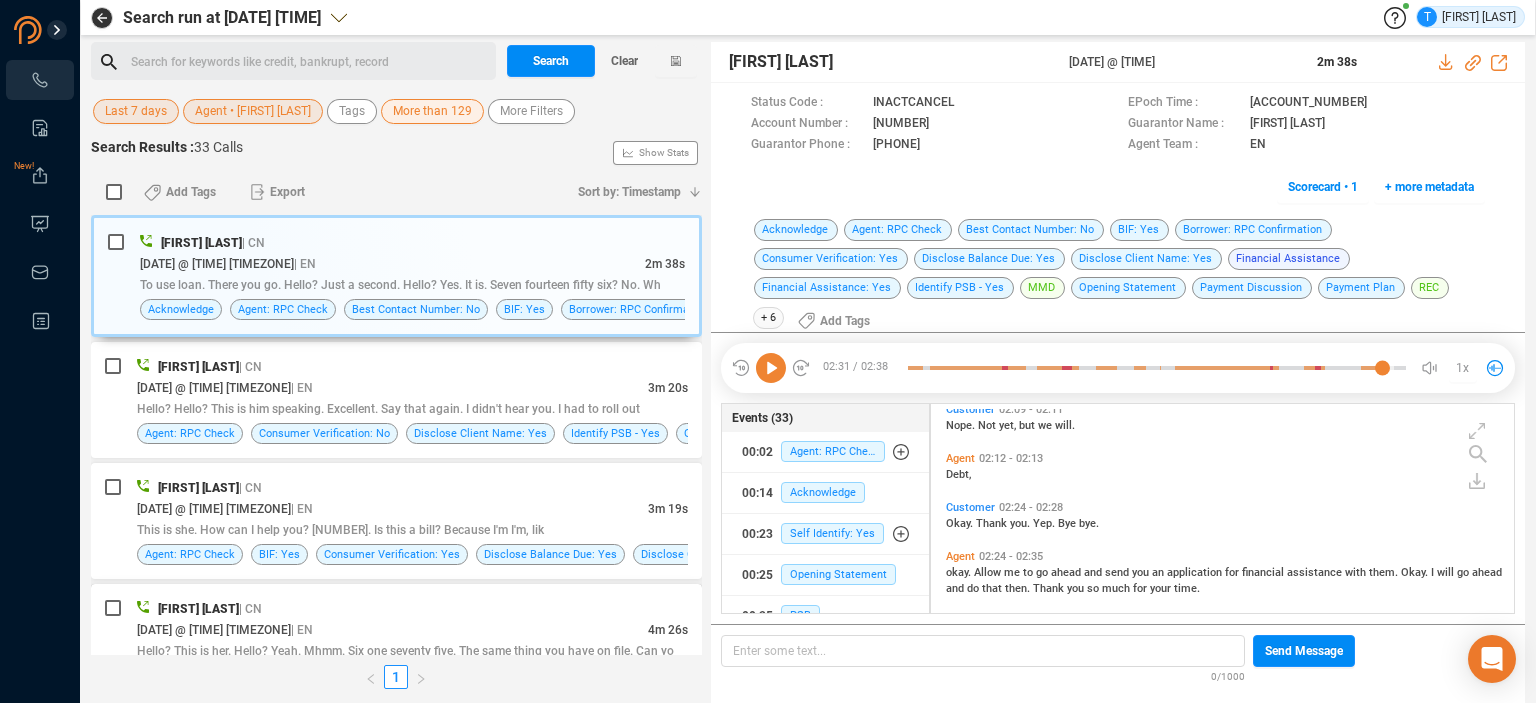 click on "[FIRST] [LAST]  | CN" at bounding box center (412, 608) 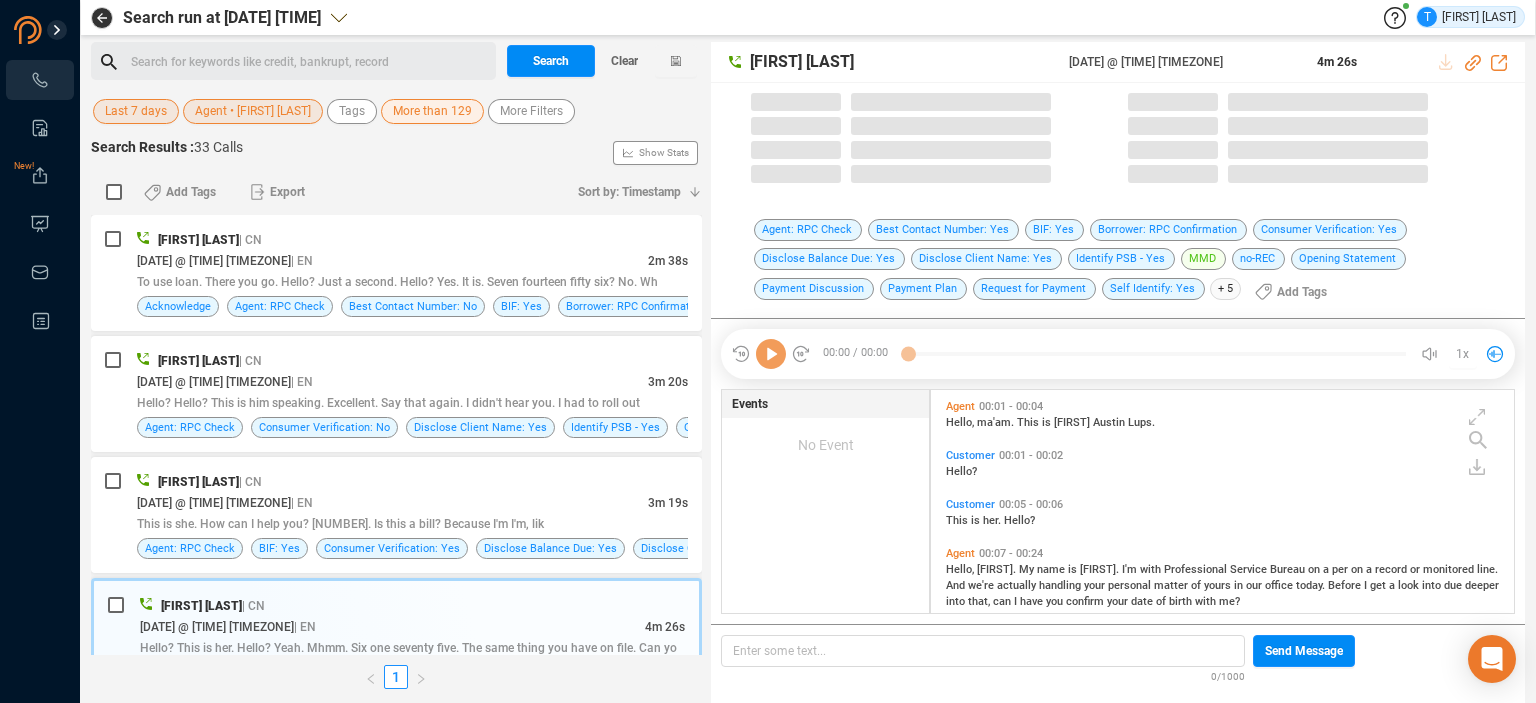 scroll, scrollTop: 6, scrollLeft: 11, axis: both 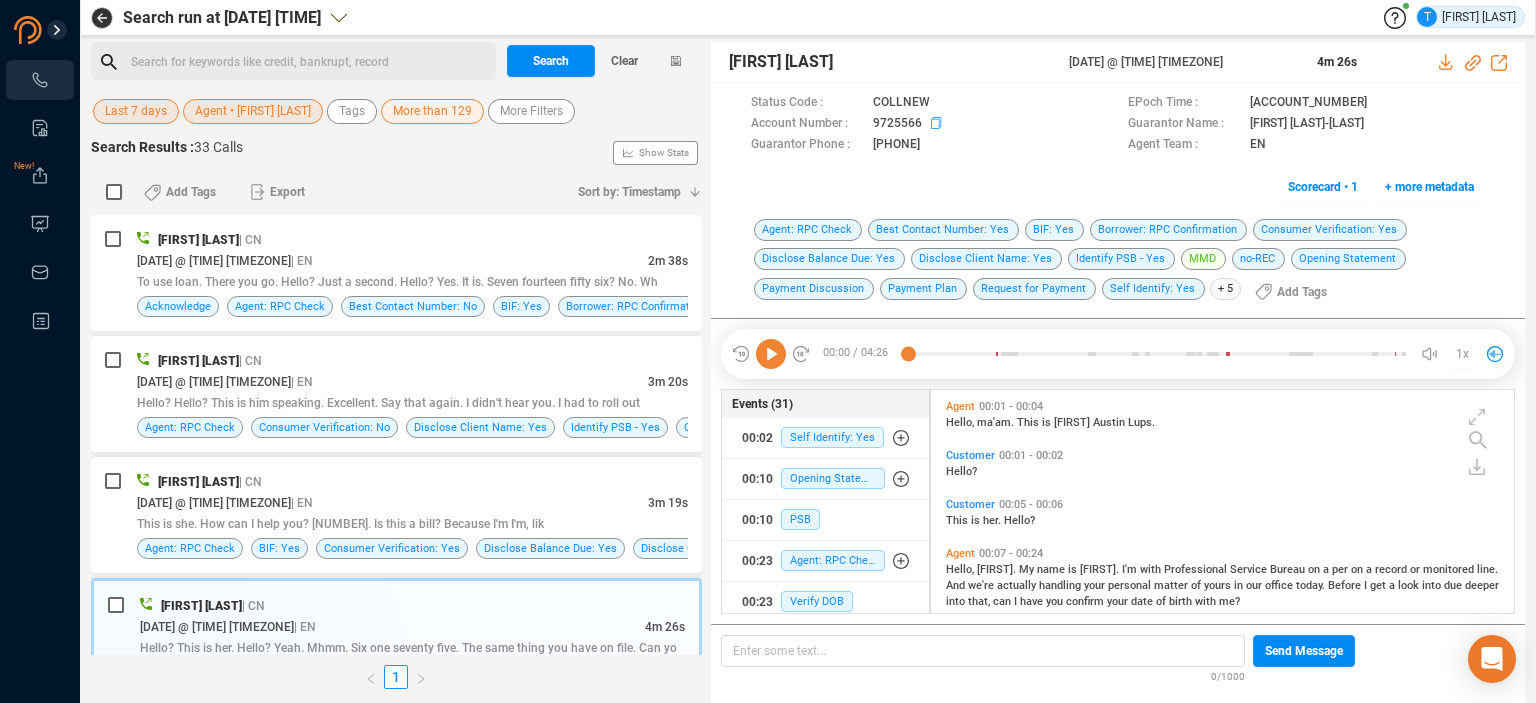click at bounding box center [947, 104] 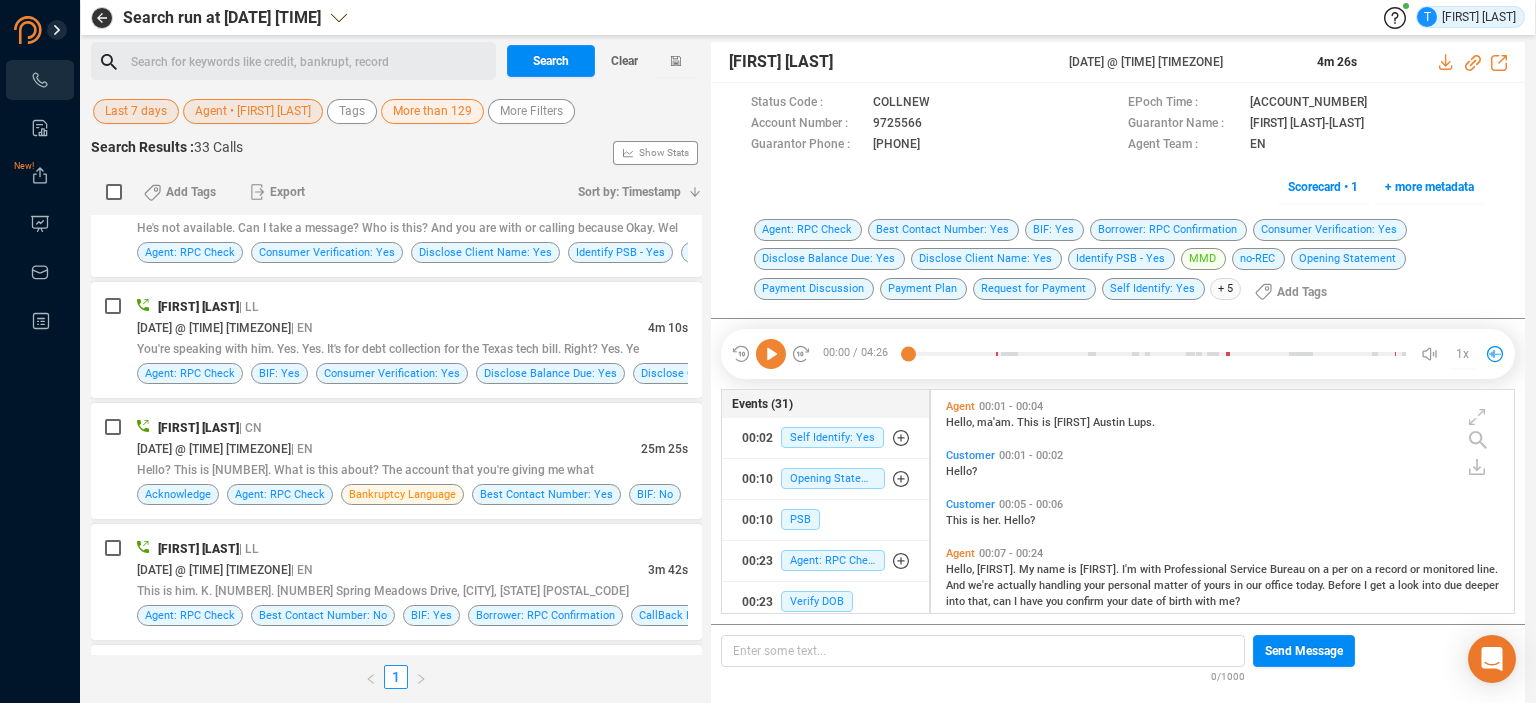 scroll, scrollTop: 2812, scrollLeft: 0, axis: vertical 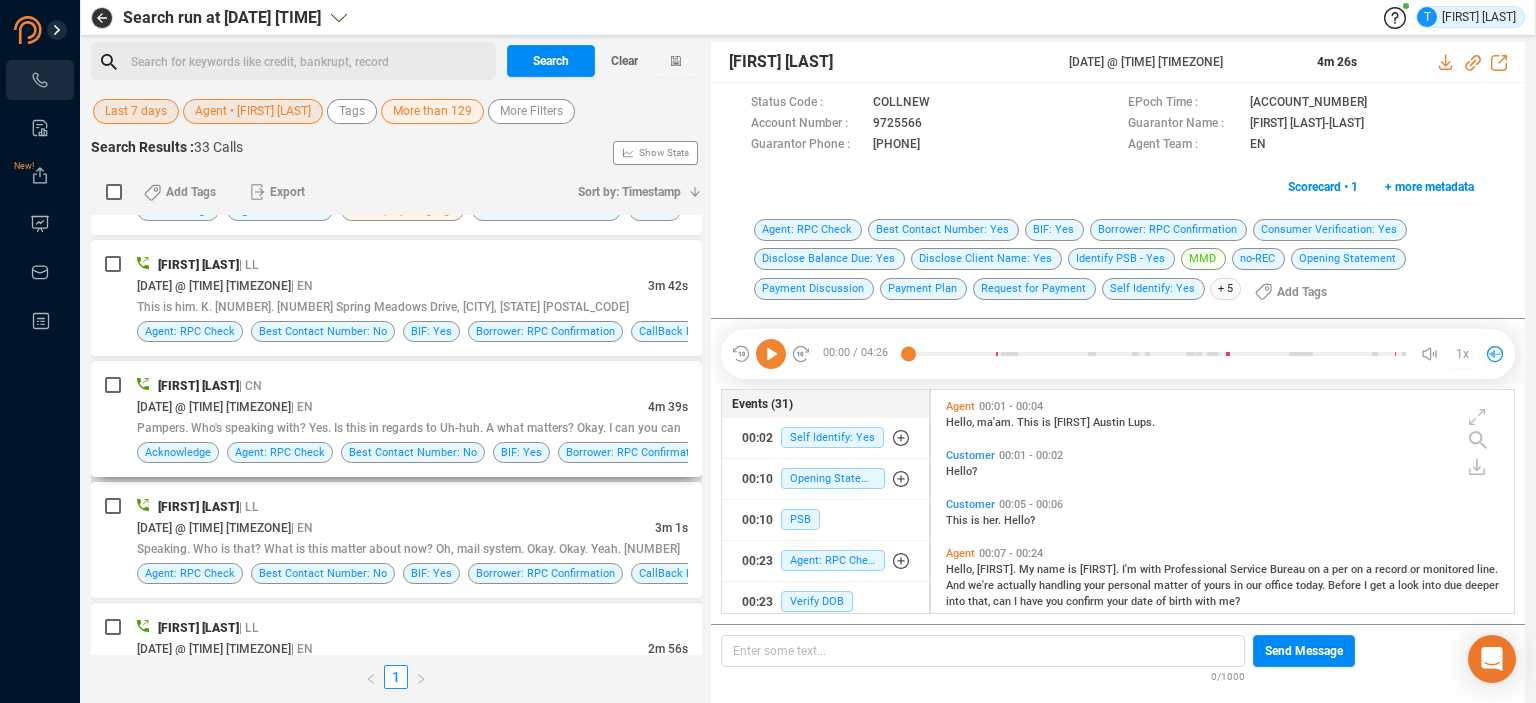 click on "Pampers. Who's speaking with? Yes. Is this in regards to Uh-huh. A what matters? Okay. I can you can" at bounding box center [412, 427] 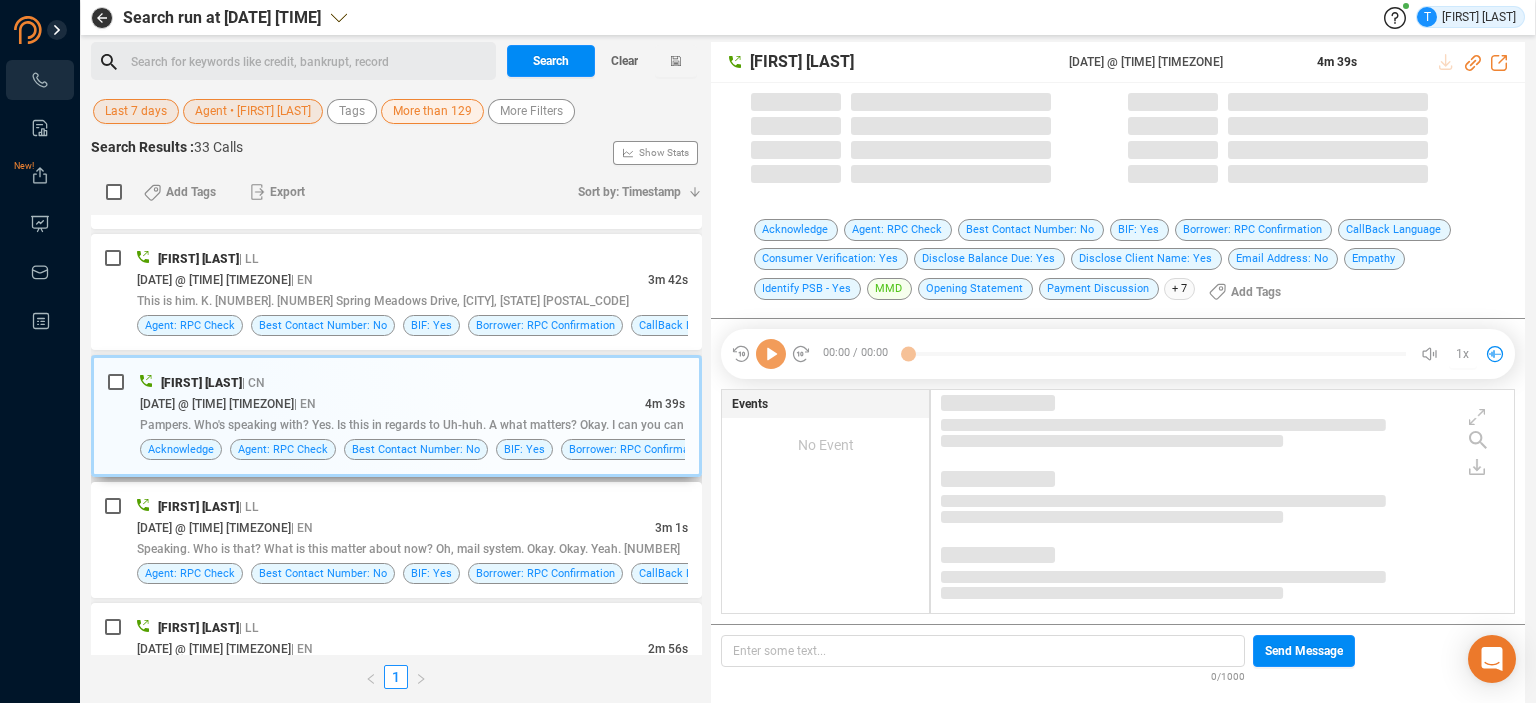 scroll, scrollTop: 3243, scrollLeft: 0, axis: vertical 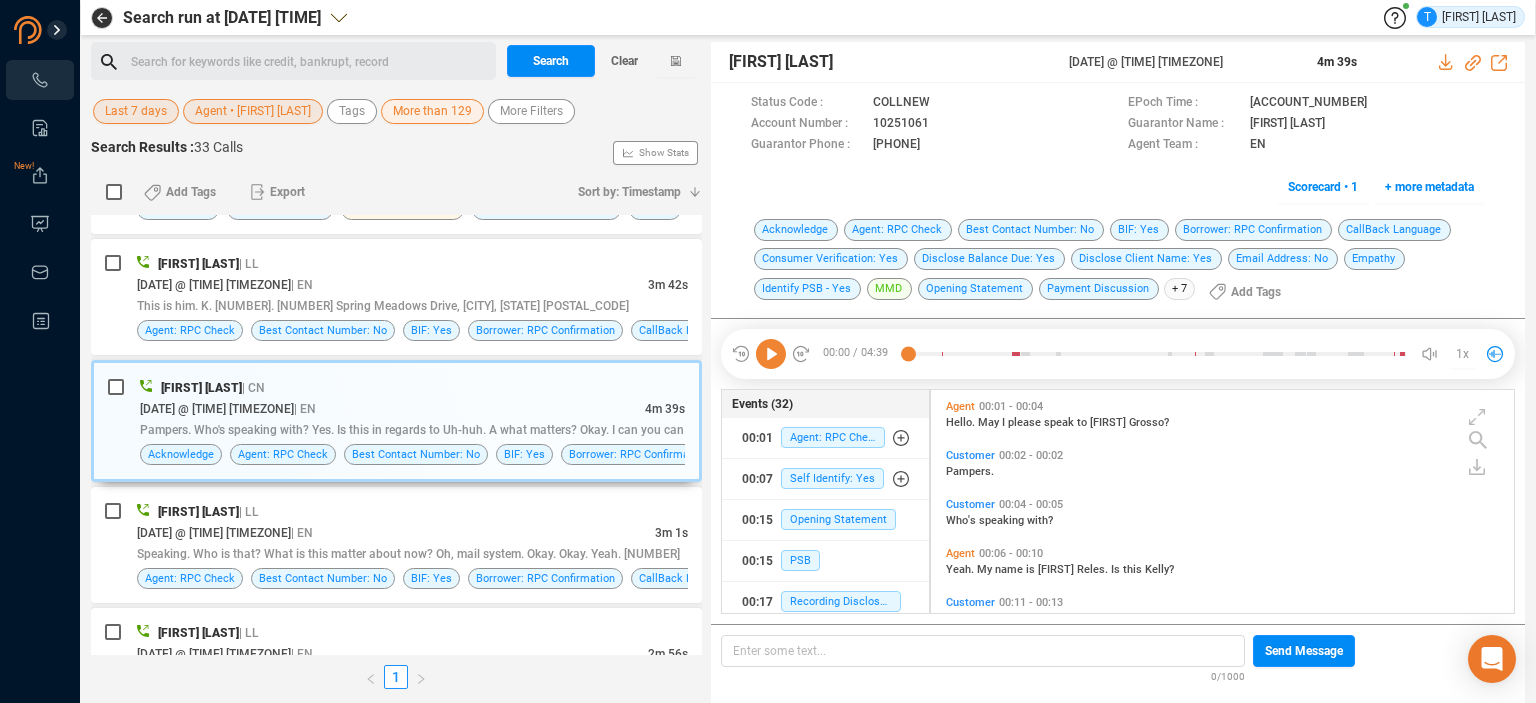 click at bounding box center (741, 354) 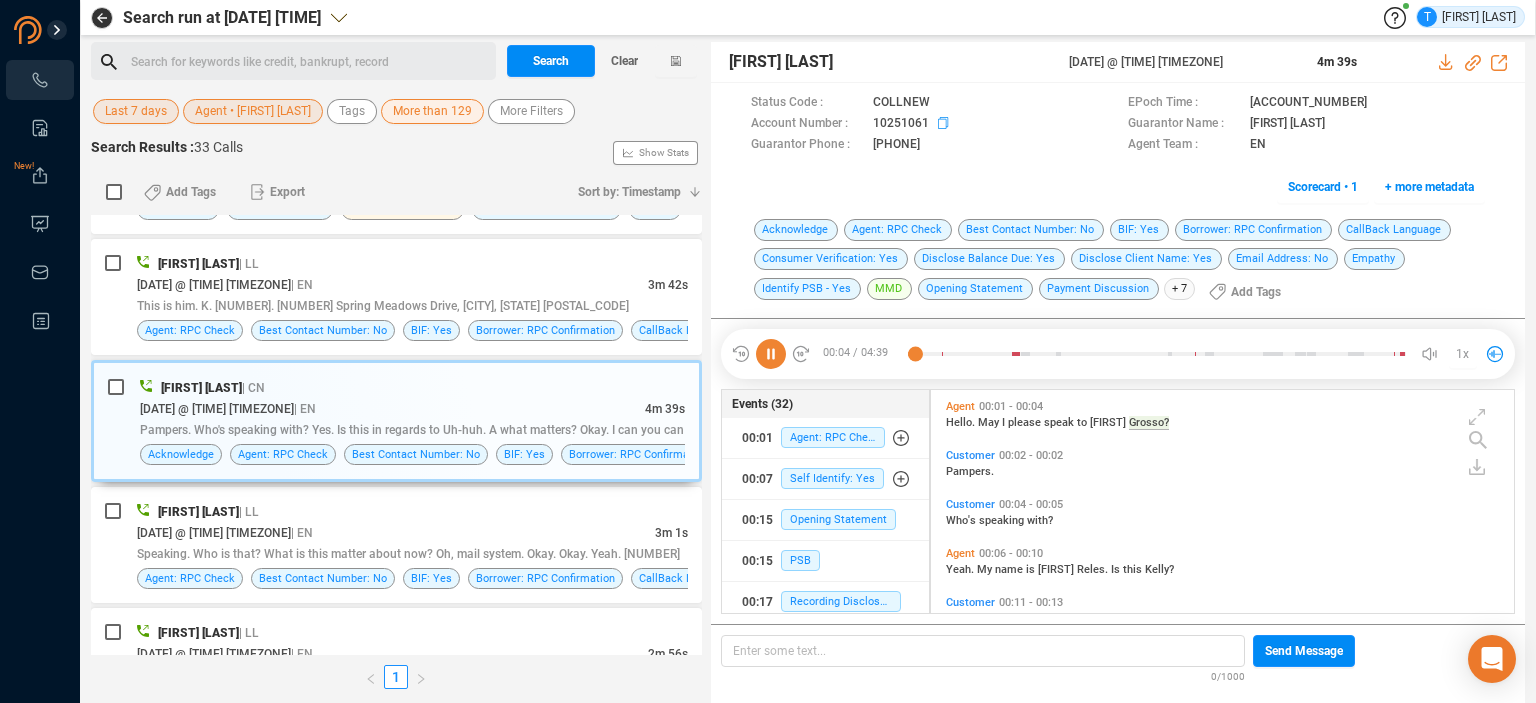 click at bounding box center (1021, 103) 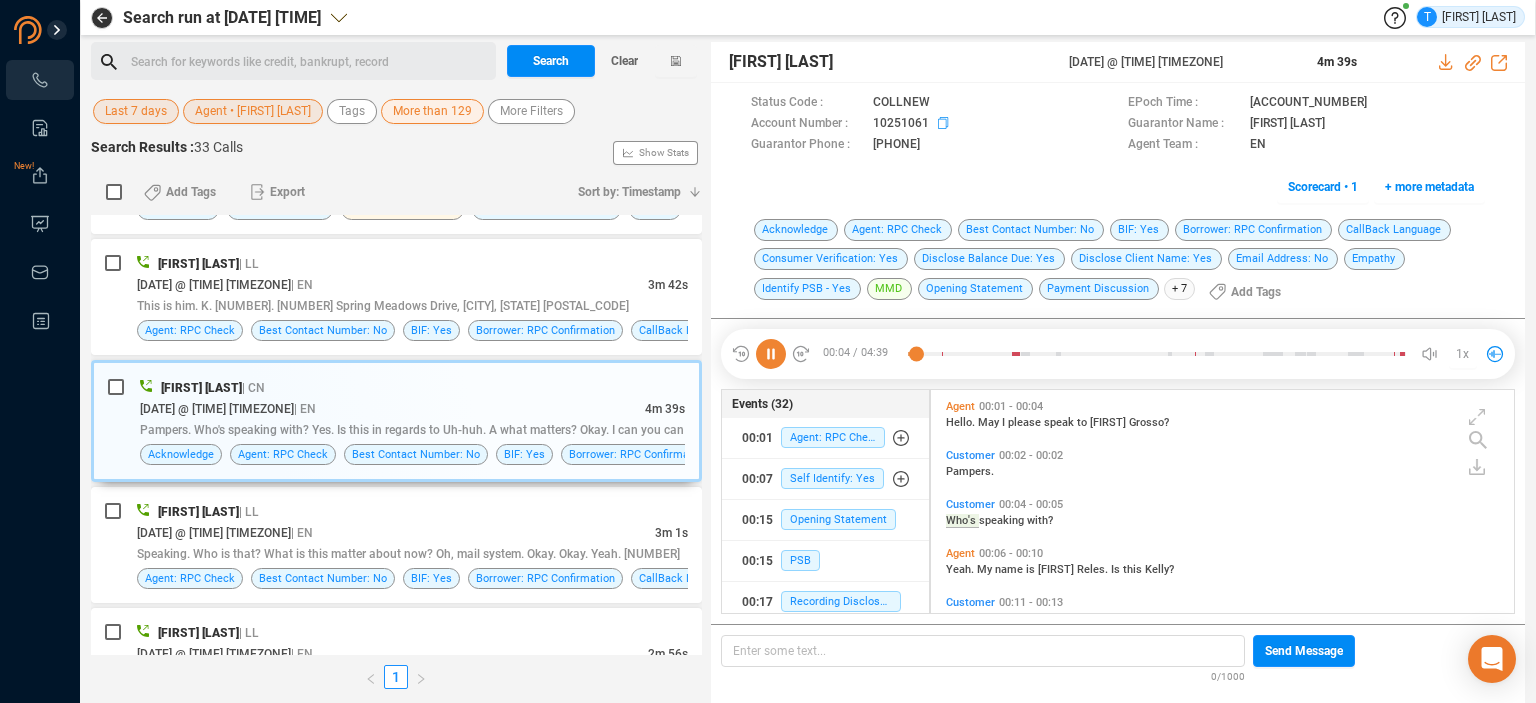 scroll, scrollTop: 14, scrollLeft: 0, axis: vertical 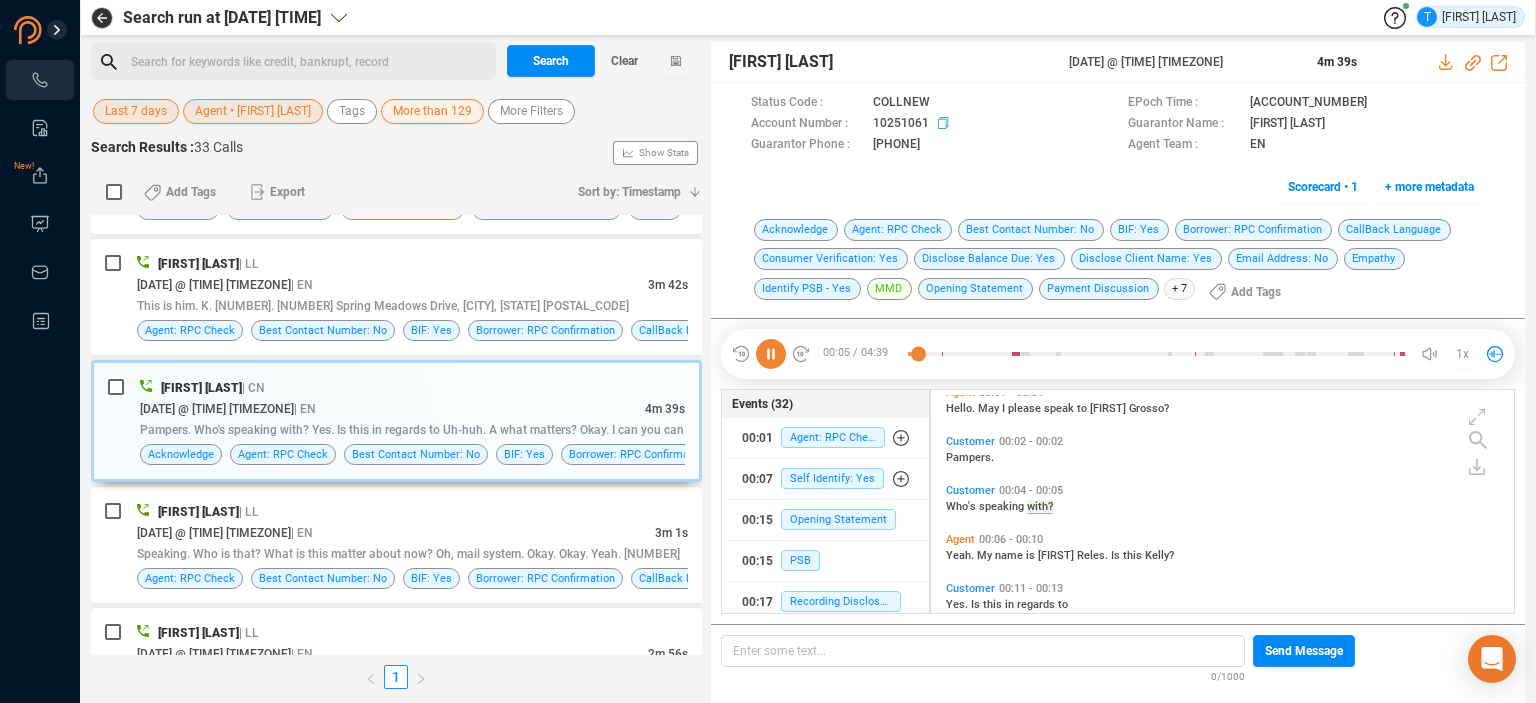 click at bounding box center (944, 102) 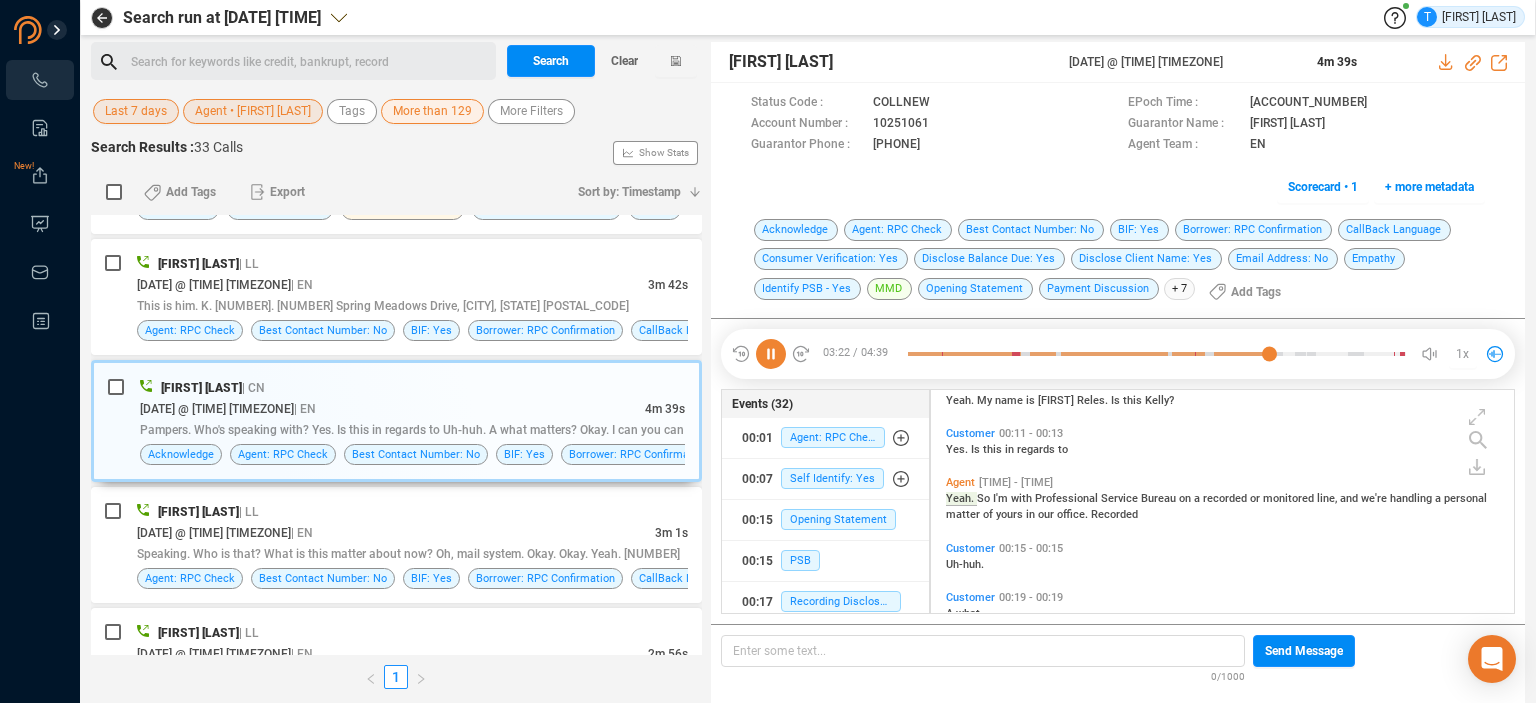 scroll, scrollTop: 2024, scrollLeft: 0, axis: vertical 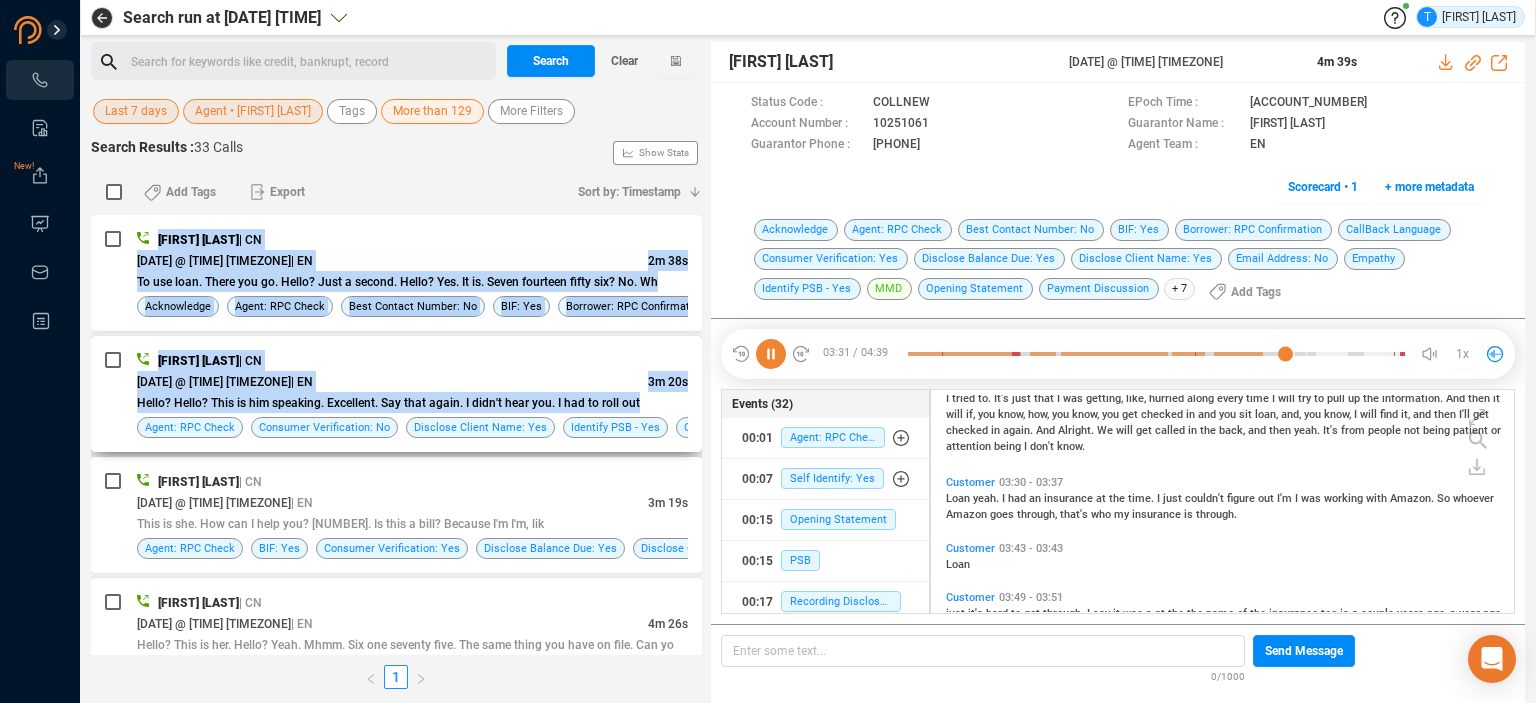 drag, startPoint x: 692, startPoint y: 211, endPoint x: 679, endPoint y: 406, distance: 195.43285 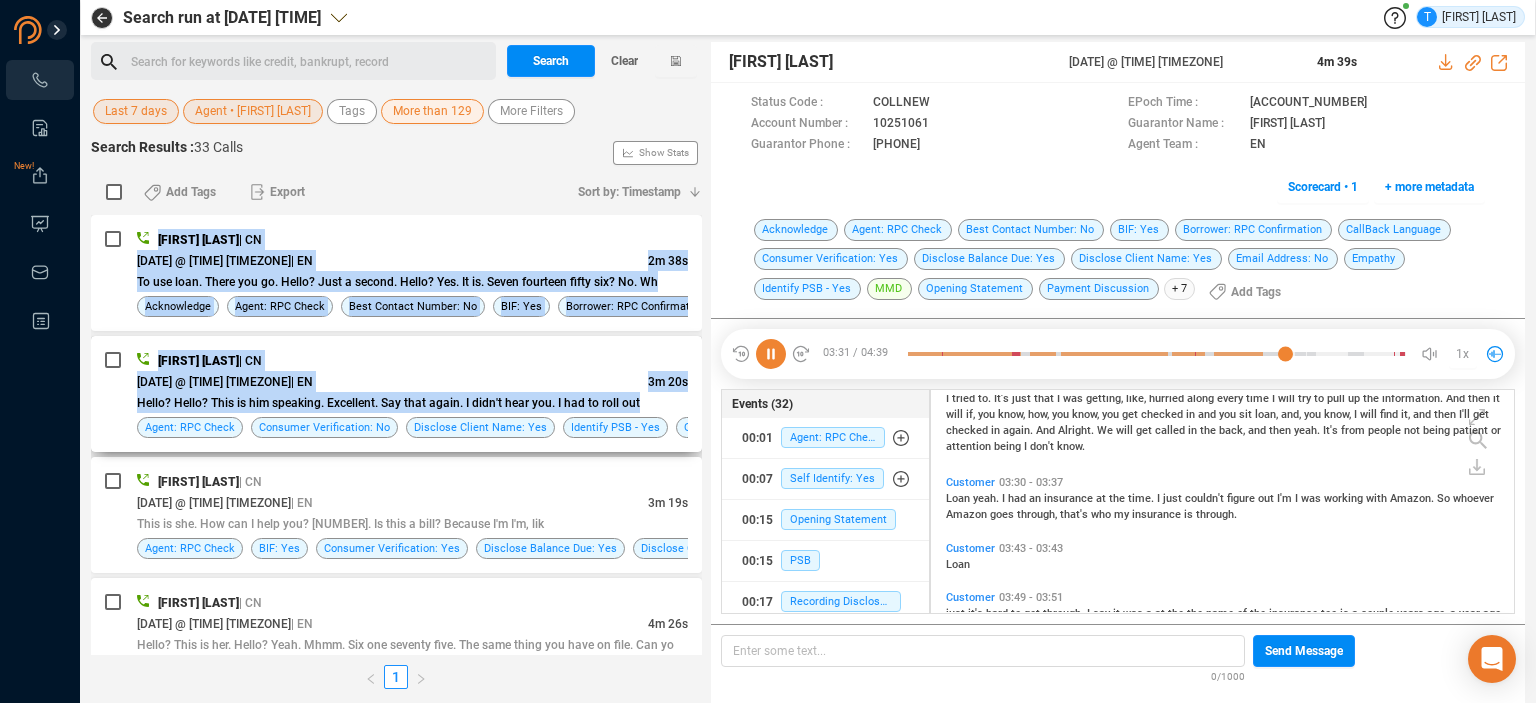 click on "Add Tags Export Sort by: Timestamp [FIRST] [LAST]  | CN [DATE] @ [TIME] [TIMEZONE]  | EN 2m 38s To use loan. There you go. Hello? Just a second. Hello? Yes. It is. Seven fourteen fifty six? No. Wh Acknowledge Agent: RPC Check Best Contact Number: No BIF: Yes Borrower: RPC Confirmation +17 more [FIRST] [LAST]  | CN [DATE] @ [TIME] [TIMEZONE]  | EN 3m 20s Hello? Hello? This is him speaking. Excellent. Say that again. I didn't hear you. I had to roll out  Agent: RPC Check Consumer Verification: No Disclose Client Name: Yes Identify PSB - Yes Opening Statement +4 more [FIRST] [LAST]  | CN [DATE] @ [TIME] [TIMEZONE]  | EN 3m 19s This is she. How can I help you? Twelve thirty one eighty four. Is this a bill? Because I'm I'm, lik Agent: RPC Check BIF: Yes Consumer Verification: Yes Disclose Balance Due: Yes Disclose Client Name: Yes +15 more [FIRST] [LAST]  | CN [DATE] @ [TIME] [TIMEZONE]  | EN 4m 26s Hello? This is her. Hello? Yeah. Mhmm. Six one seventy five. The same thing you have on file. Can yo Agent: RPC Check  | CN" at bounding box center [396, 412] 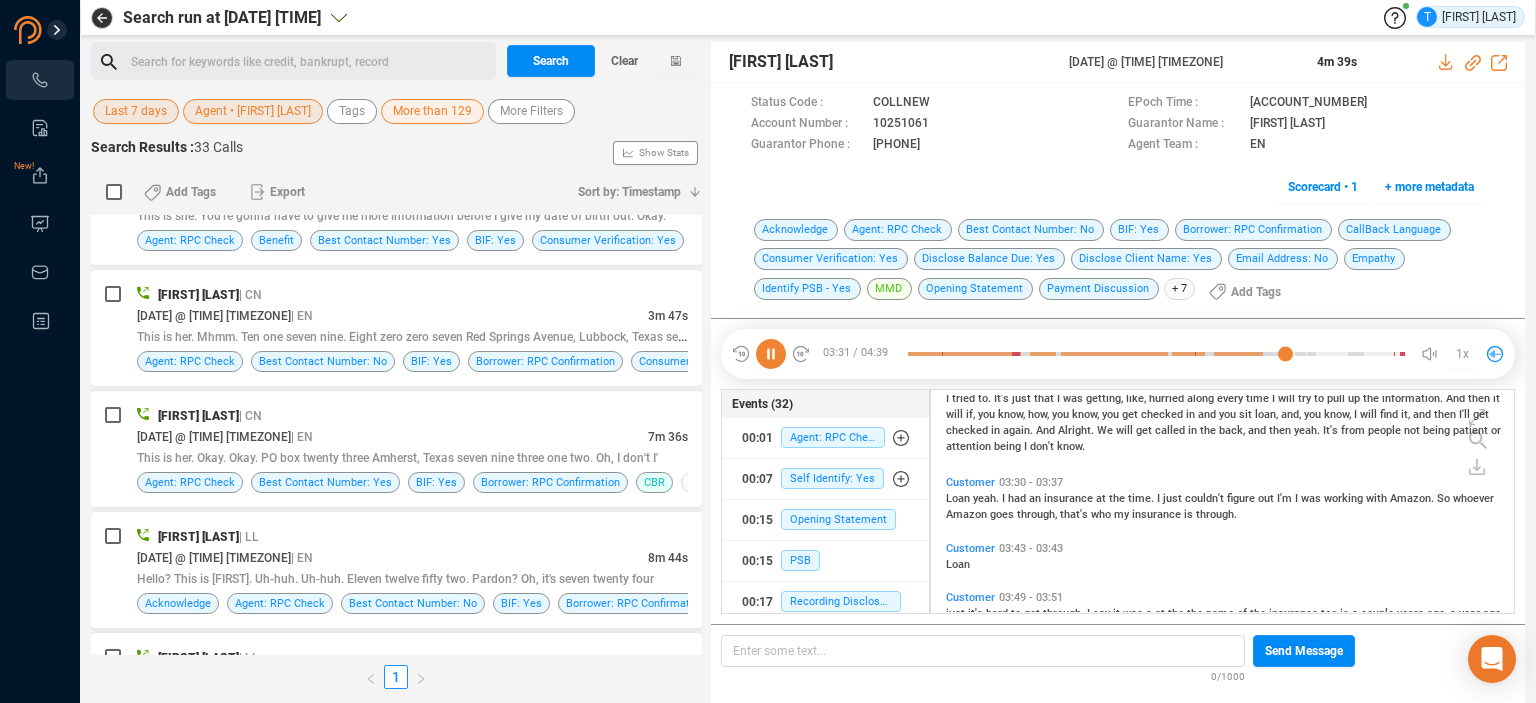 scroll, scrollTop: 3544, scrollLeft: 0, axis: vertical 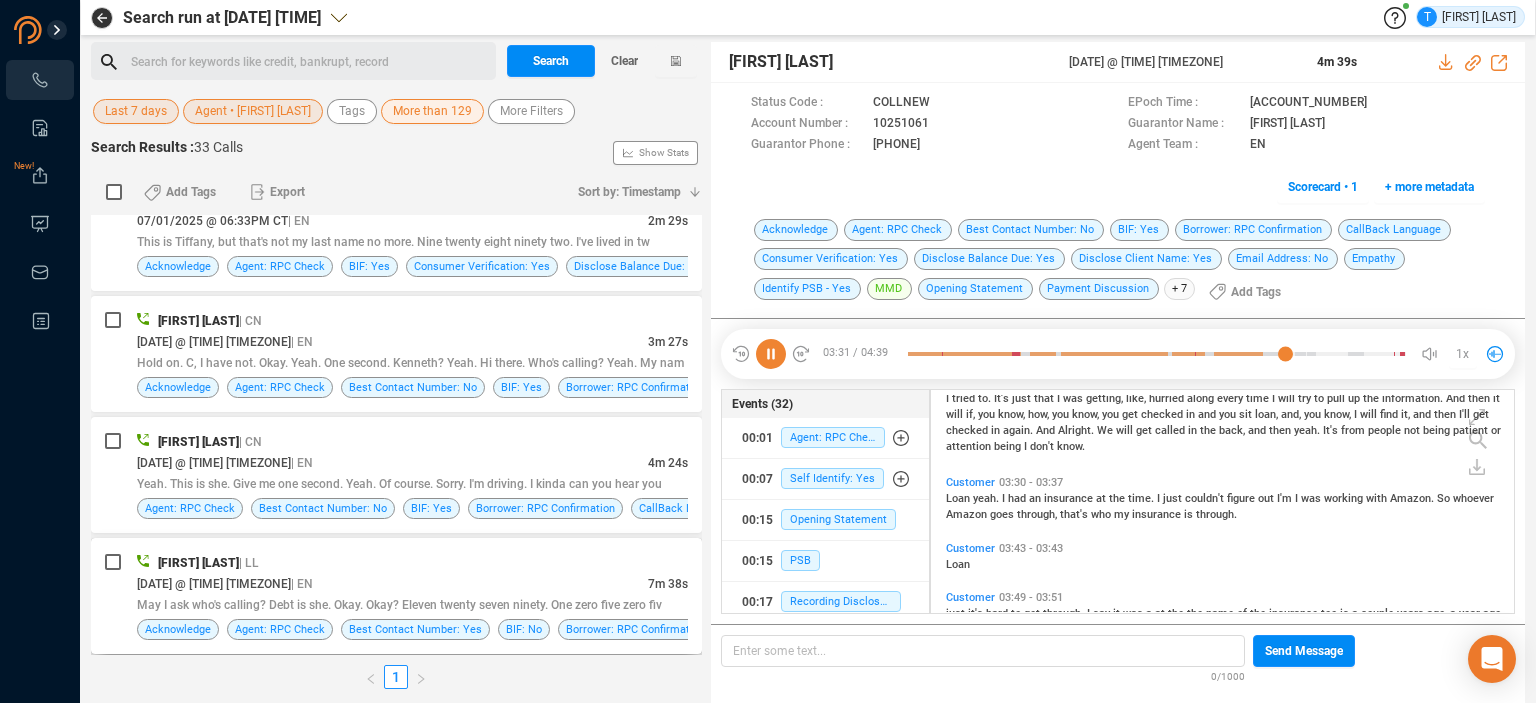 click on "[FIRST] [LAST]  | LL" at bounding box center [412, 562] 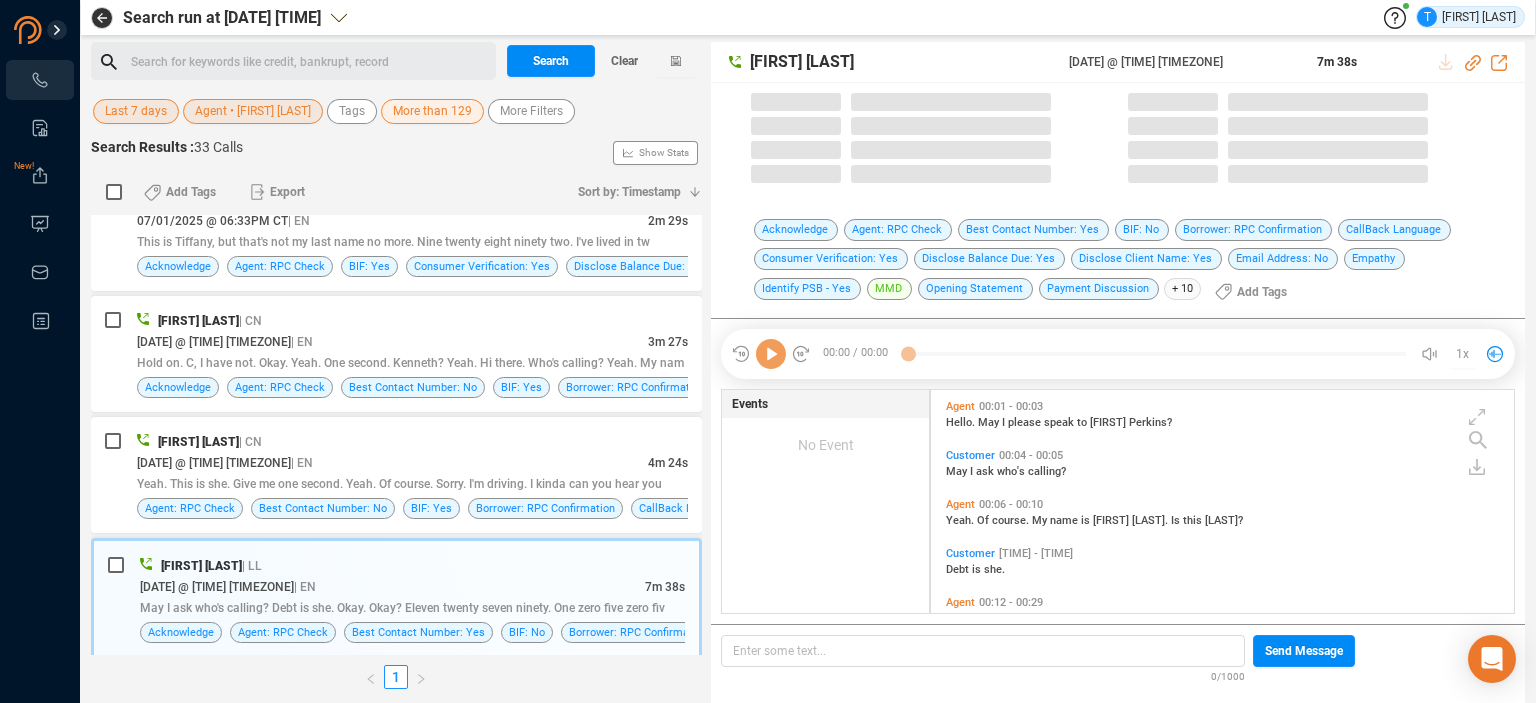 scroll, scrollTop: 6, scrollLeft: 11, axis: both 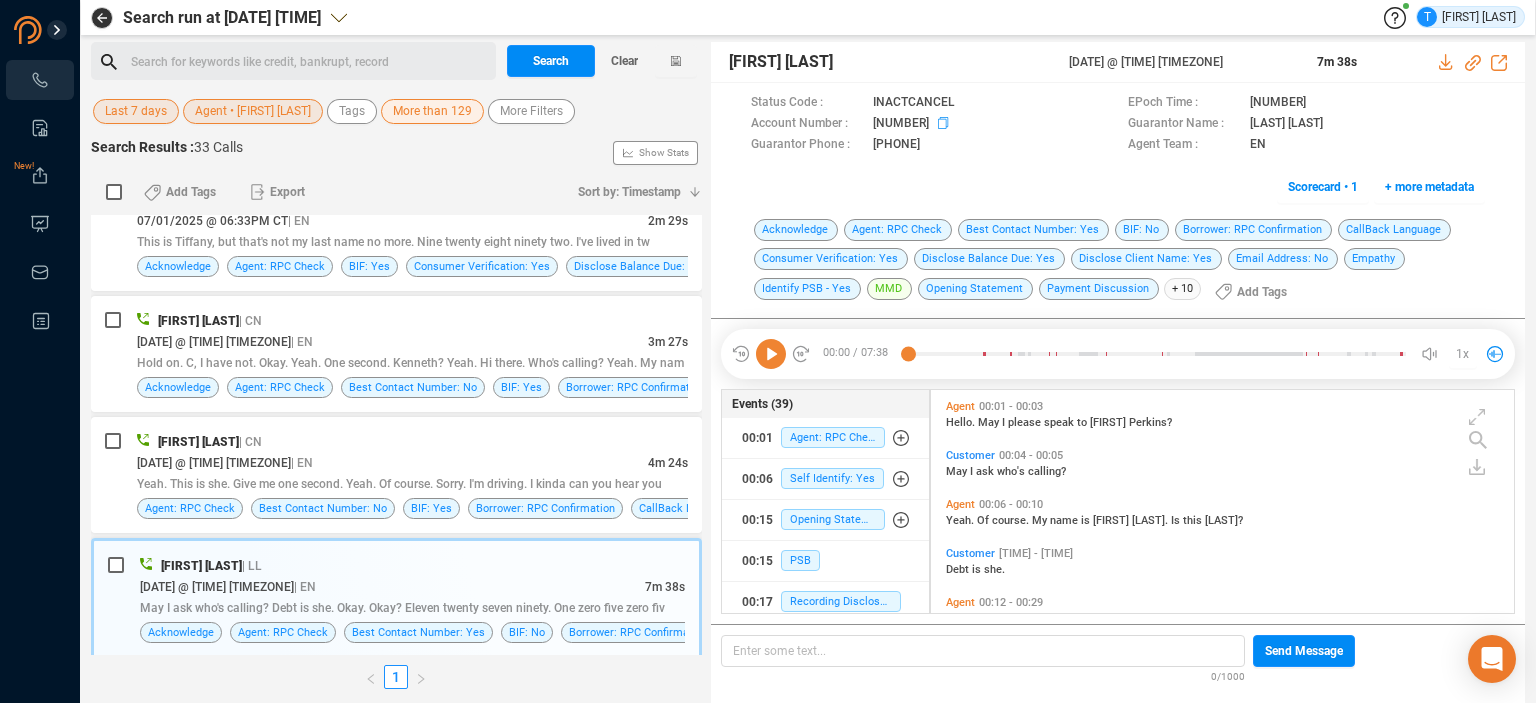 click at bounding box center (972, 104) 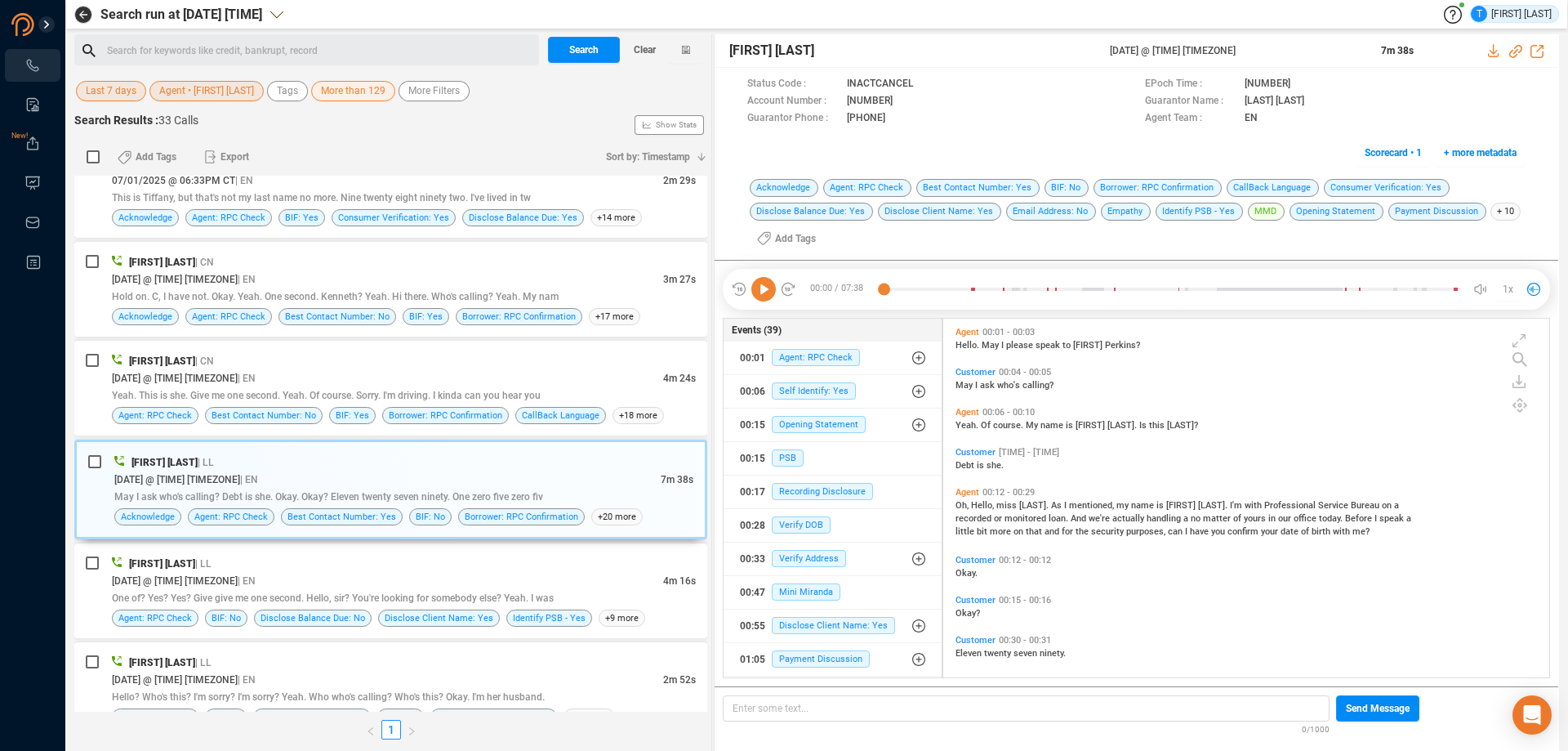 scroll, scrollTop: 1813, scrollLeft: 0, axis: vertical 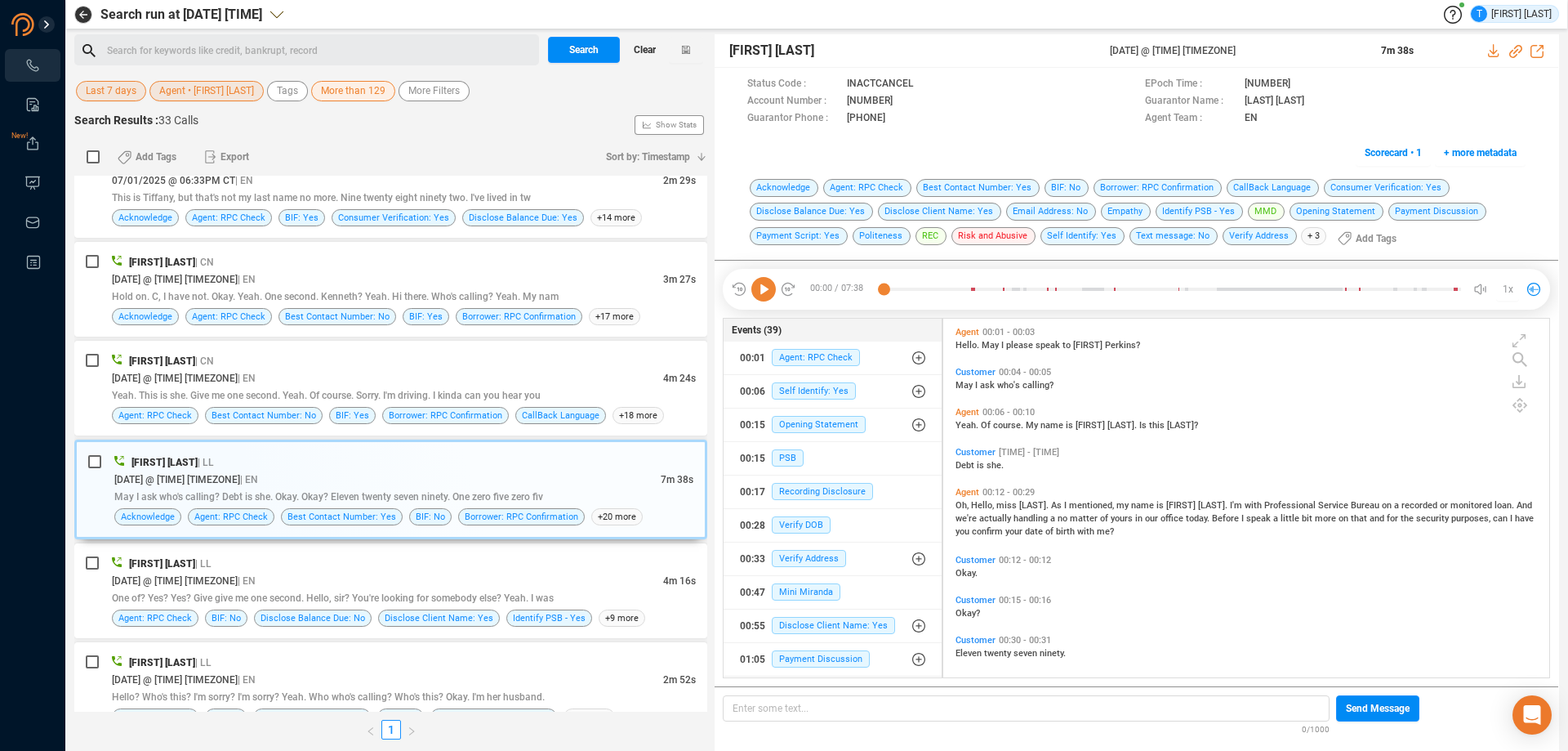 click on "Clear" at bounding box center (644, 50) 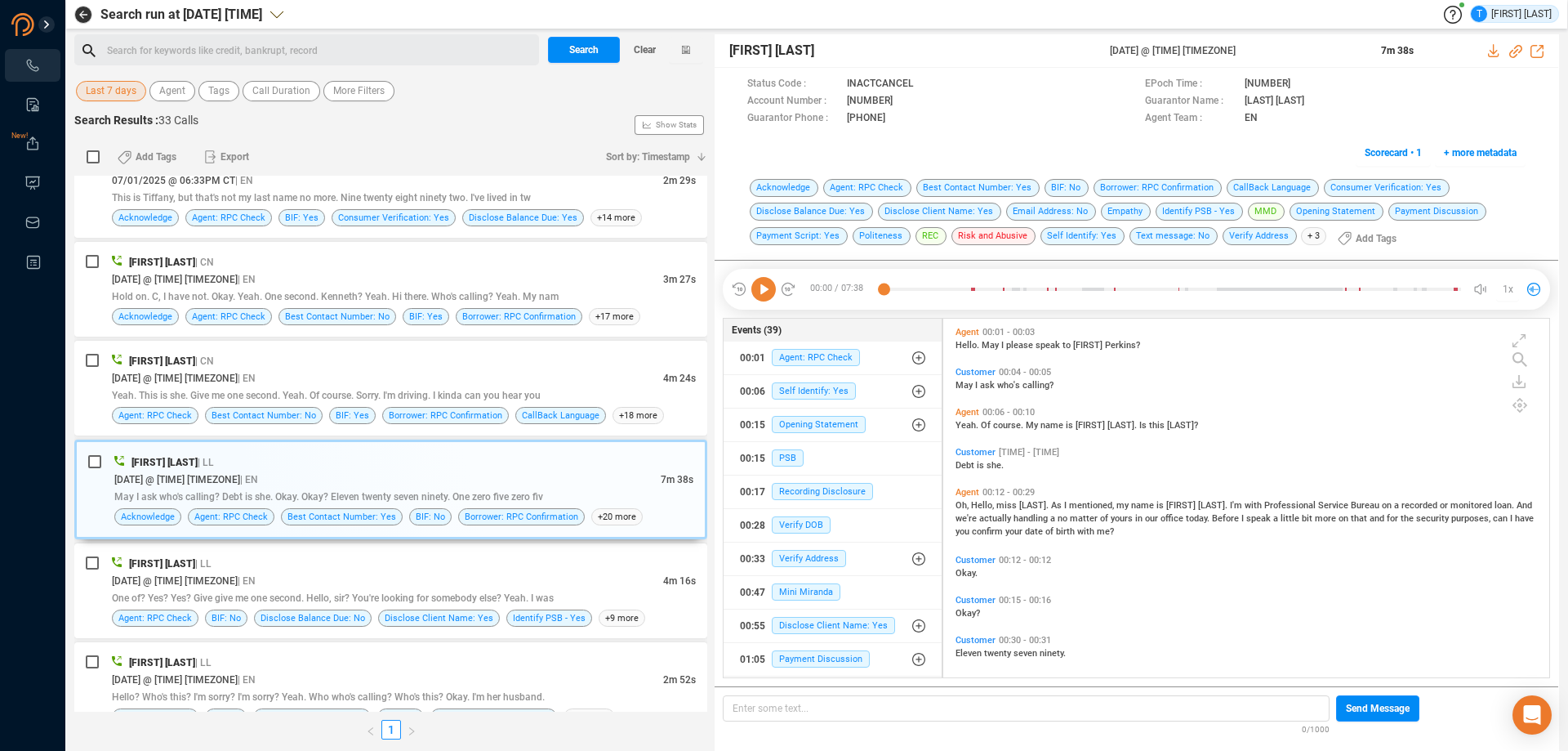 click on "Last 7 days" at bounding box center [111, 91] 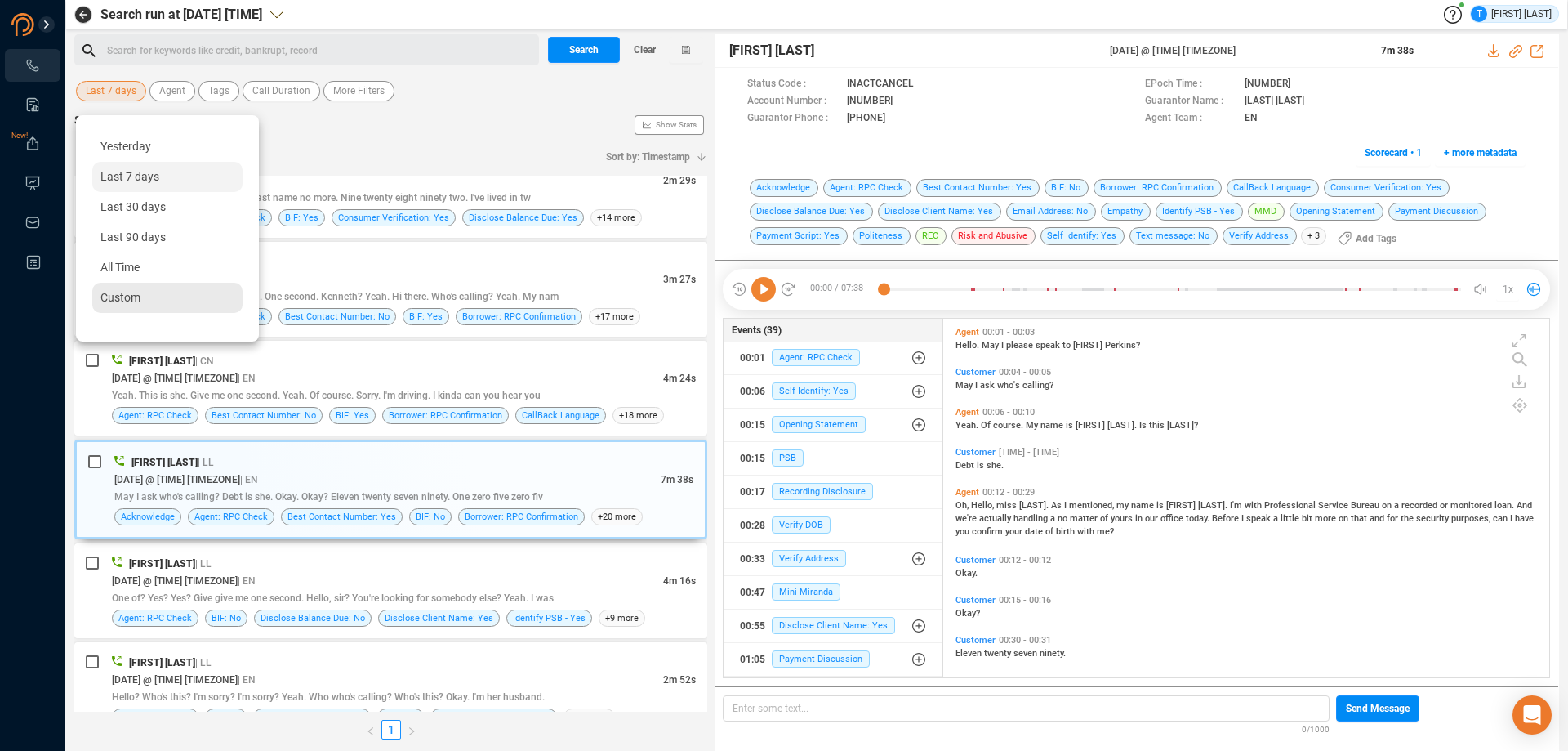 click on "Custom" at bounding box center [120, 297] 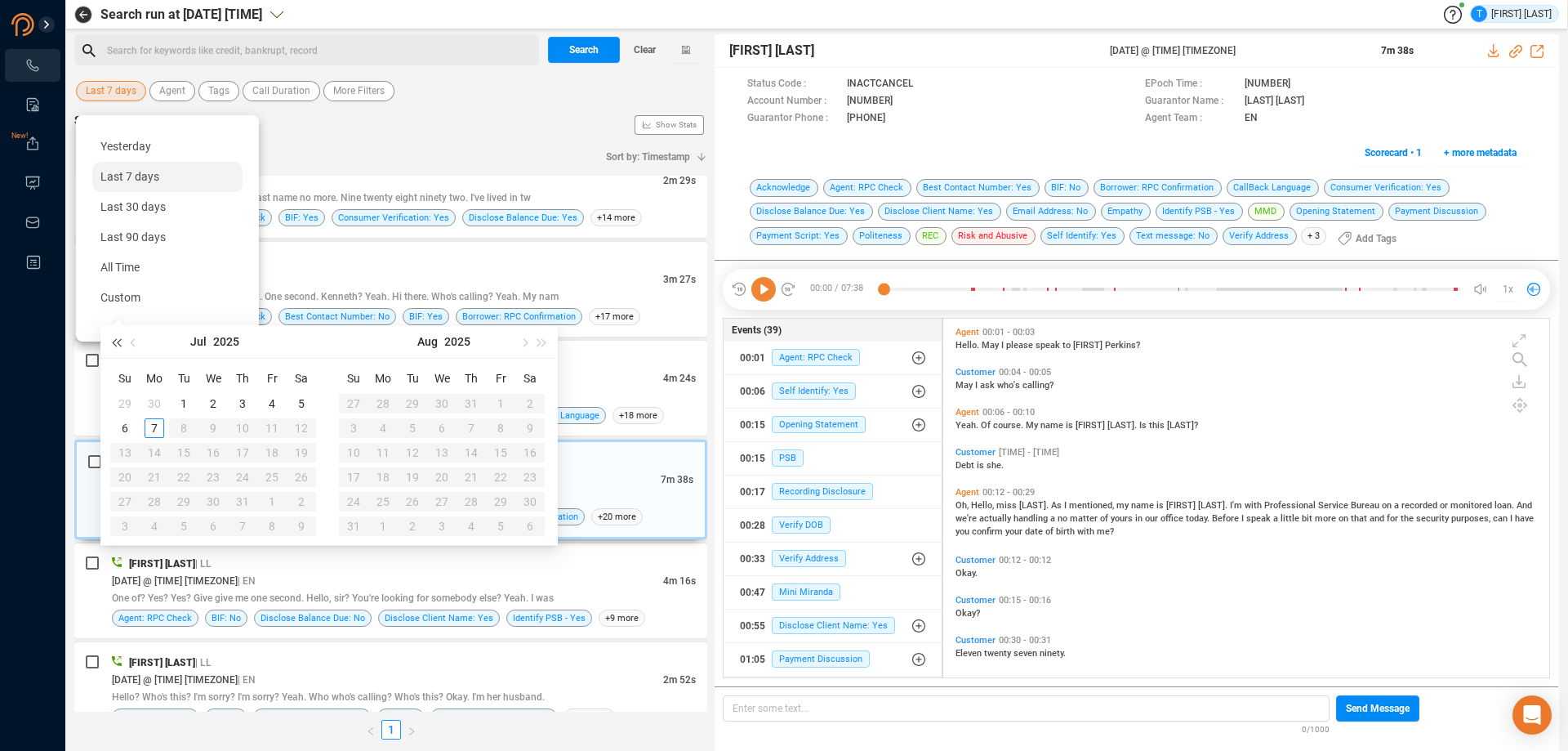 click at bounding box center (116, 342) 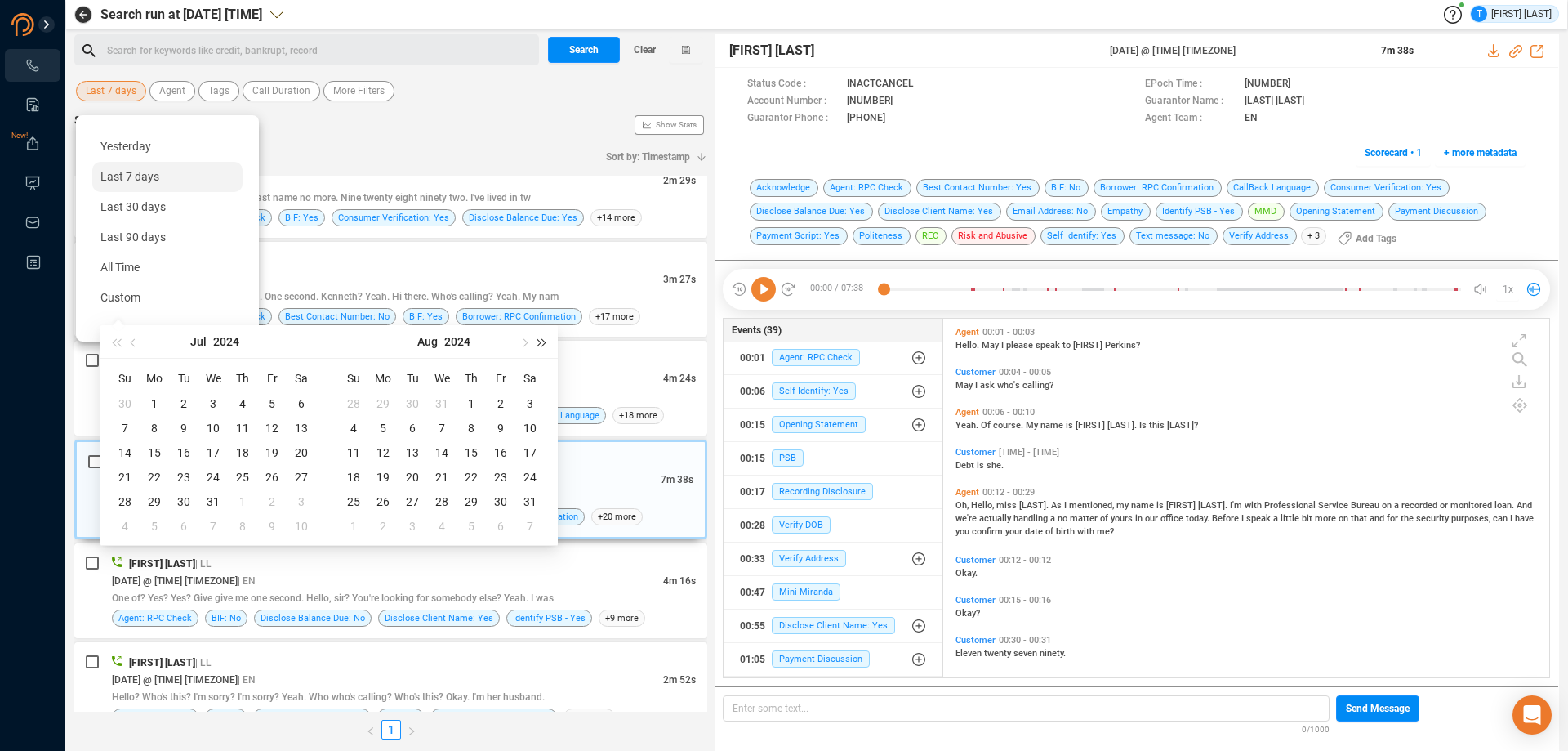 click at bounding box center (314, 342) 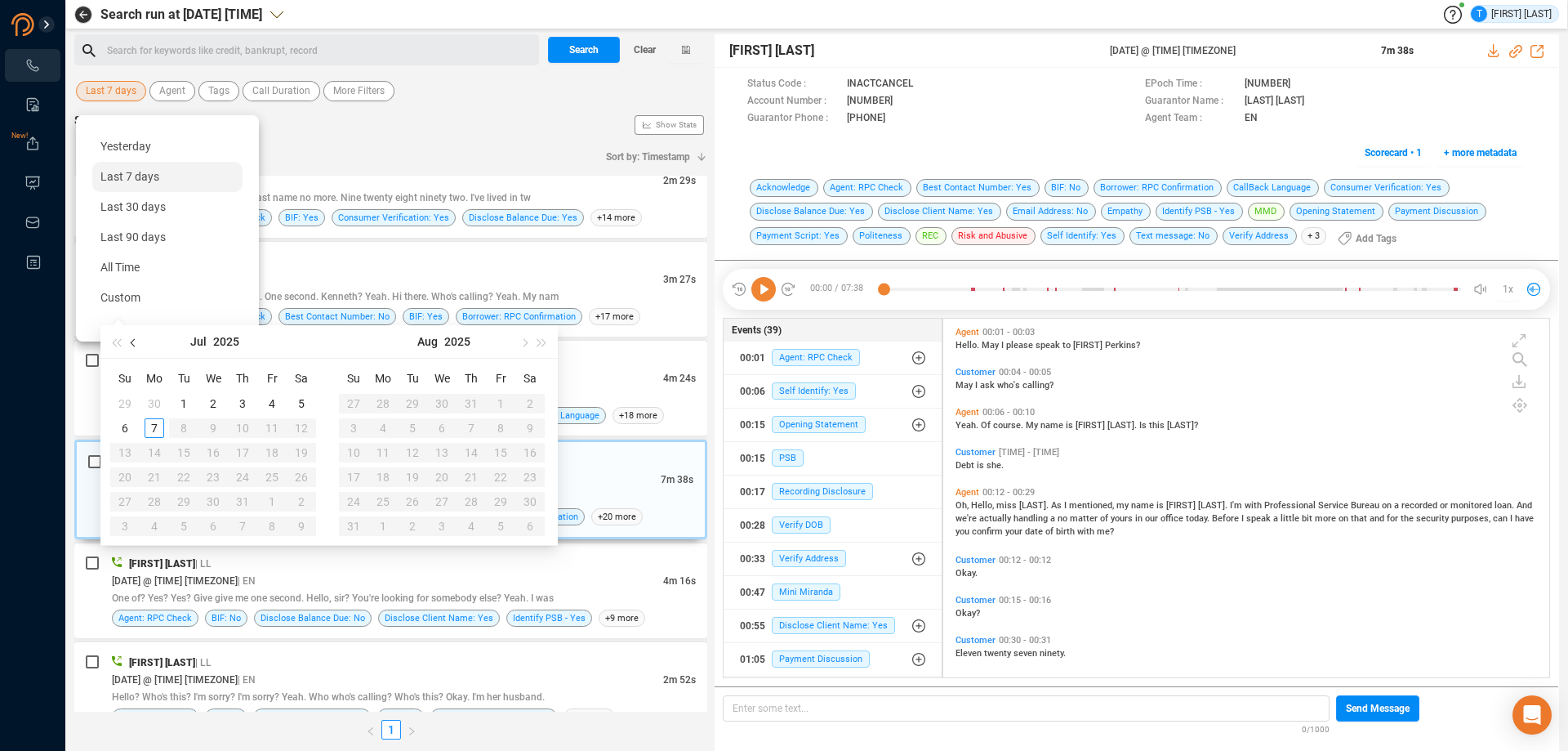click at bounding box center [135, 342] 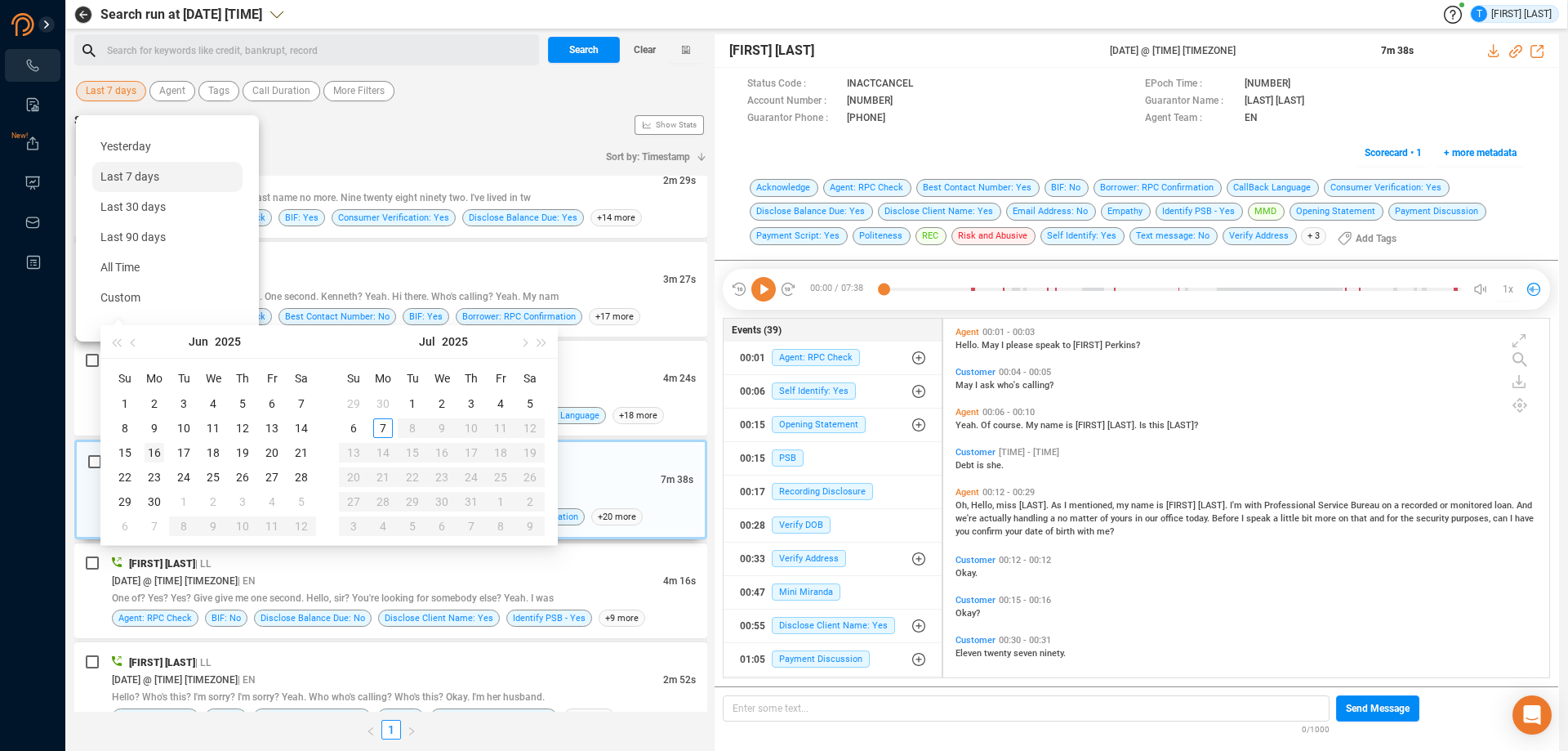click on "16" at bounding box center [125, 404] 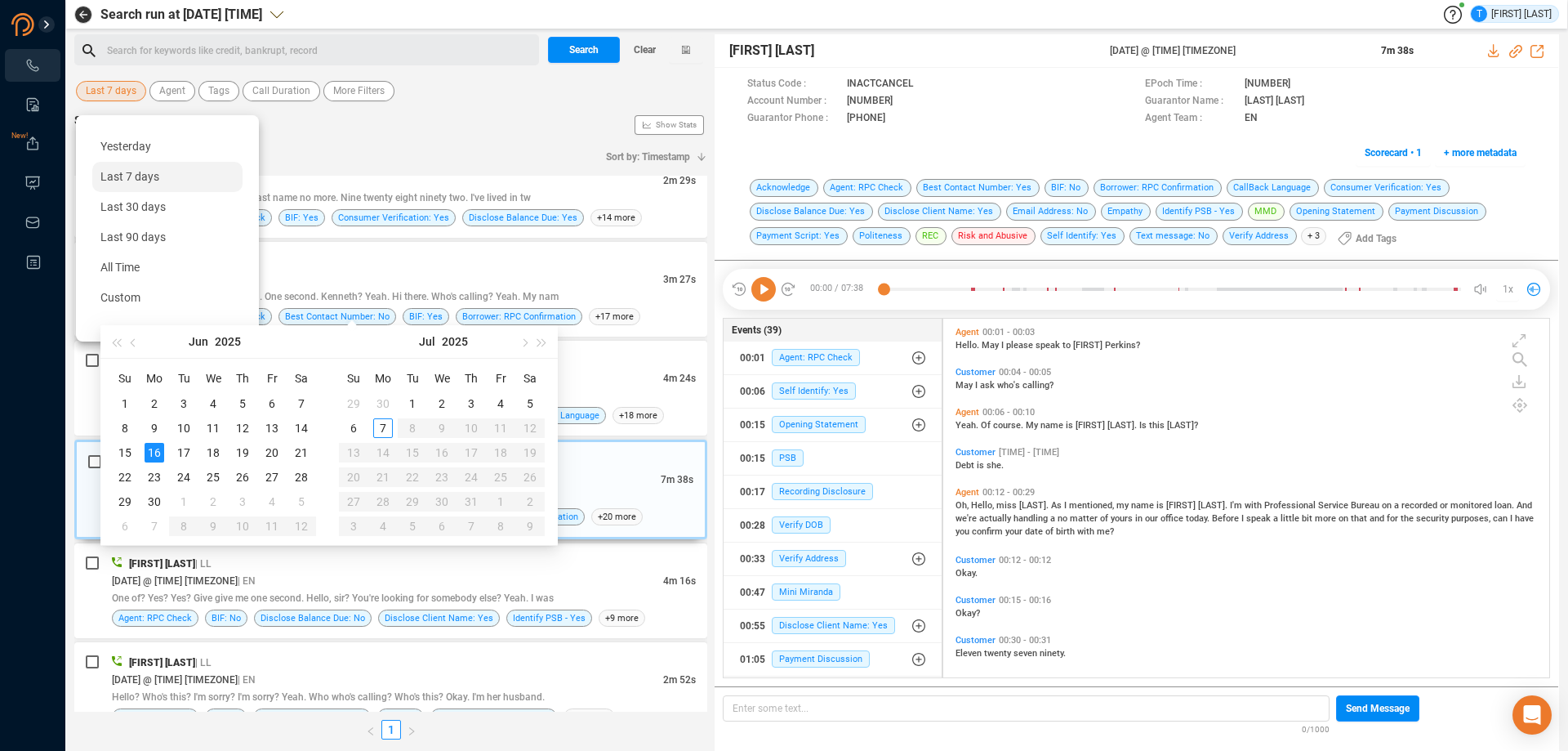 click on "16" at bounding box center [154, 453] 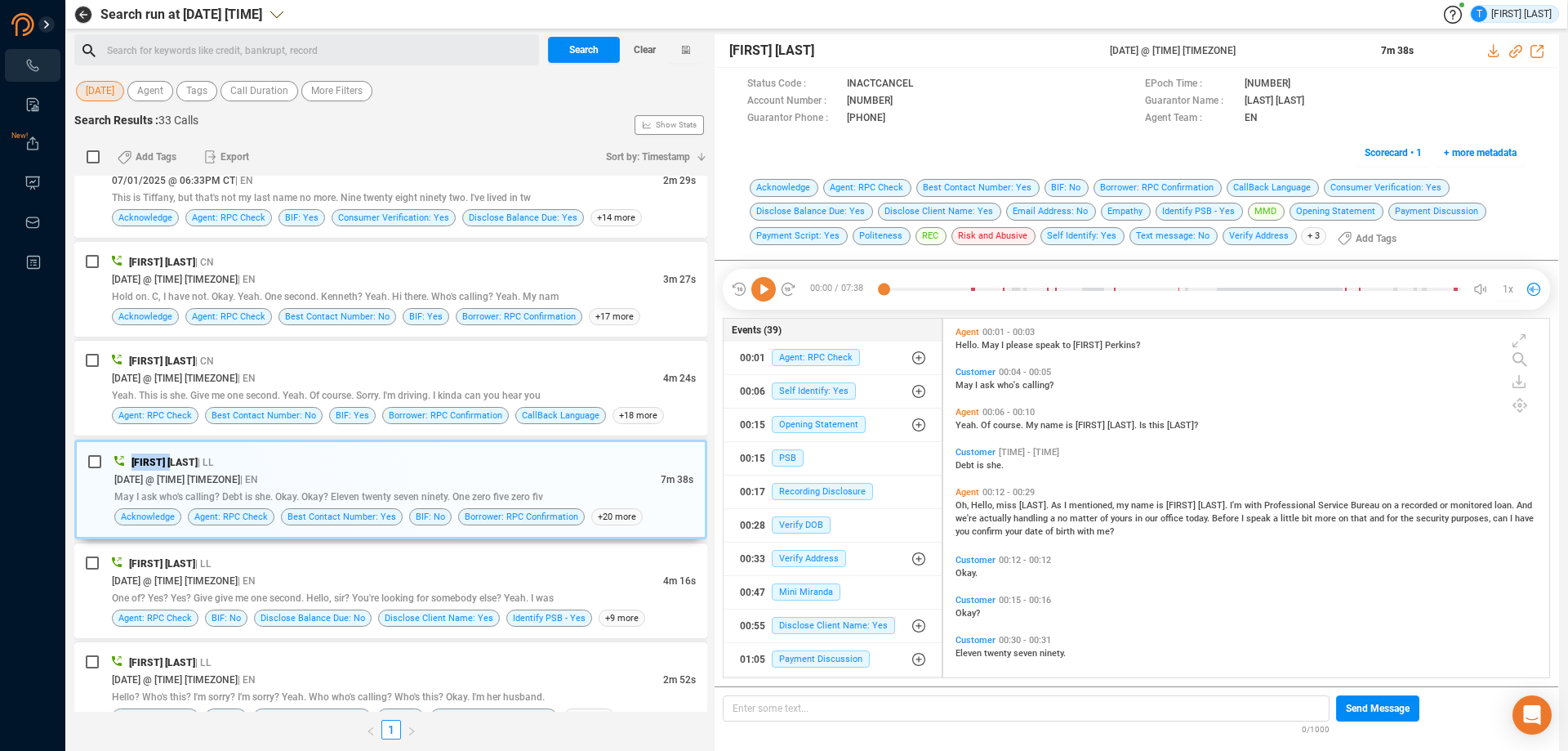 click on "[FIRST] [LAST]  | LL" at bounding box center [403, 462] 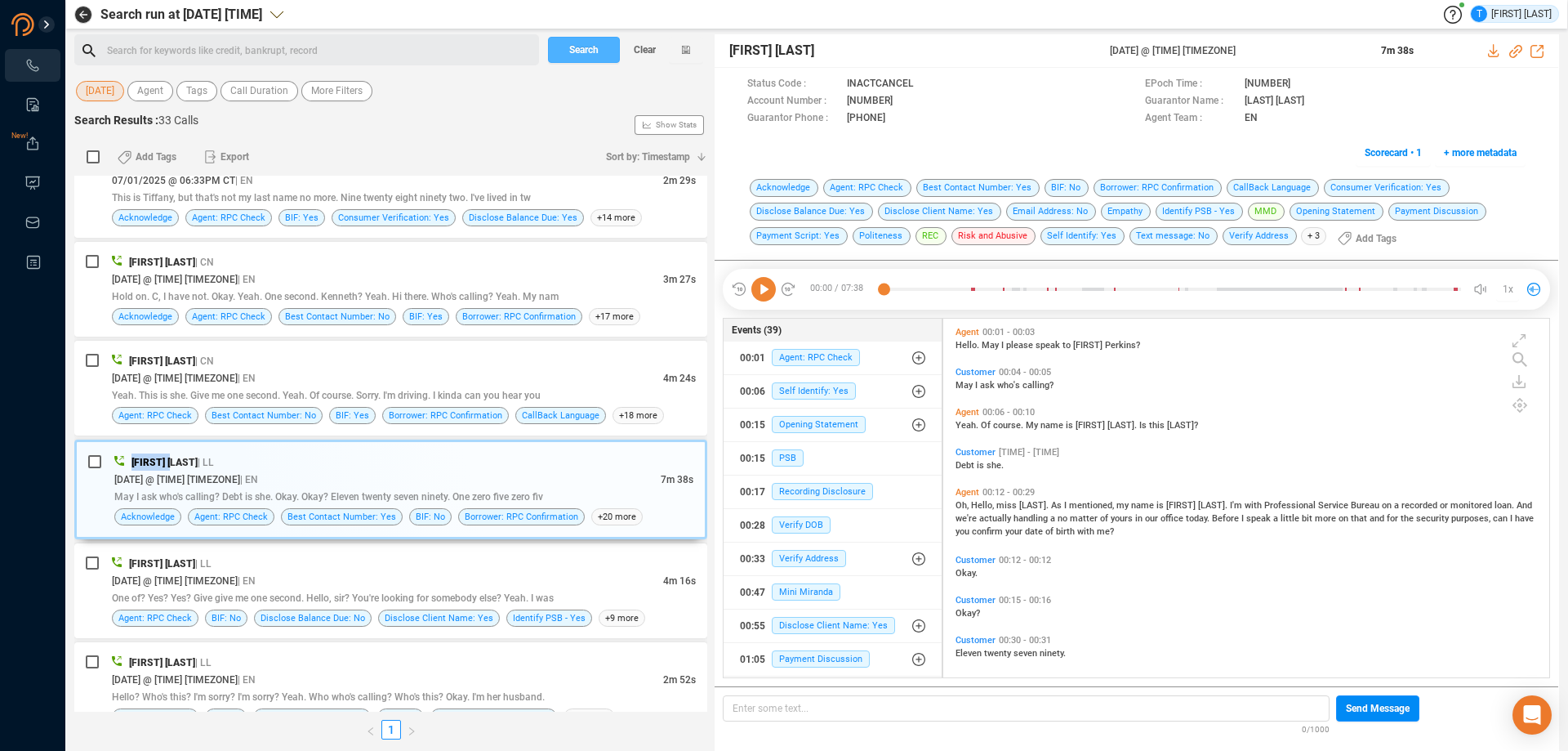 click on "Search" at bounding box center [584, 50] 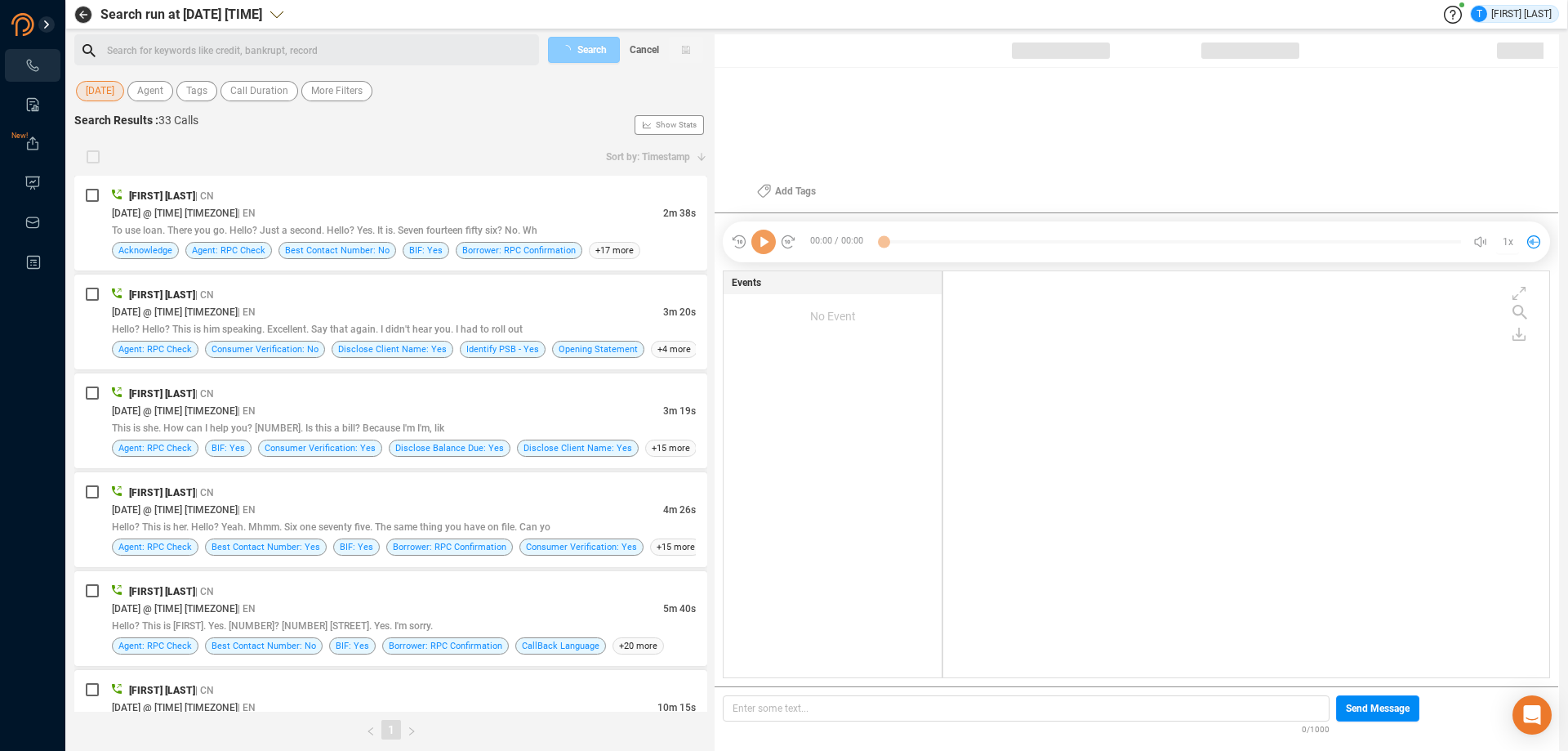 scroll, scrollTop: 5, scrollLeft: 9, axis: both 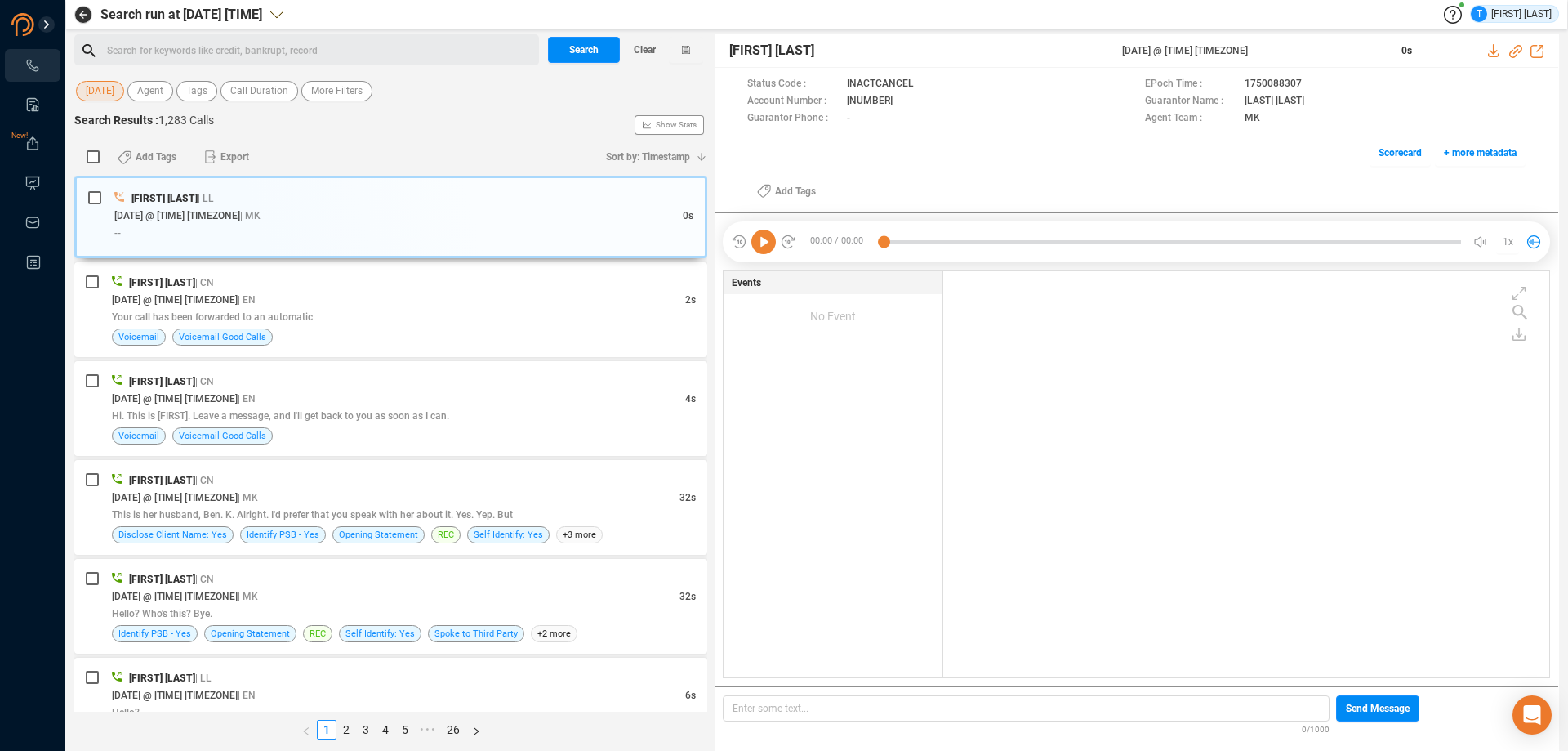 click on "[DATE]" at bounding box center [100, 91] 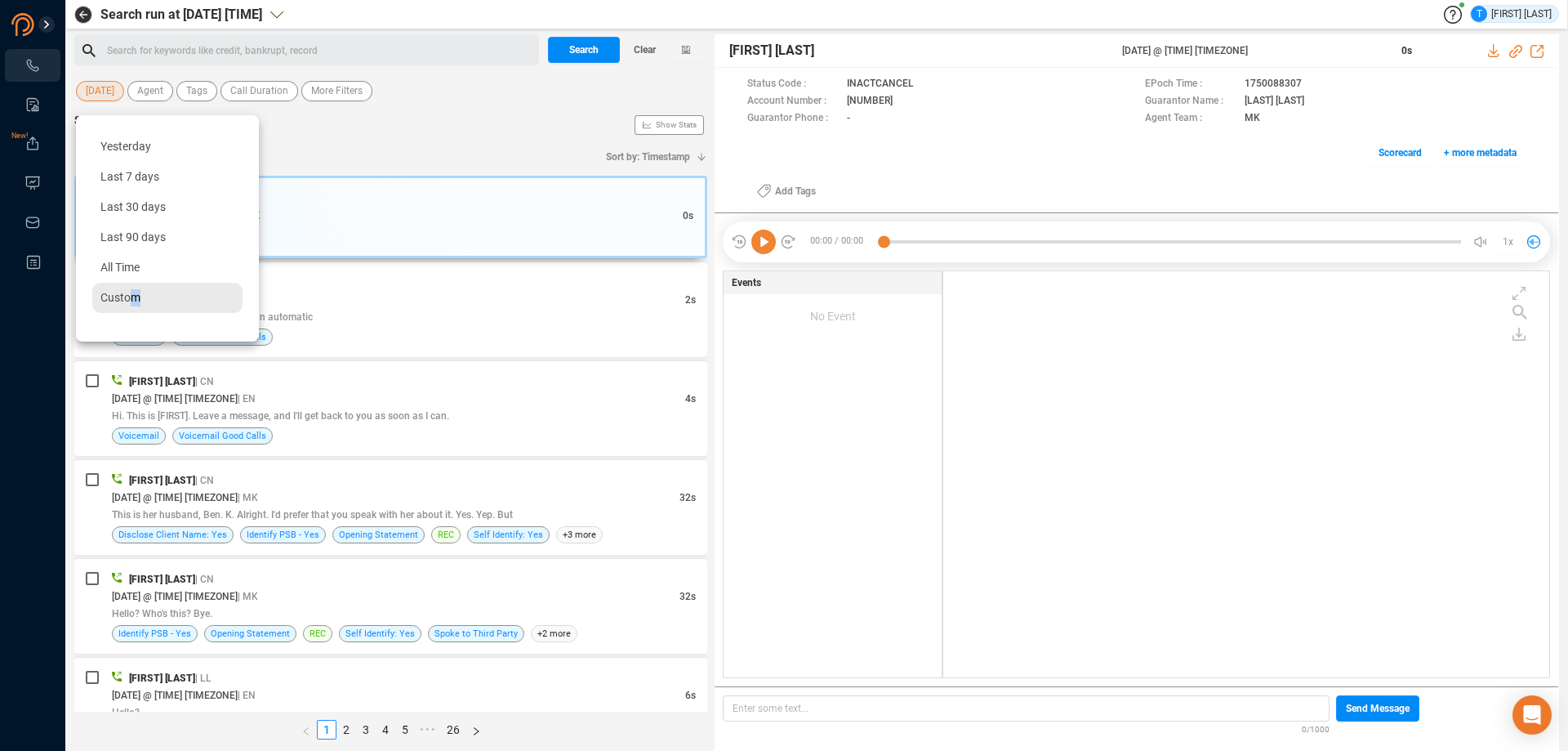 click on "Custom" at bounding box center [167, 297] 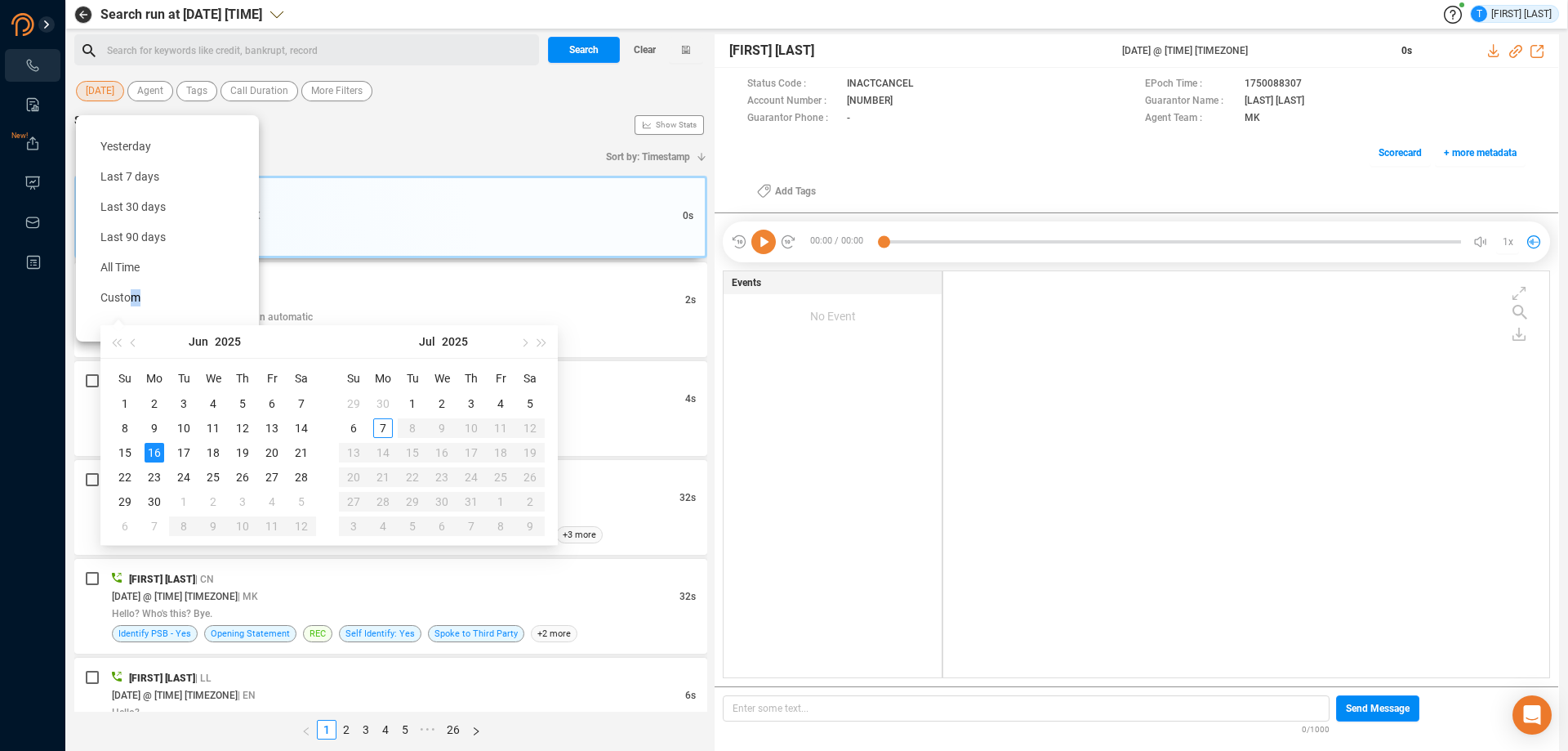 click on "16" at bounding box center (154, 453) 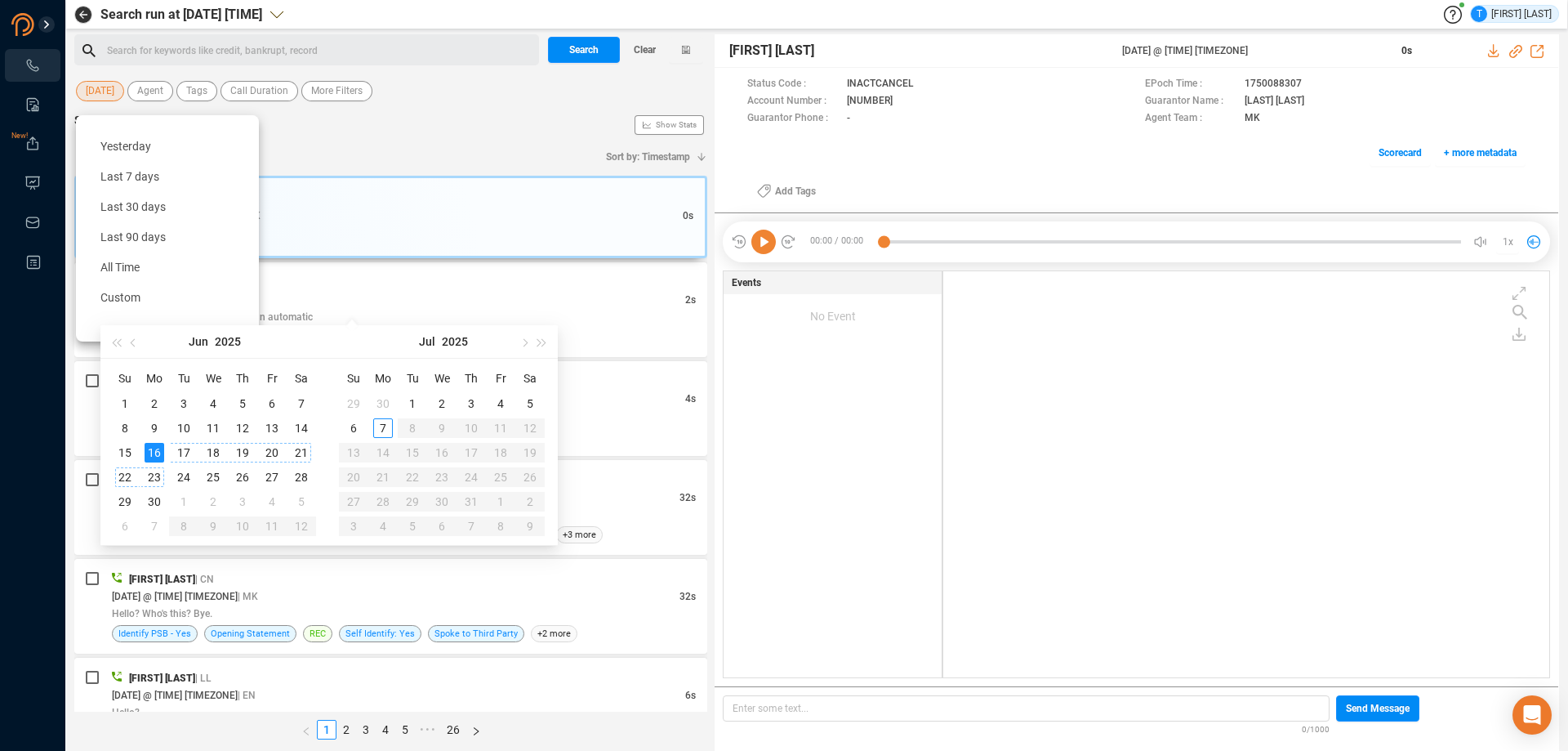 click on "23" at bounding box center [154, 477] 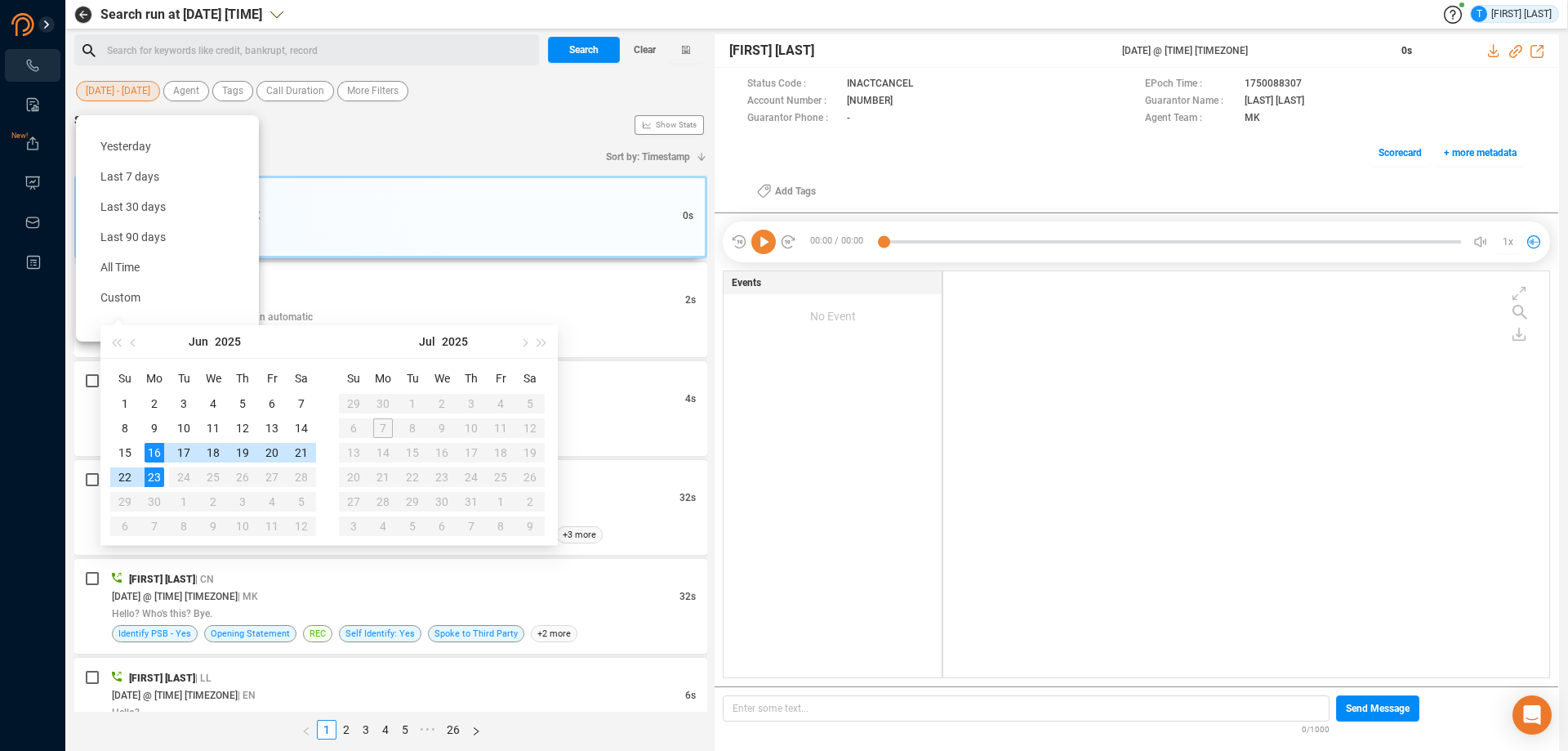 click on "23" at bounding box center (154, 477) 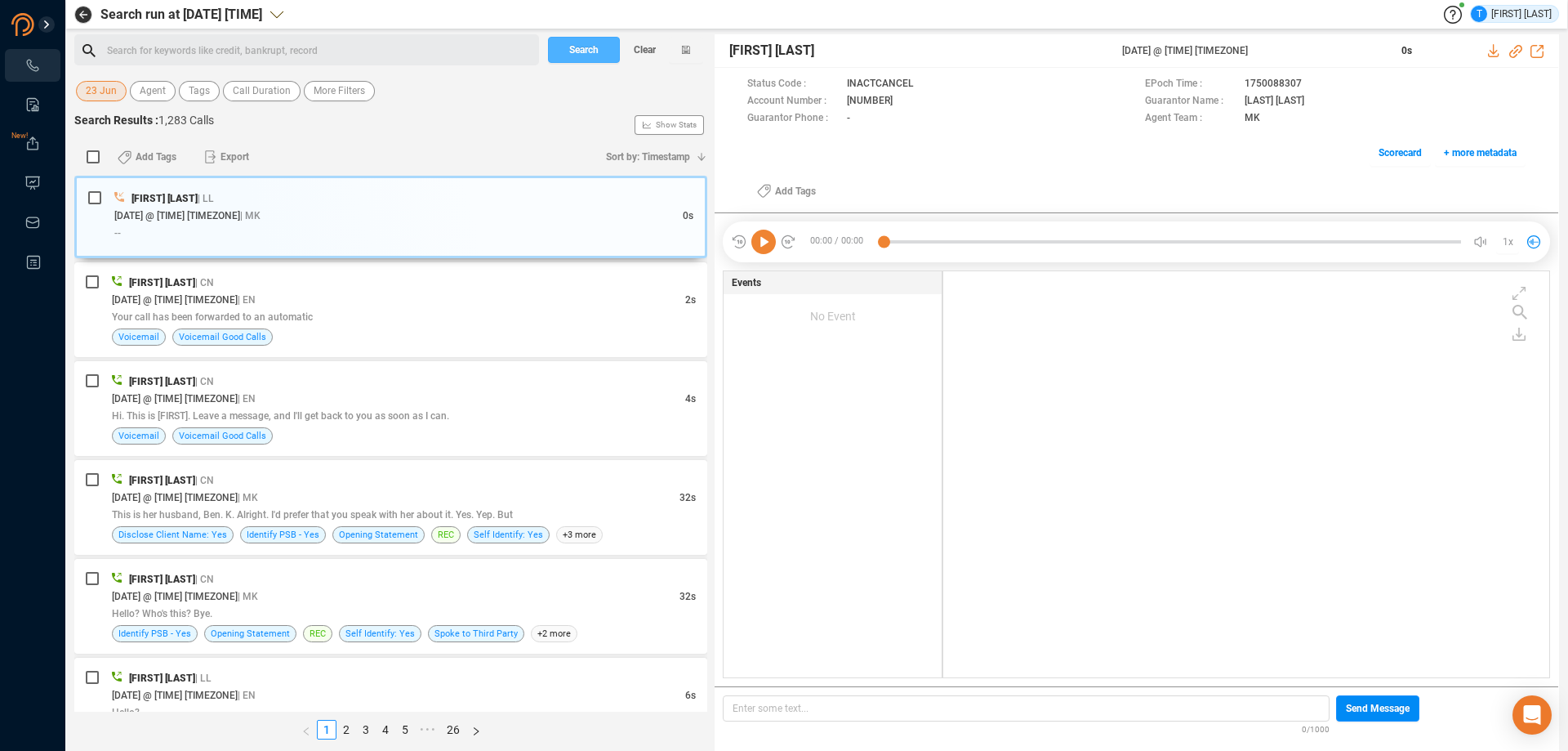 click on "Search" at bounding box center [584, 50] 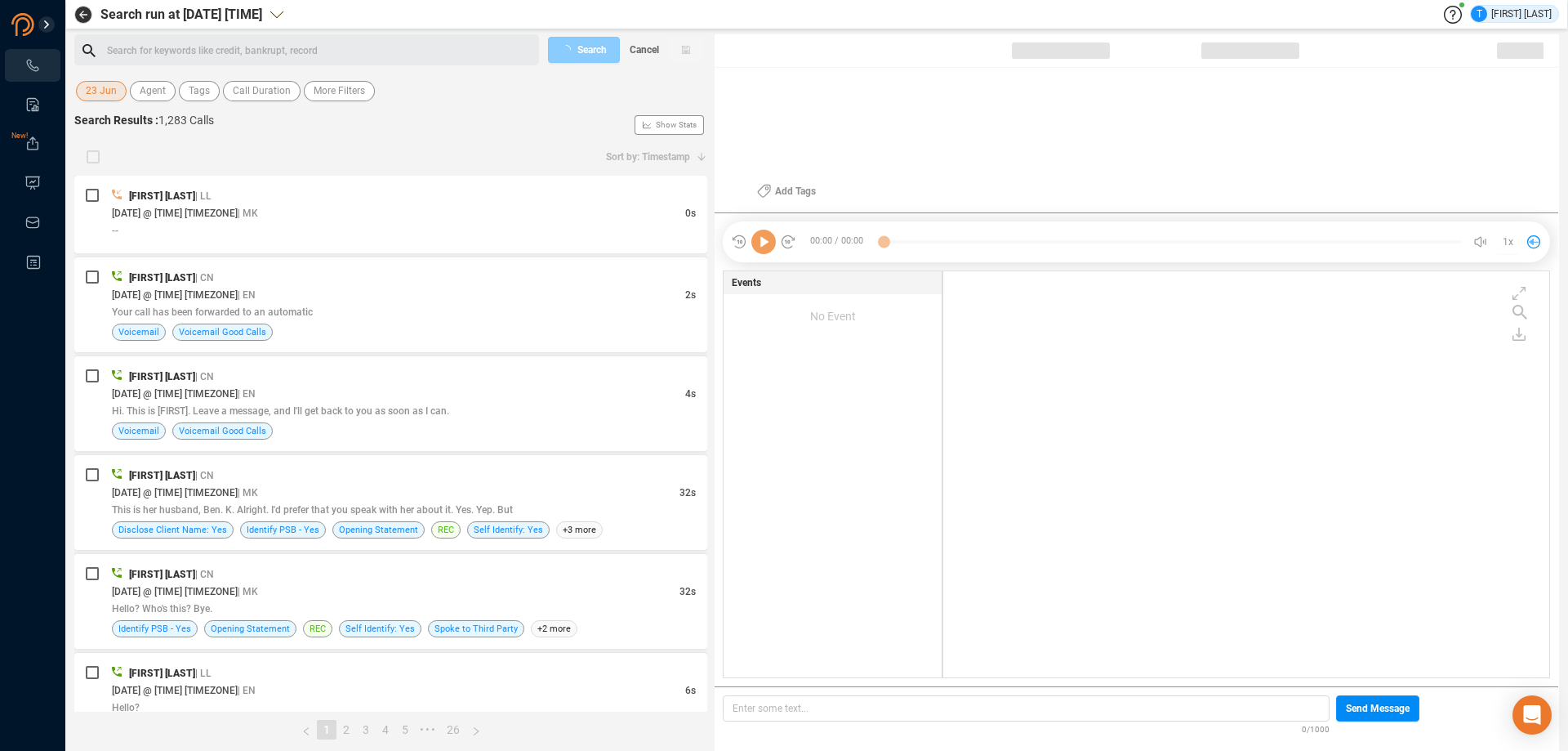 scroll, scrollTop: 5, scrollLeft: 9, axis: both 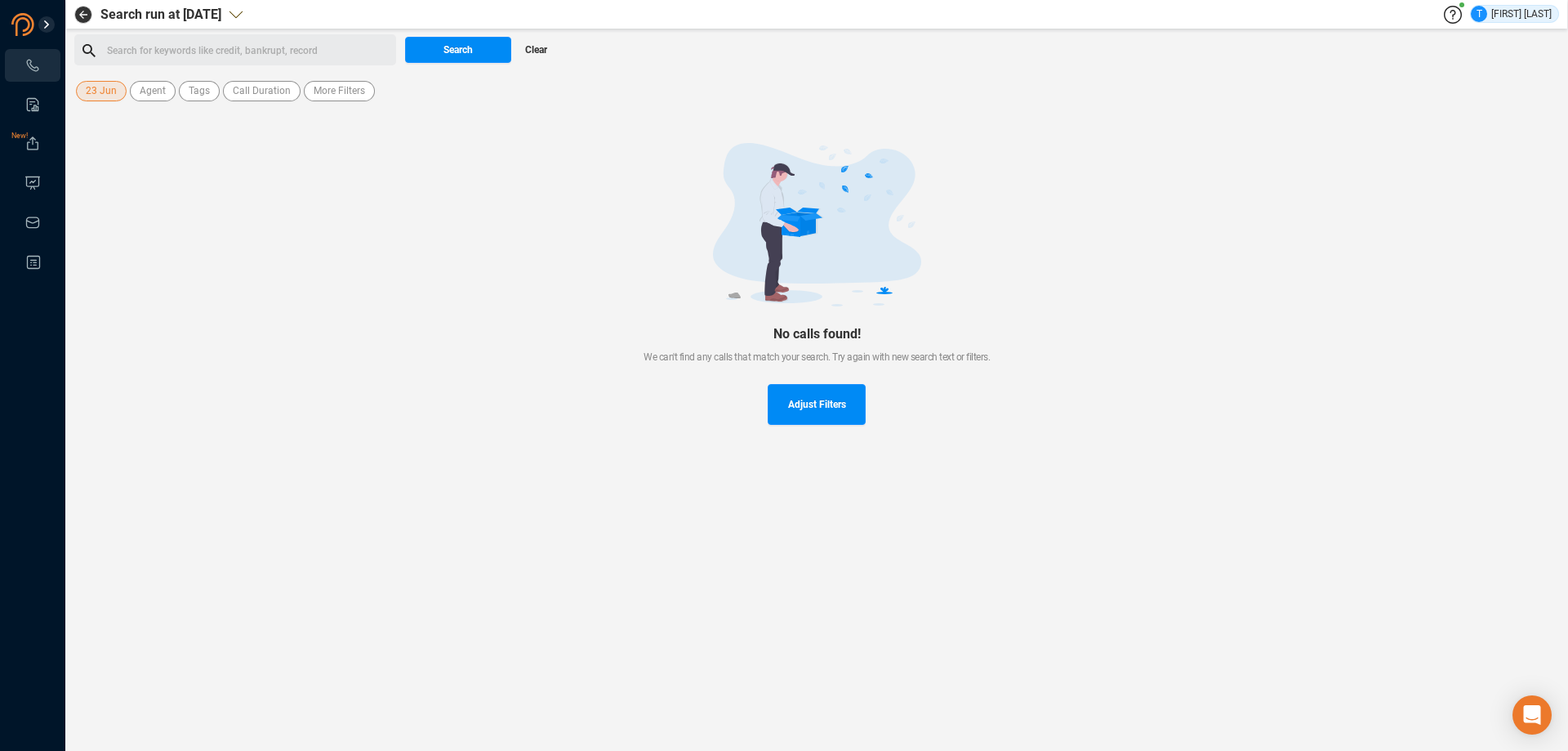 click on "Clear" at bounding box center (536, 50) 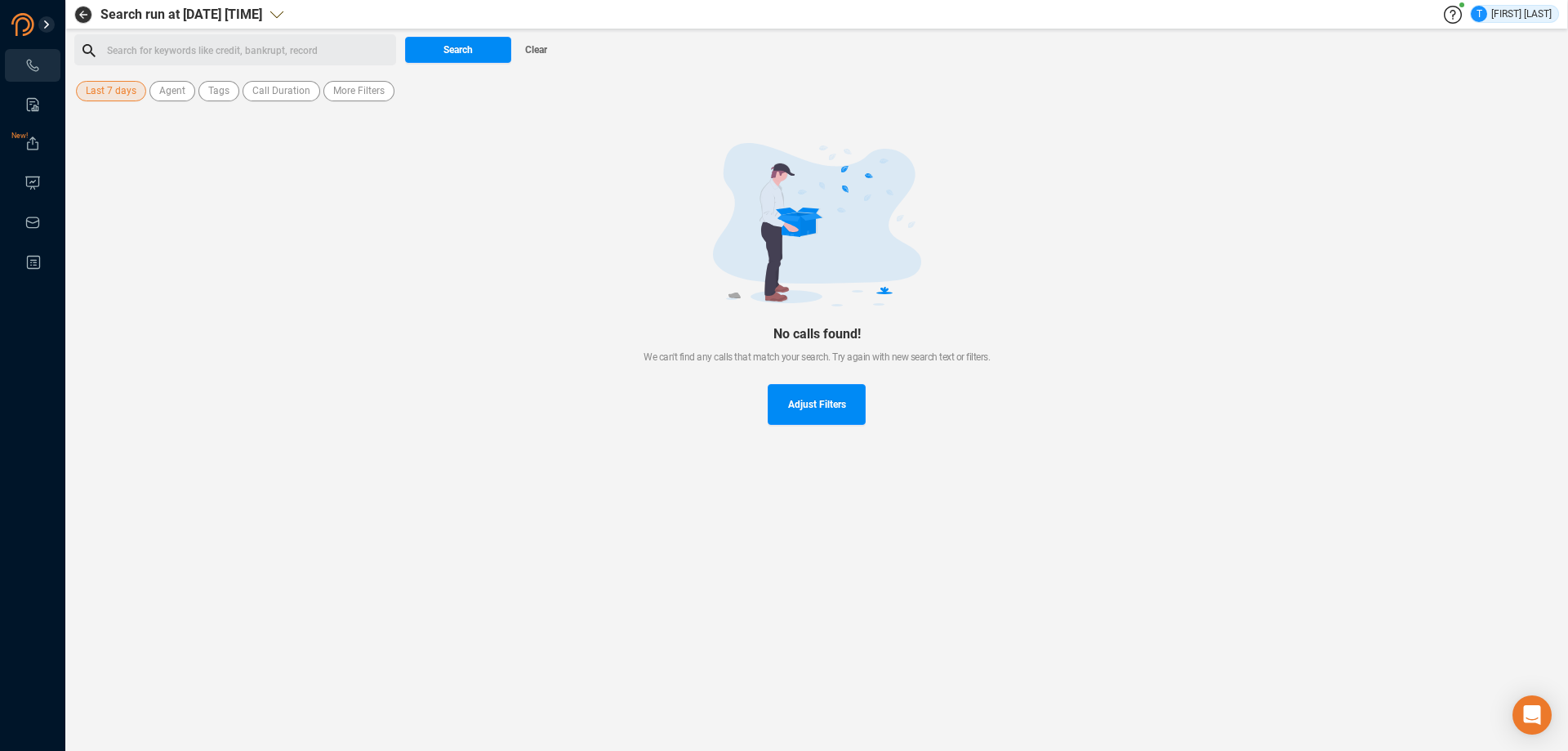 click on "Last 7 days" at bounding box center [111, 91] 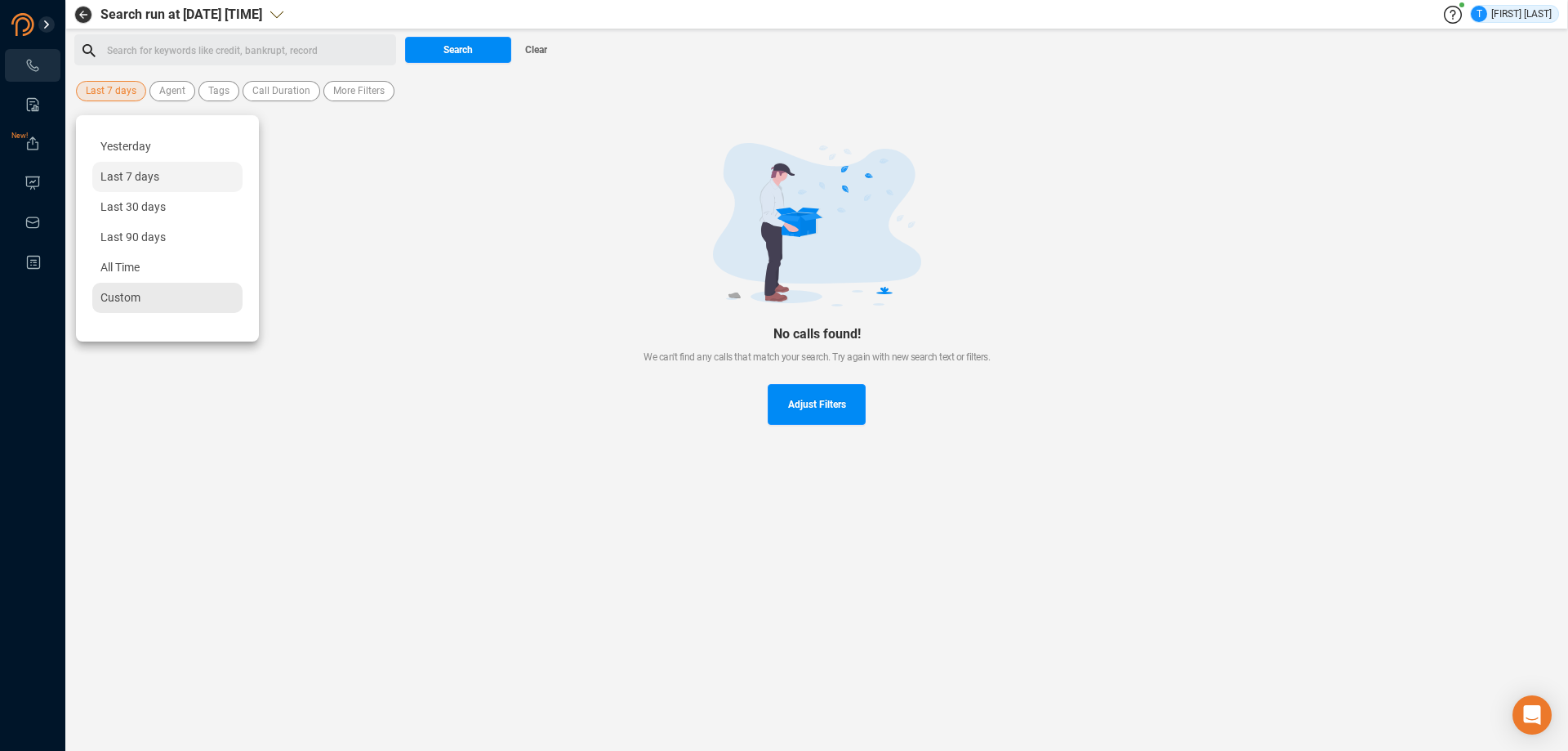 click on "Custom" at bounding box center (120, 297) 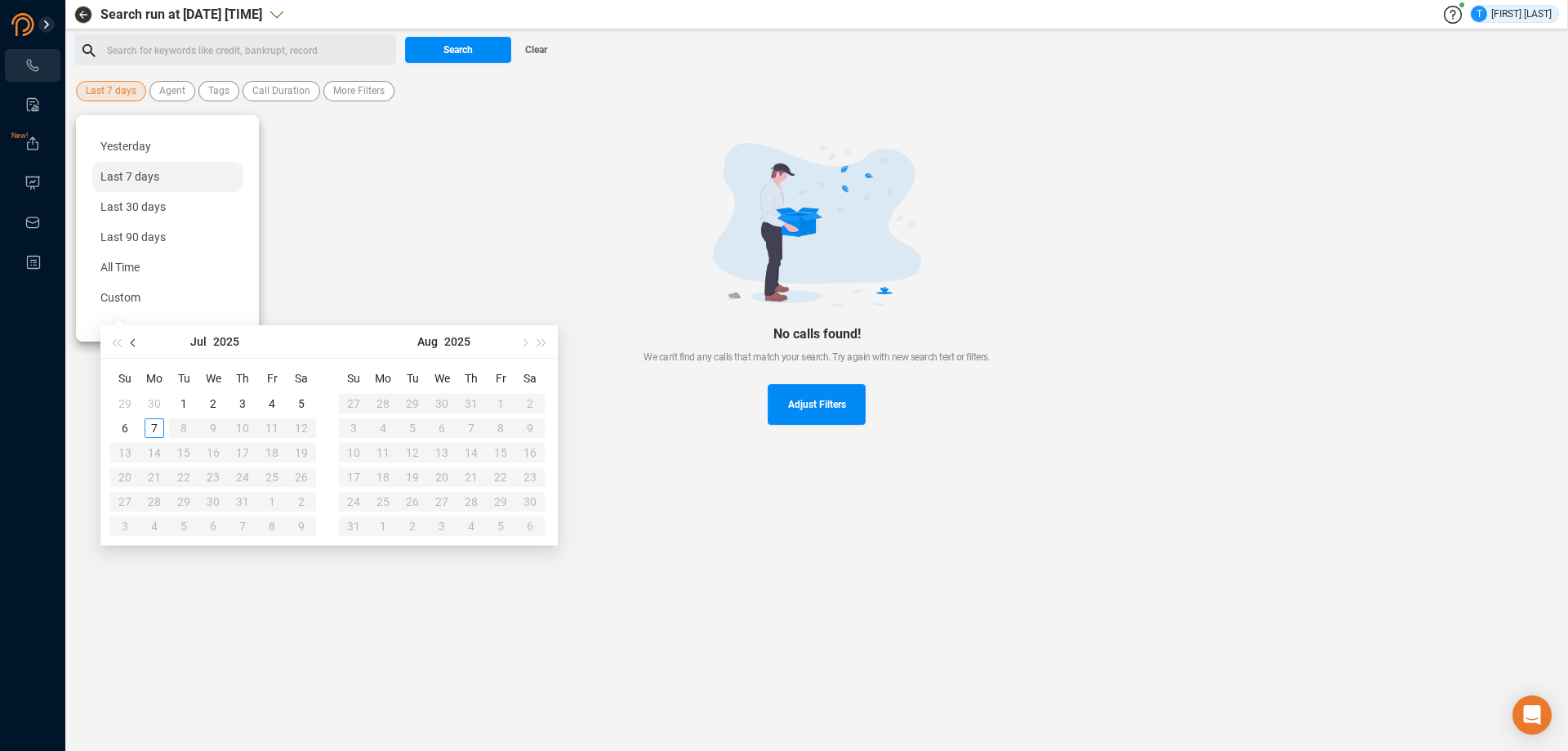 click at bounding box center [135, 342] 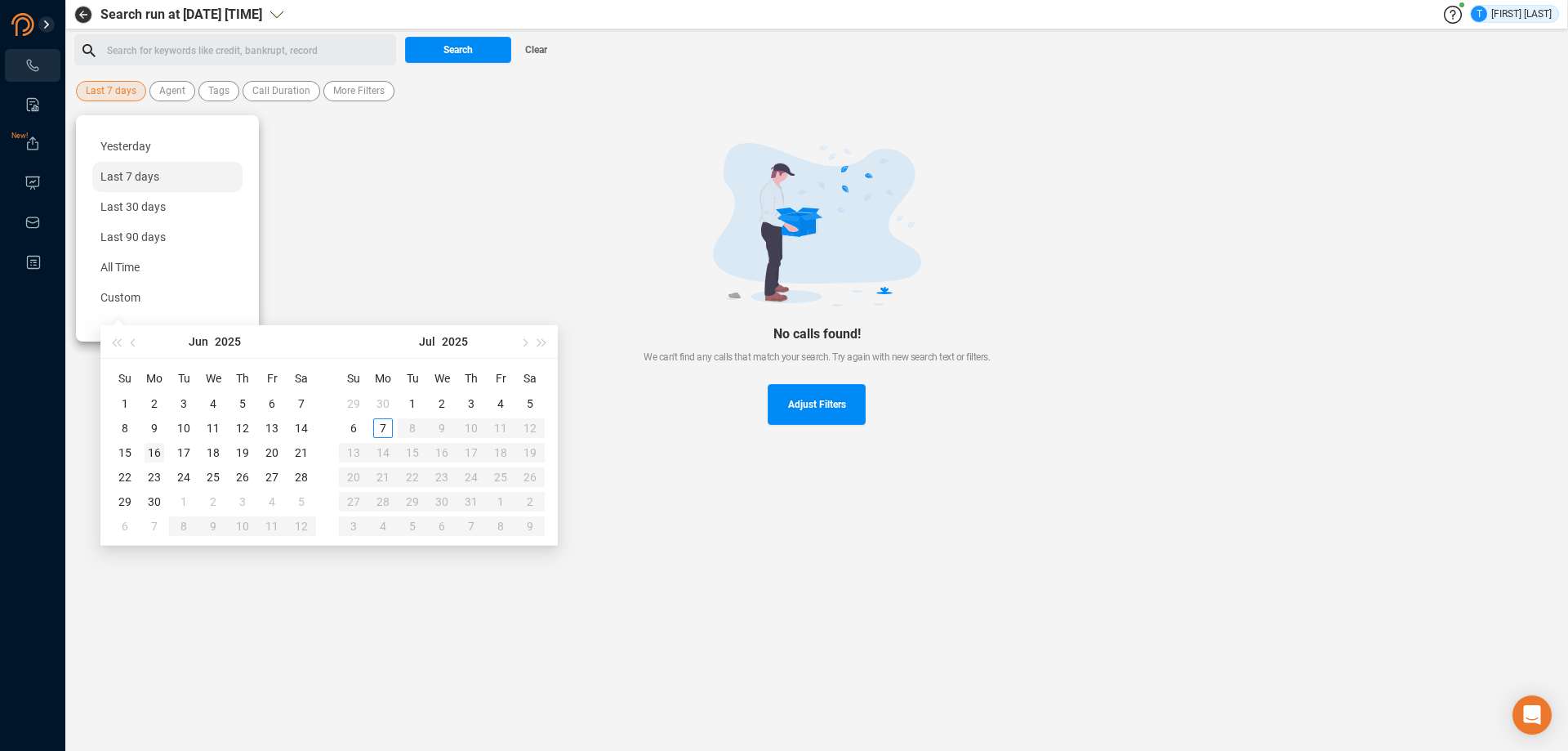click on "16" at bounding box center (125, 404) 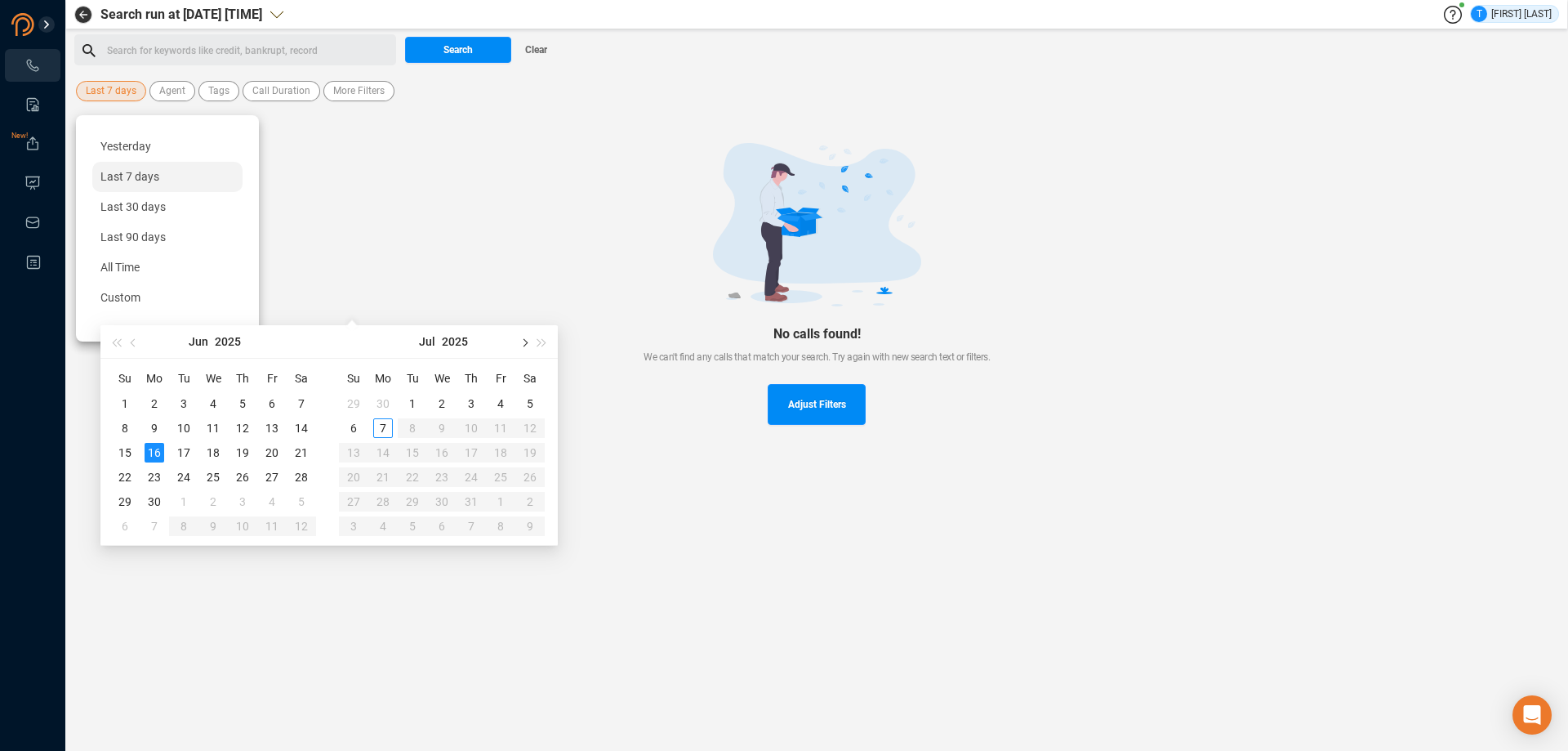 click at bounding box center (295, 342) 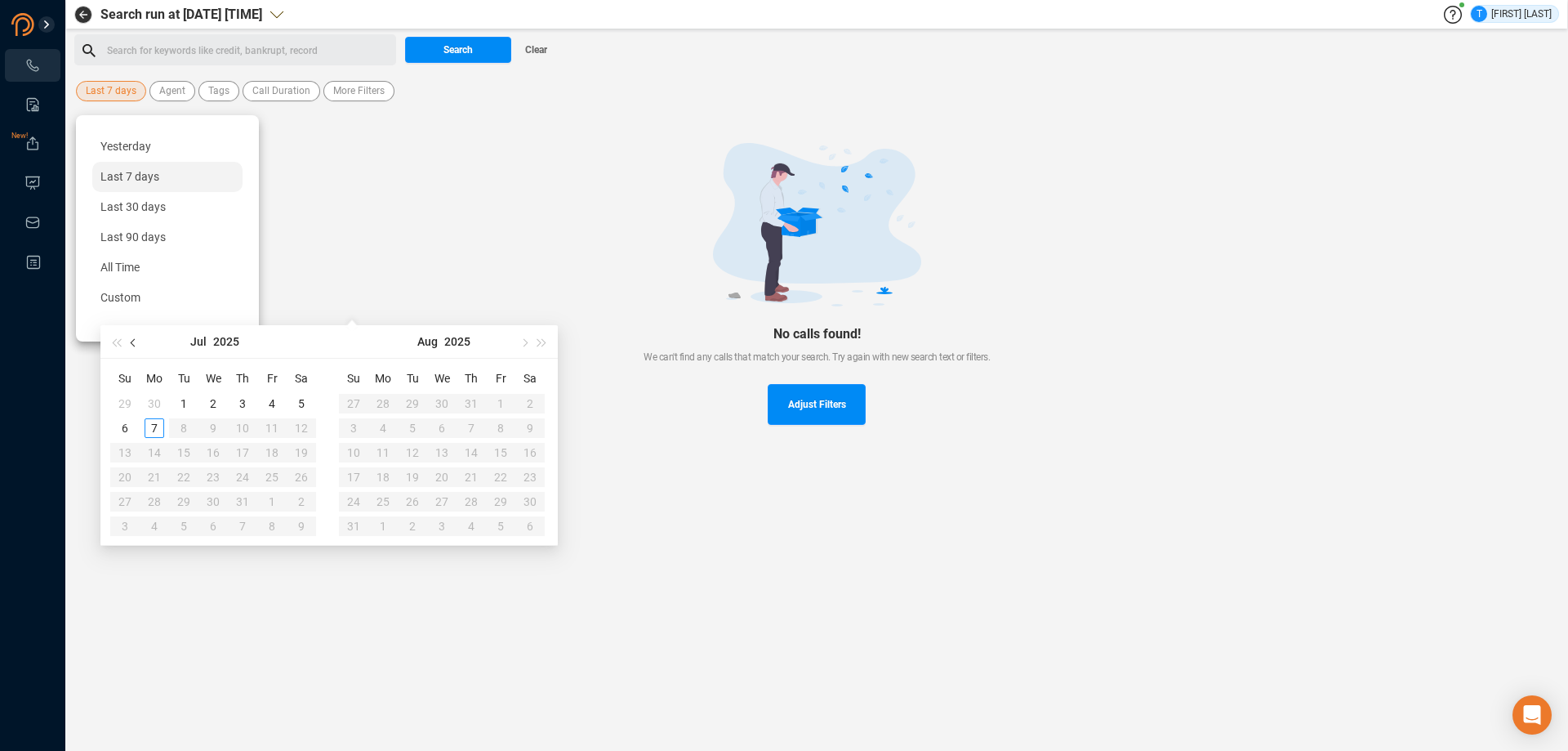 click at bounding box center (134, 342) 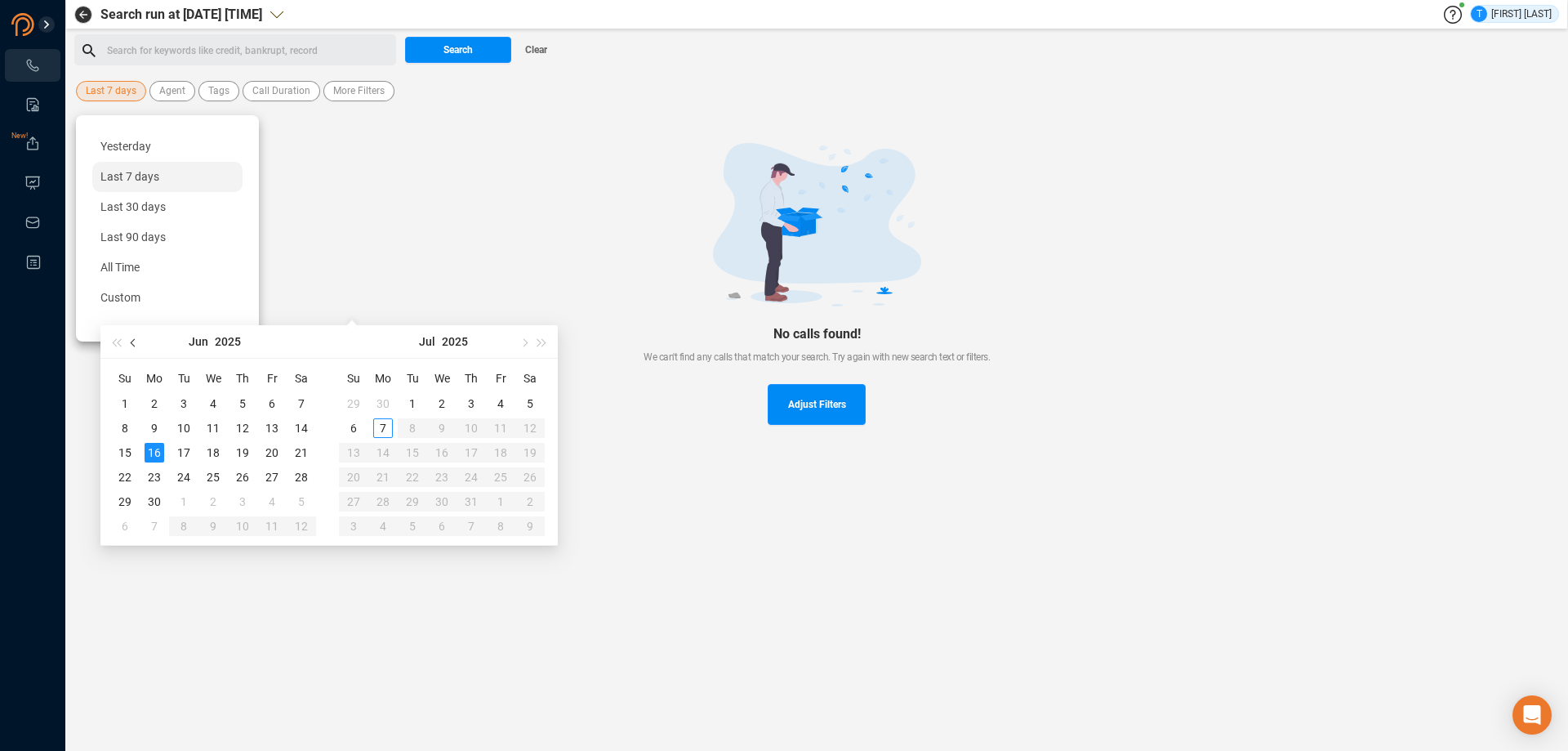 click at bounding box center [134, 342] 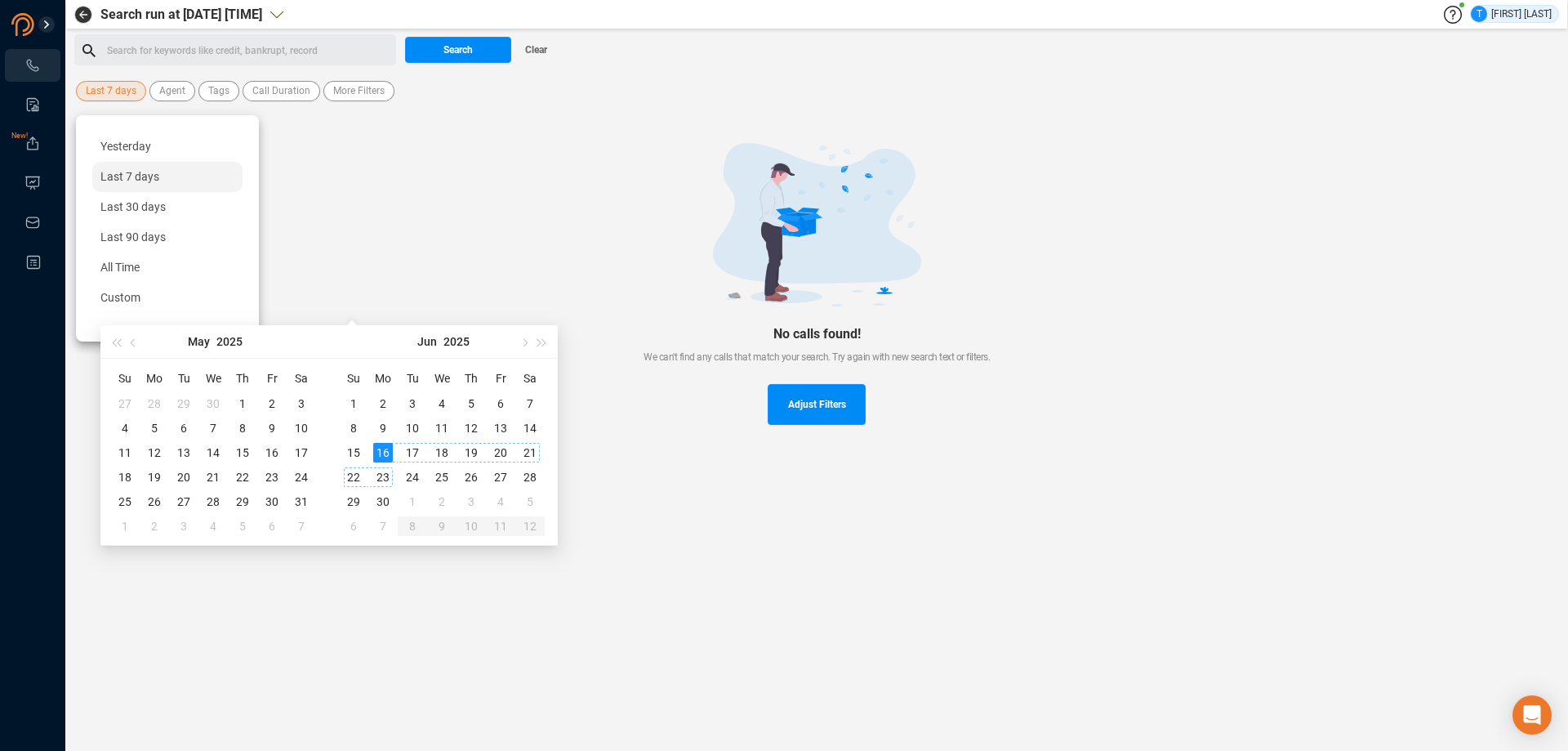 click on "23" at bounding box center [383, 477] 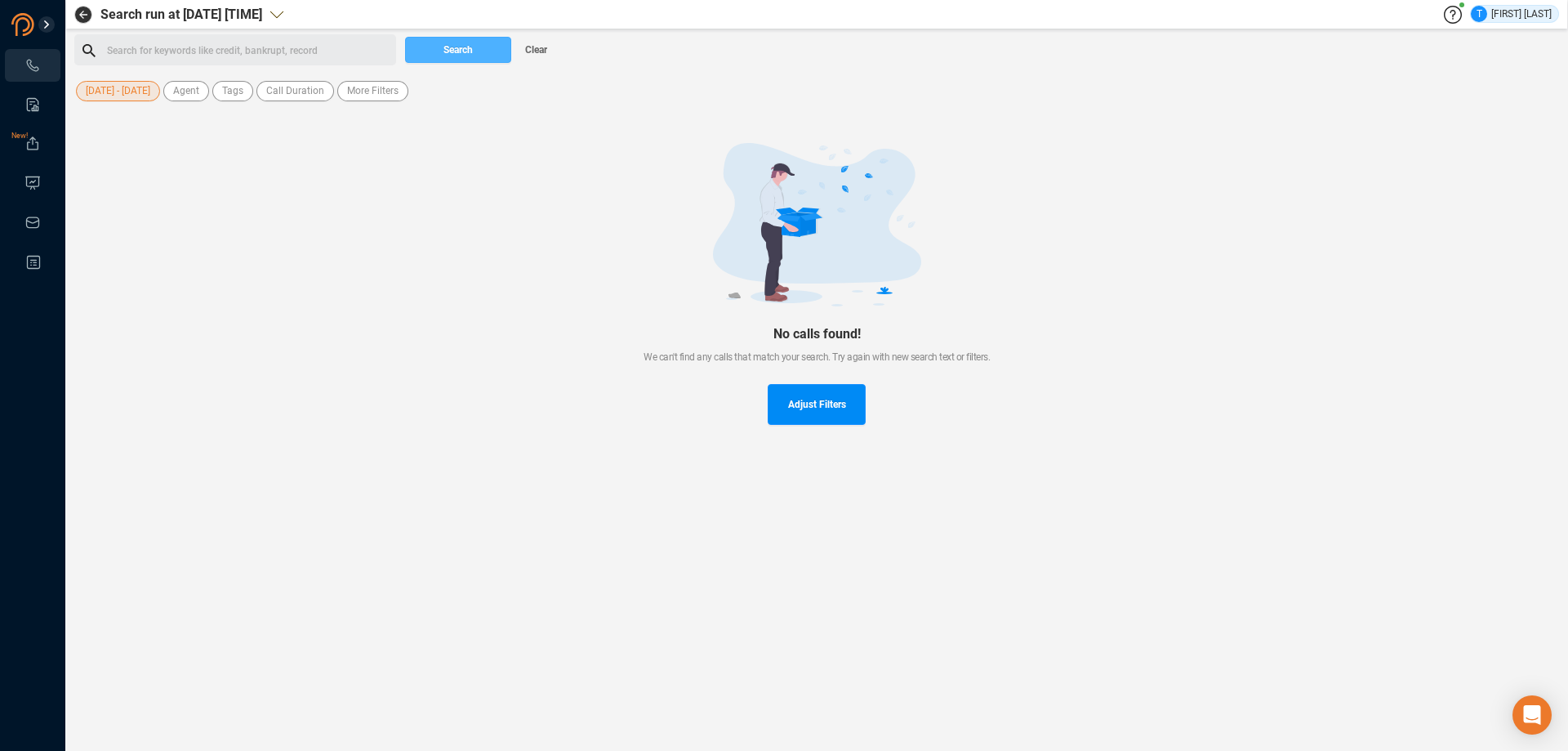 click on "Search" at bounding box center (458, 50) 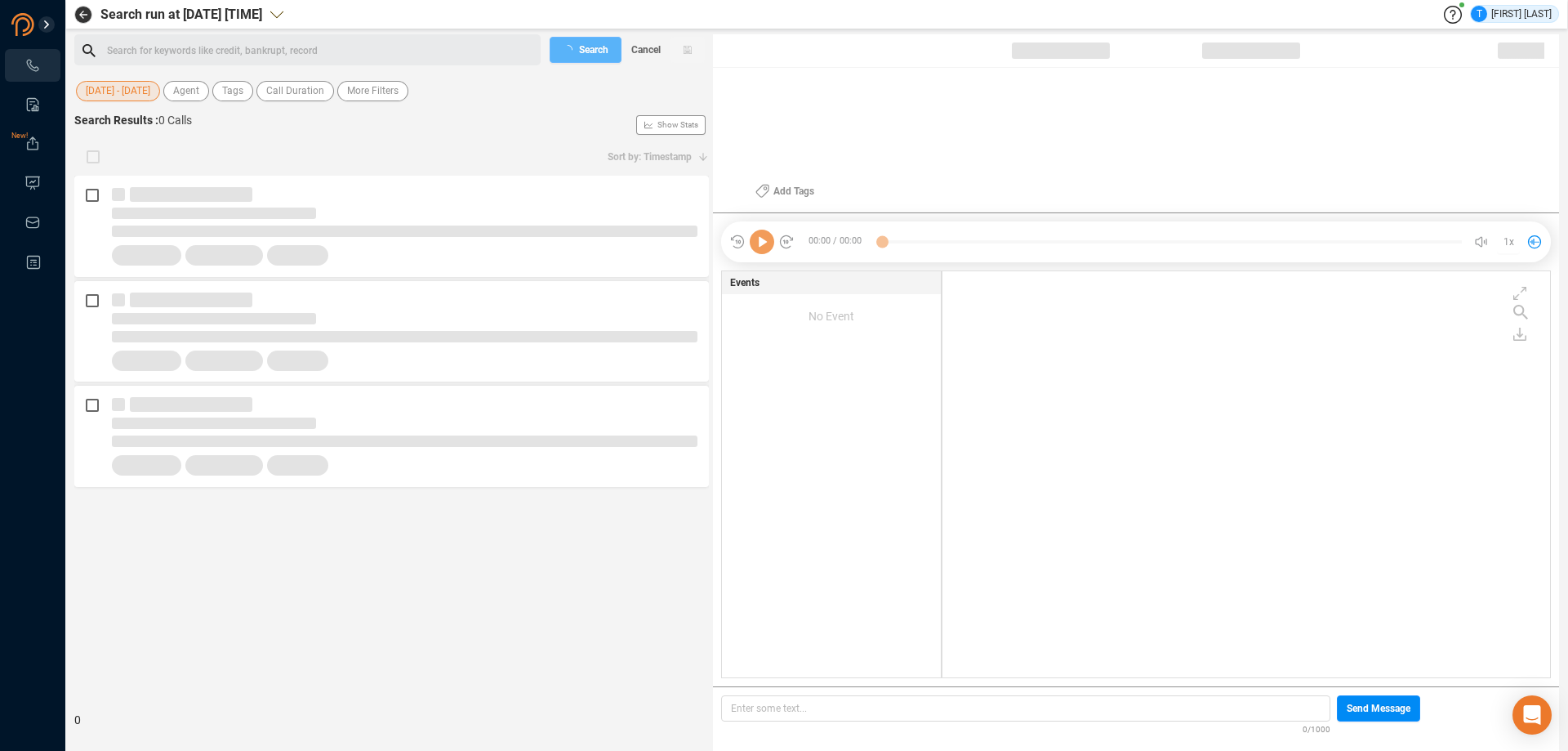 scroll, scrollTop: 5, scrollLeft: 9, axis: both 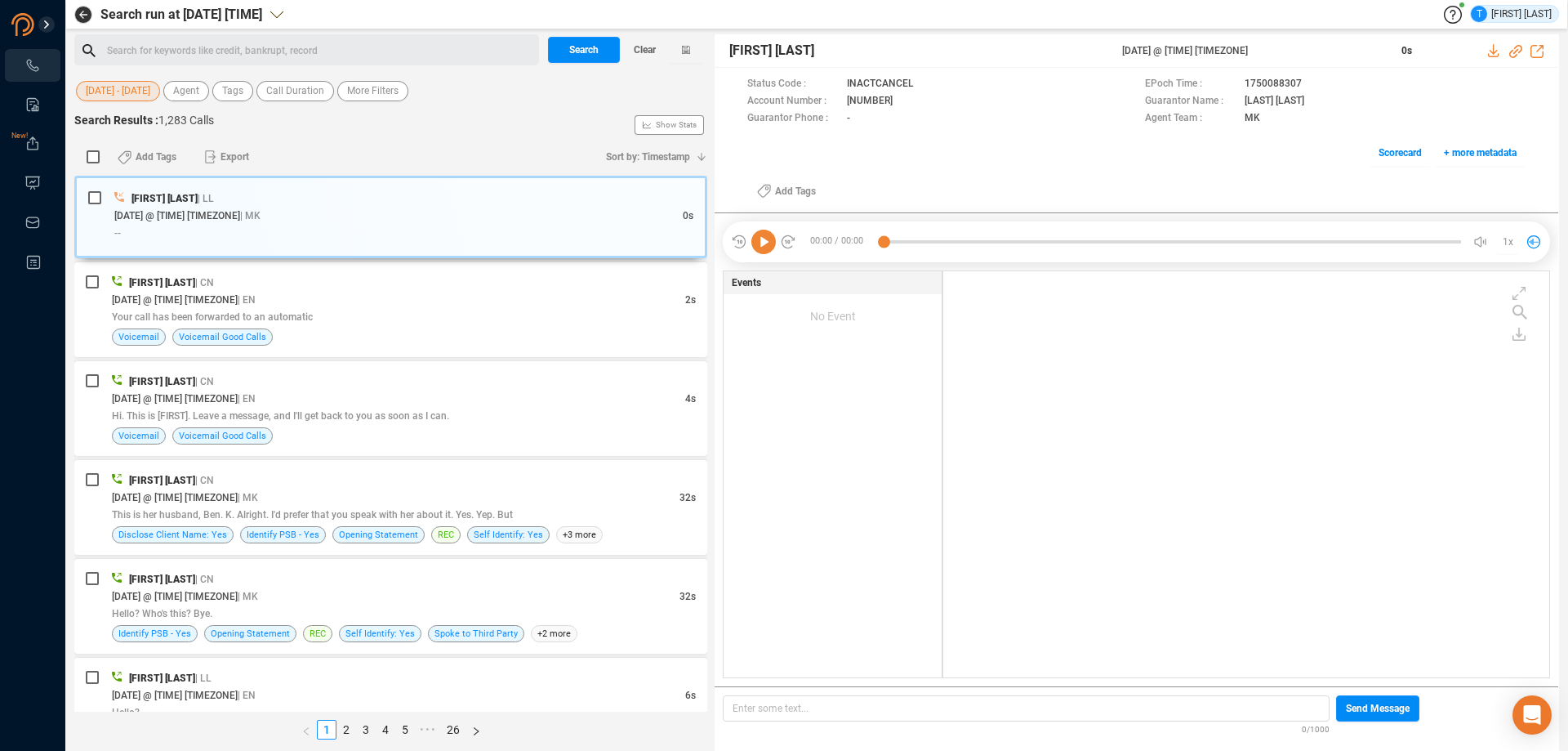 click on "[DATE] - [DATE]" at bounding box center [118, 91] 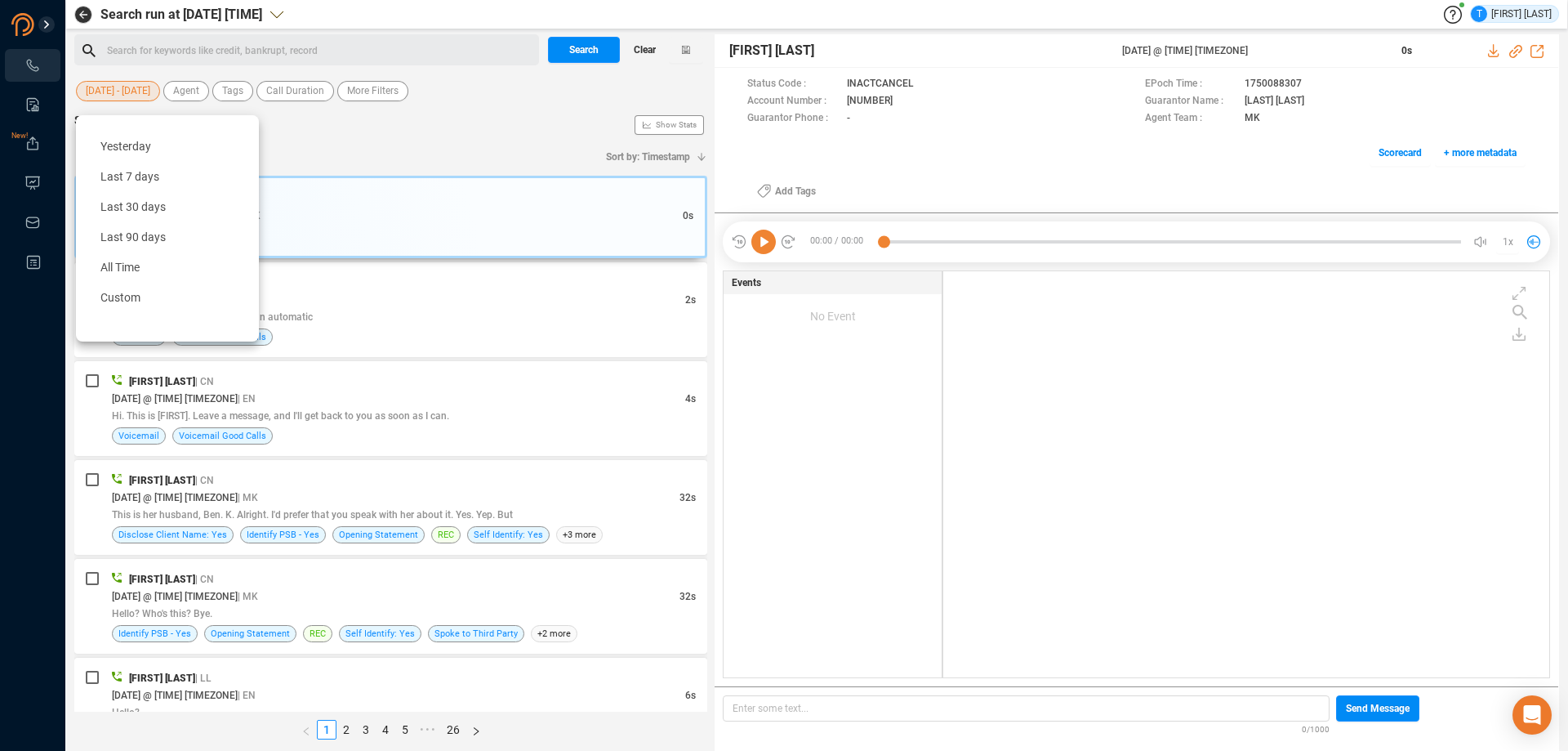 click on "Clear" at bounding box center [644, 50] 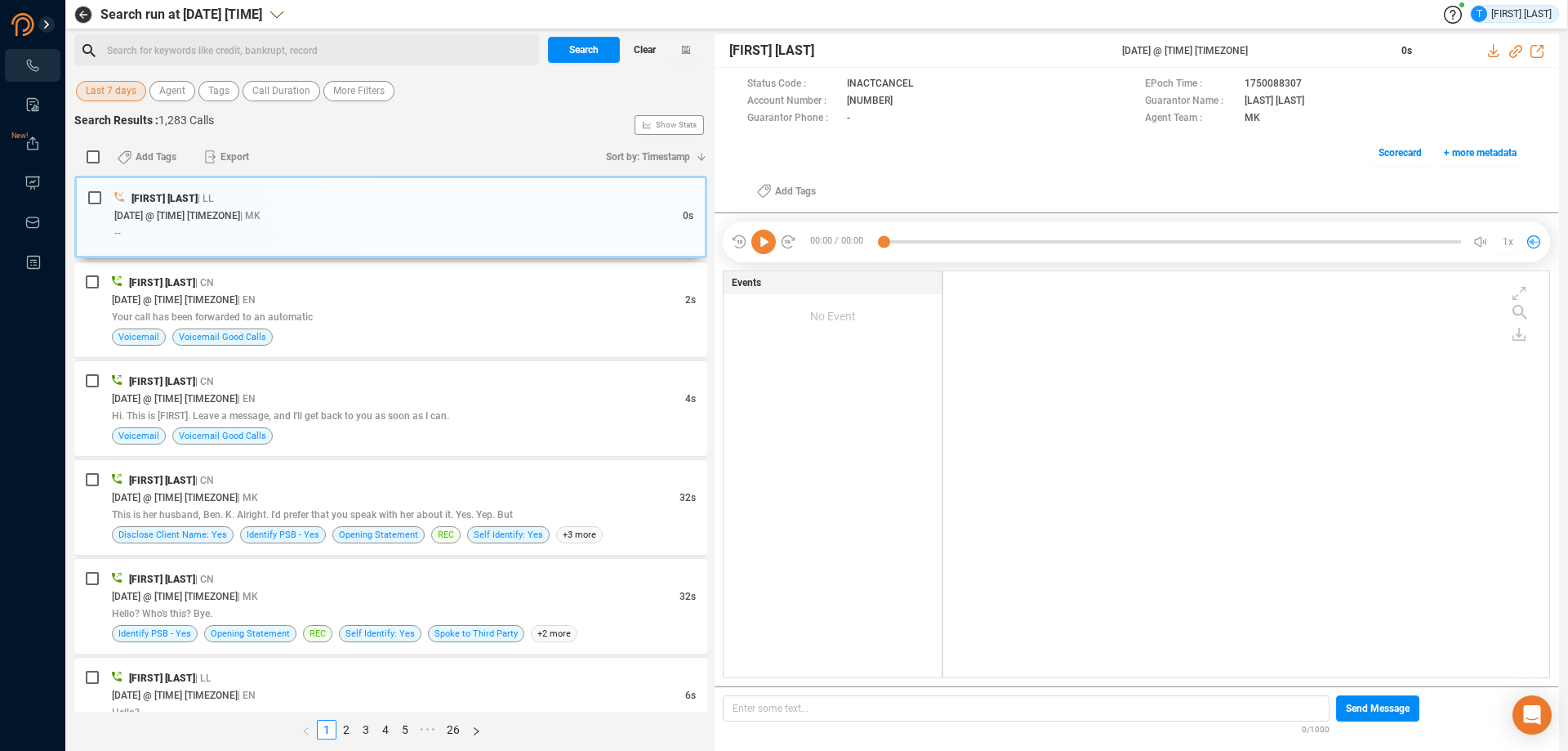 click on "Clear" at bounding box center [644, 50] 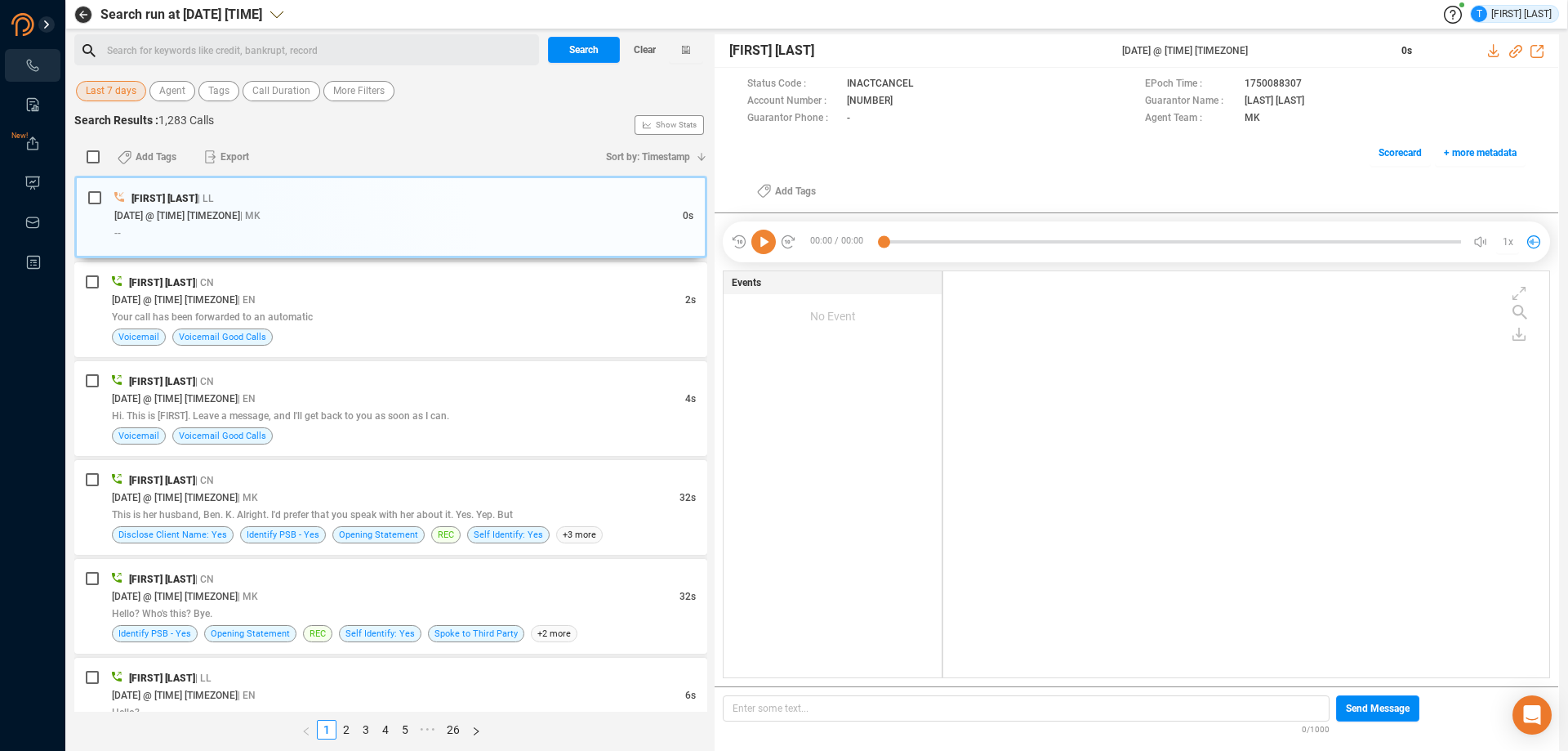 click on "Last 7 days" at bounding box center (111, 91) 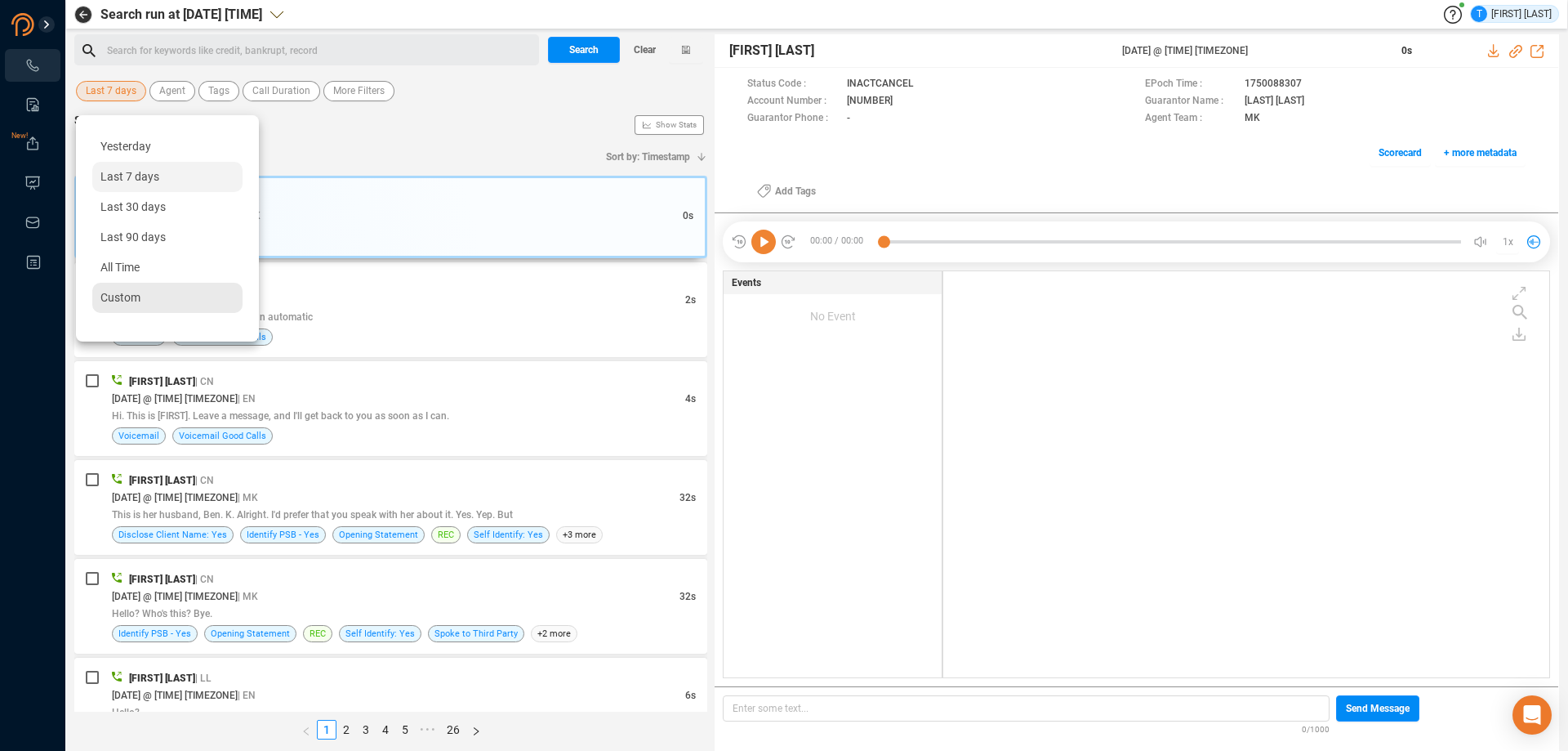 click on "Custom" at bounding box center (167, 297) 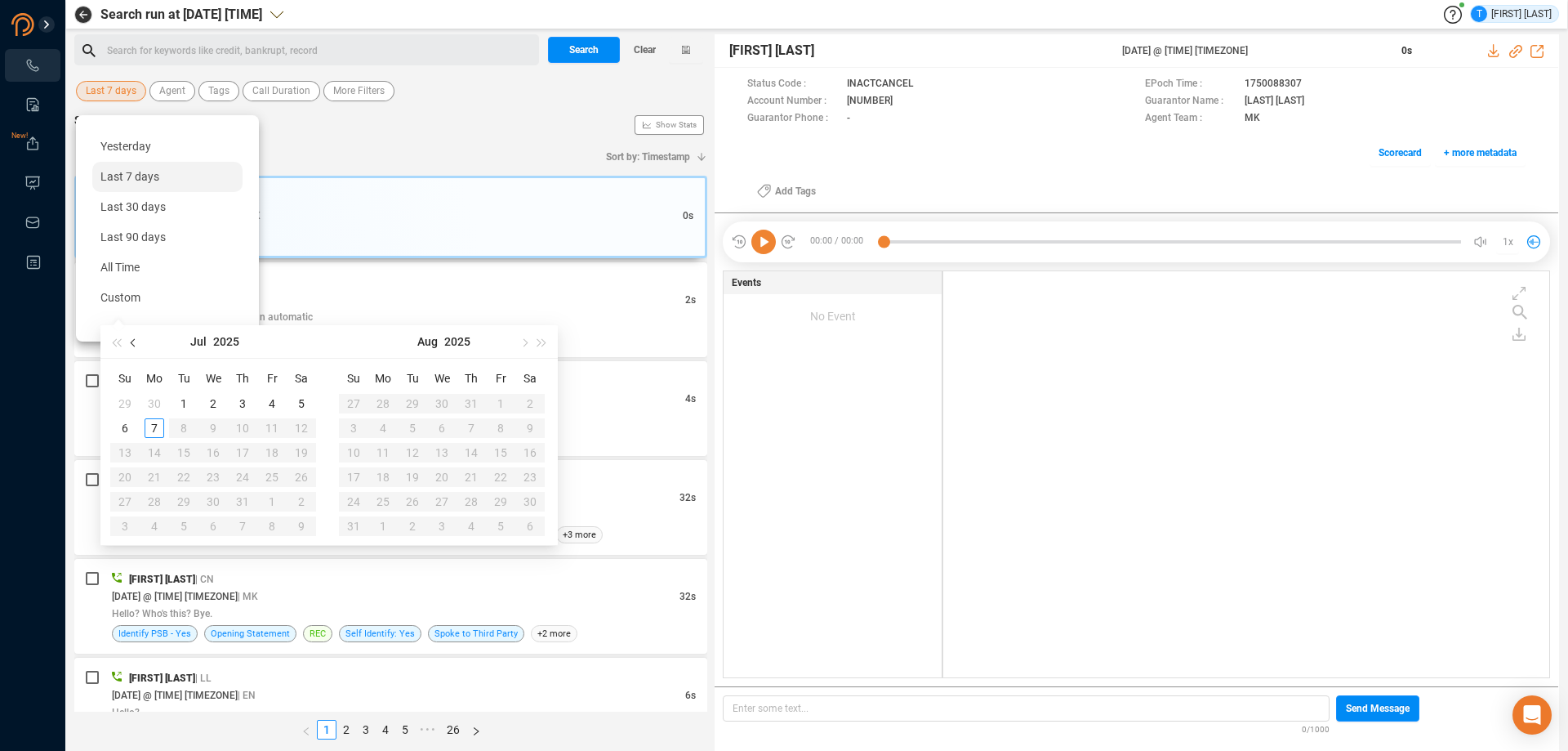 click at bounding box center [135, 342] 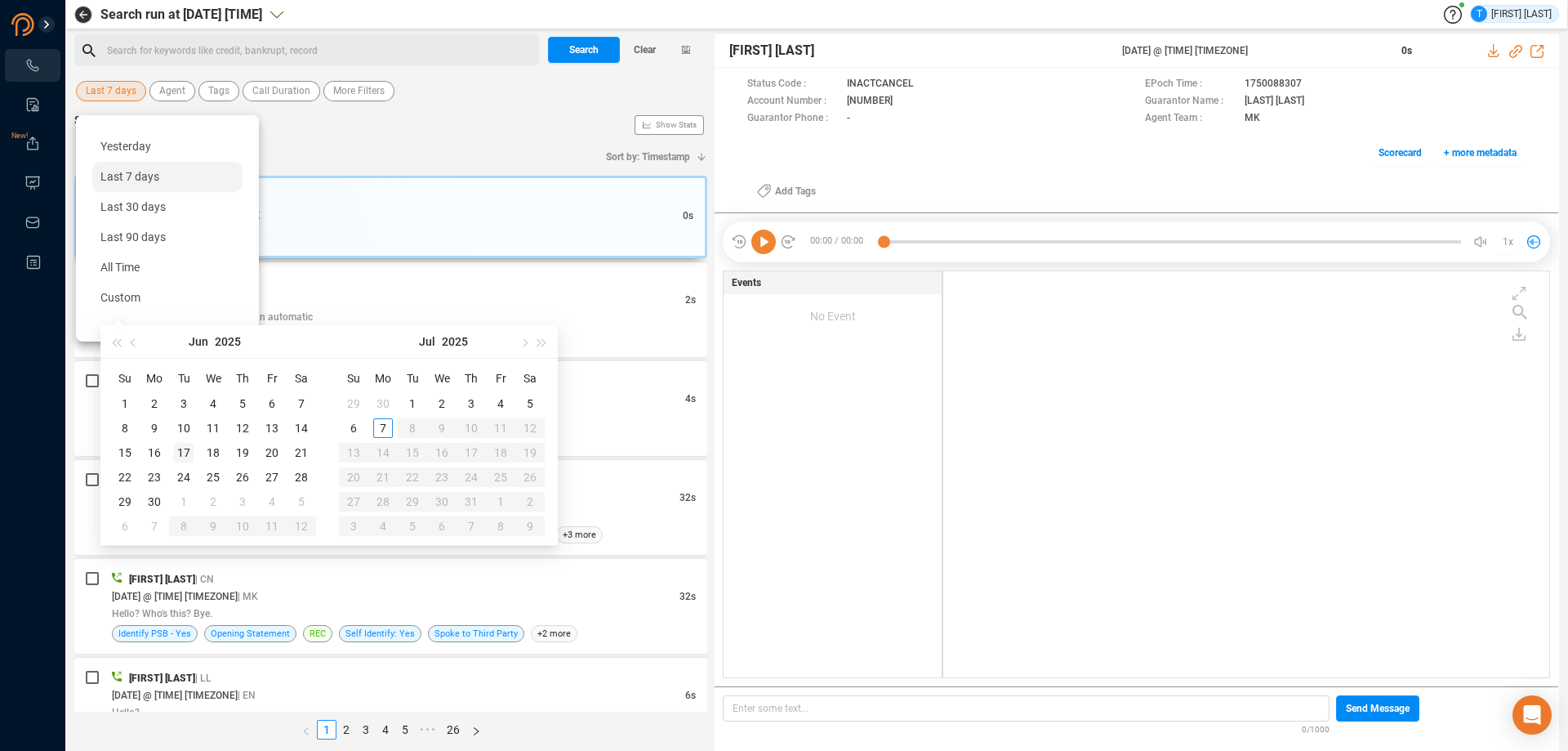 click on "17" at bounding box center (125, 404) 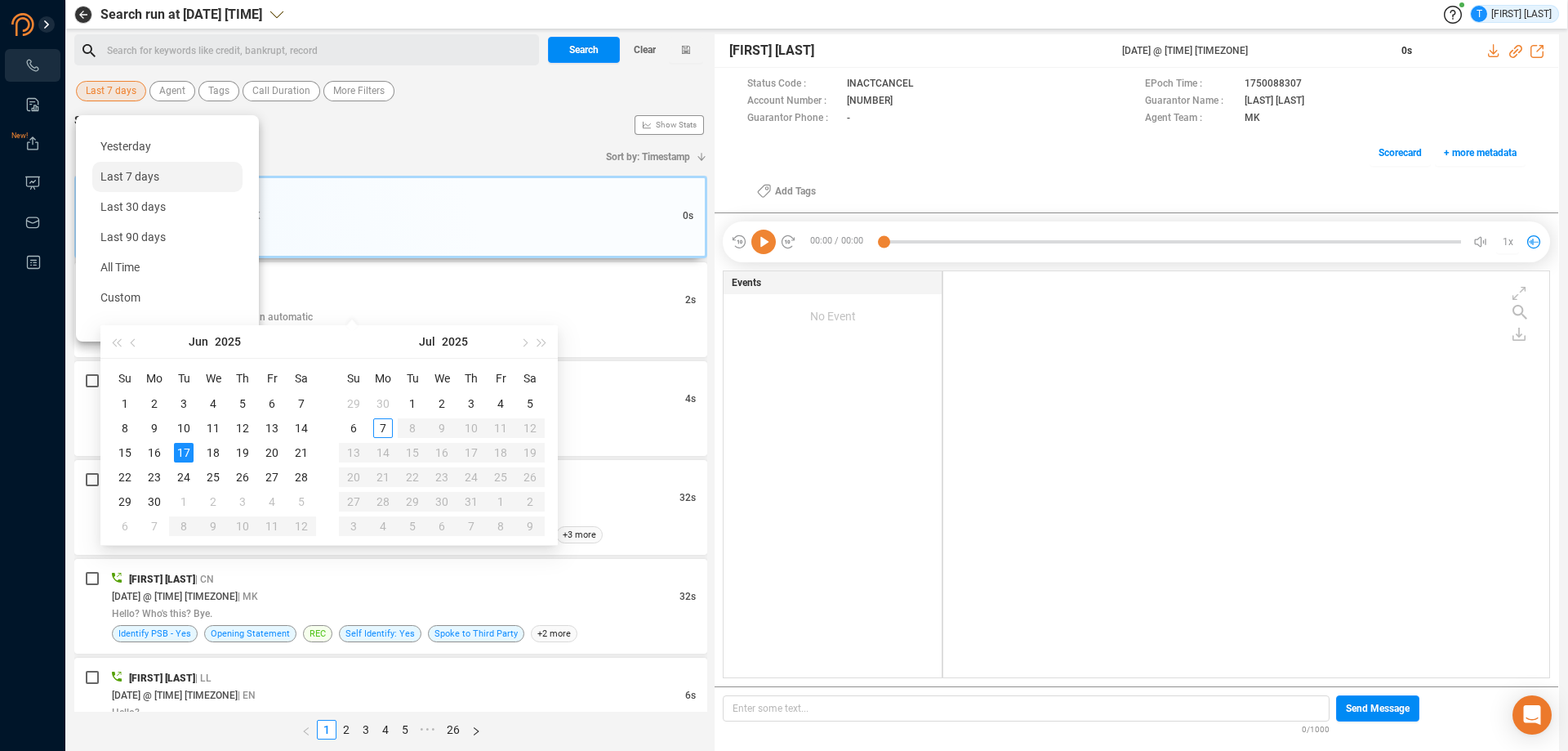 click on "17" at bounding box center [184, 453] 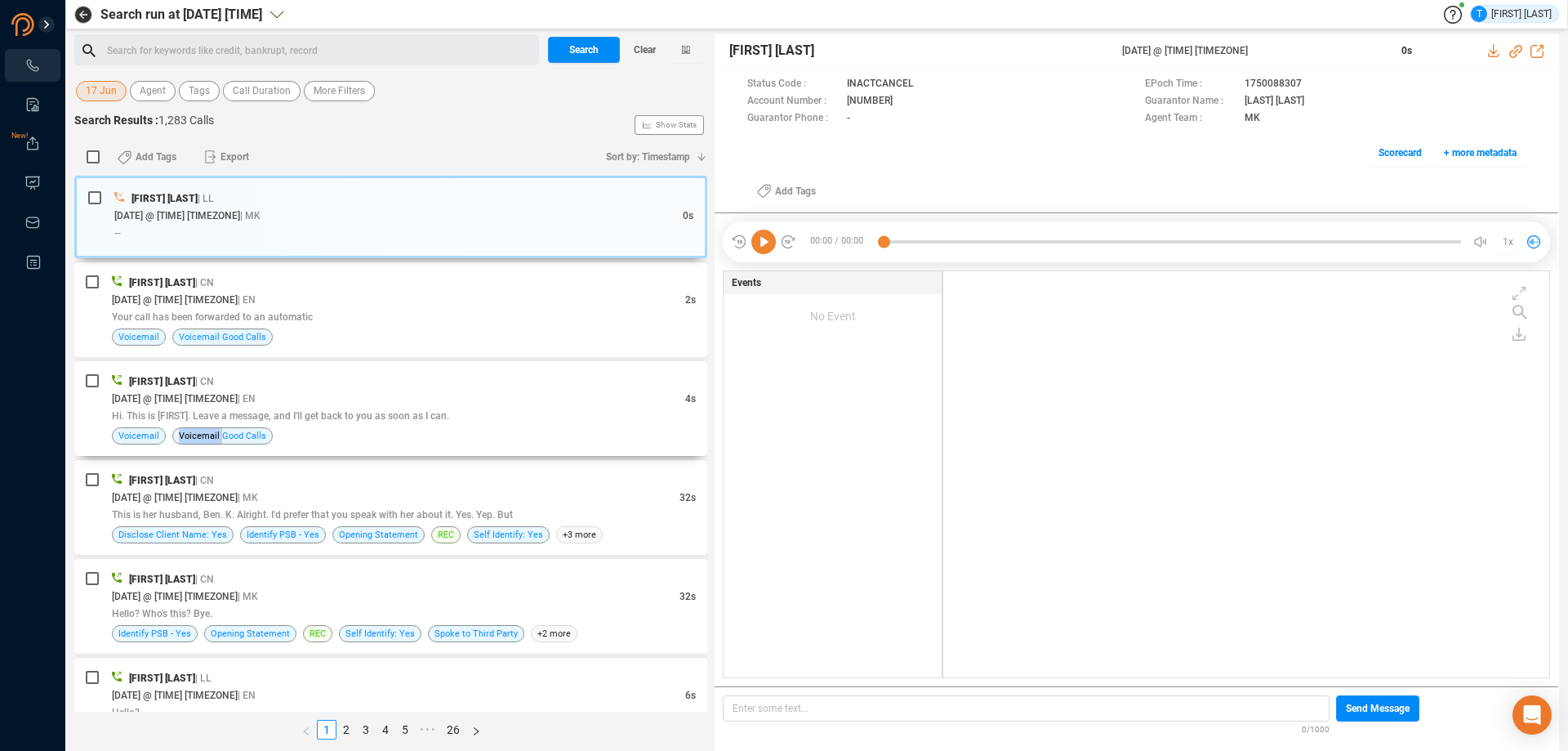 click on "[FIRST] [LAST]  | CN [DATE] @ [TIME] [TIMEZONE]  | EN [TIME] Hi. This is [FIRST]. Leave a message, and I'll get back to you as soon as I can. Voicemail Voicemail Good Calls" at bounding box center (390, 409) 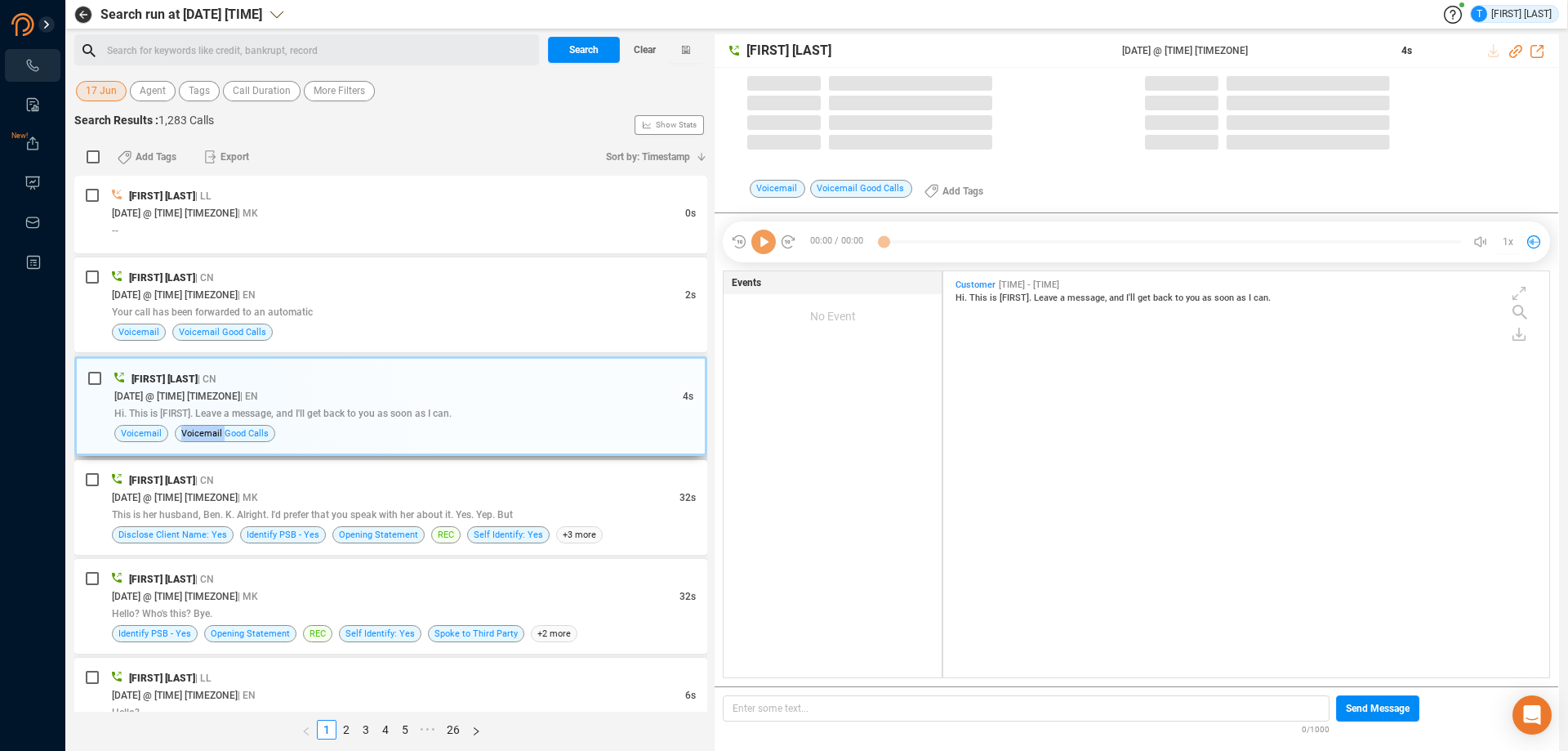 scroll, scrollTop: 5, scrollLeft: 9, axis: both 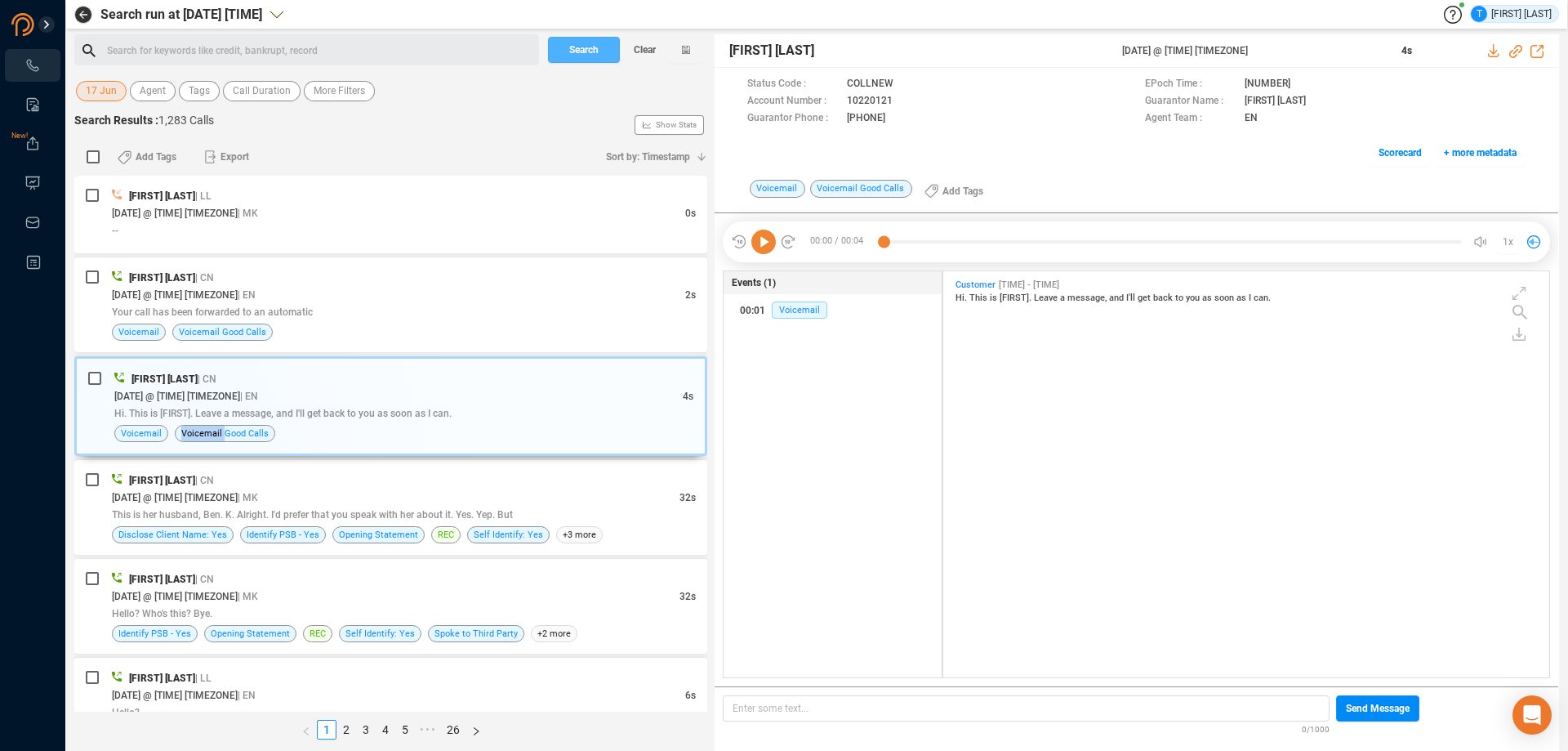 click on "Search" at bounding box center (584, 50) 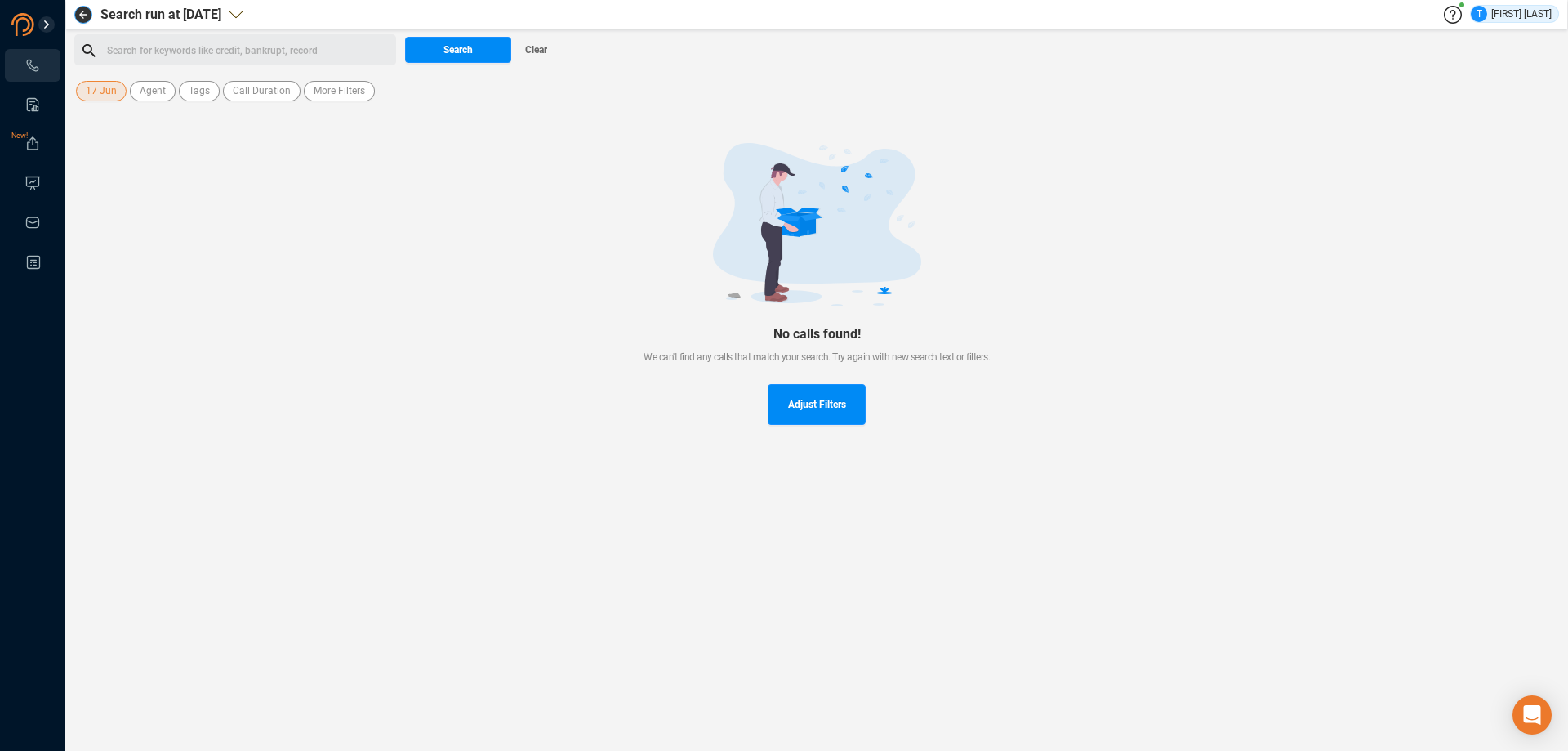 click at bounding box center (83, 15) 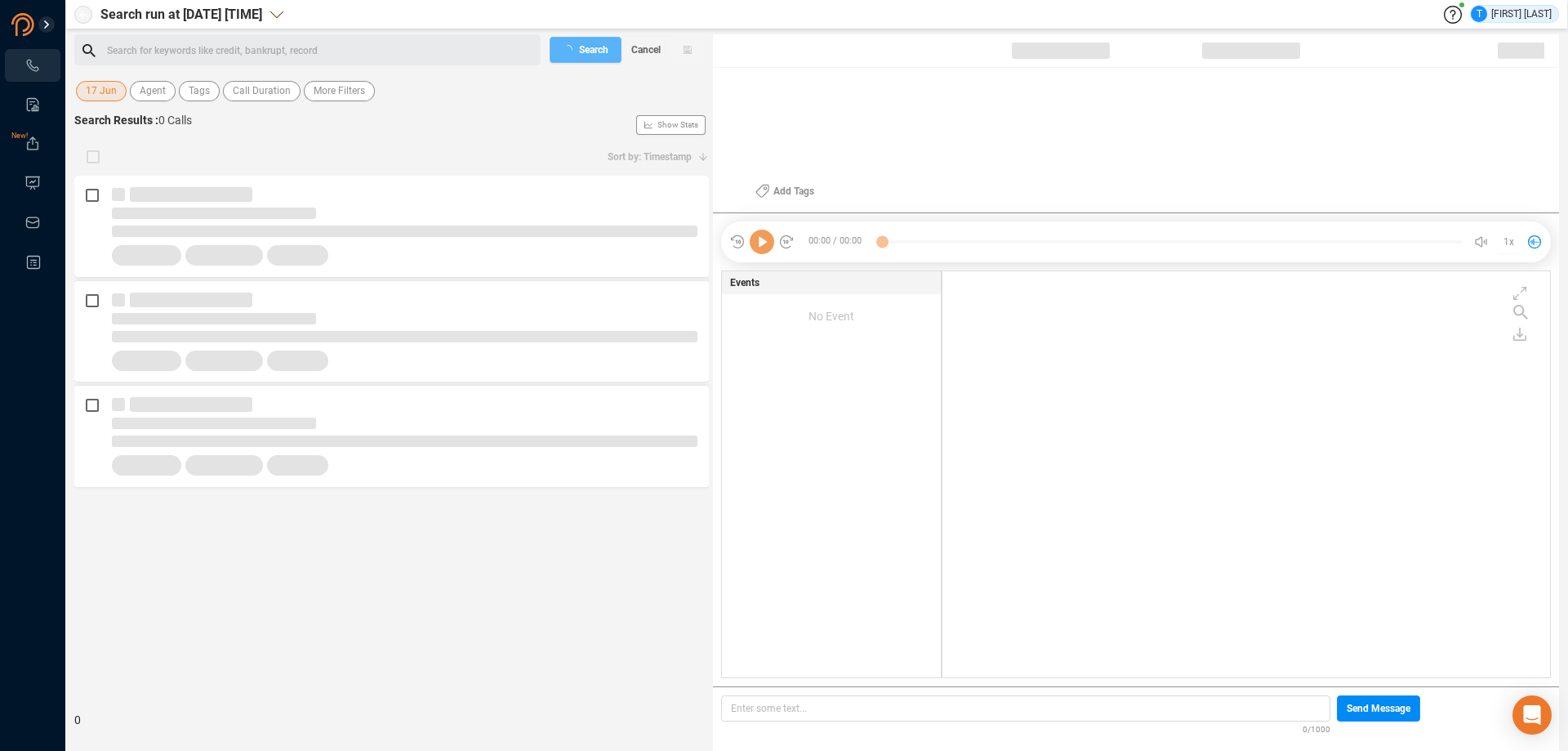 scroll, scrollTop: 5, scrollLeft: 9, axis: both 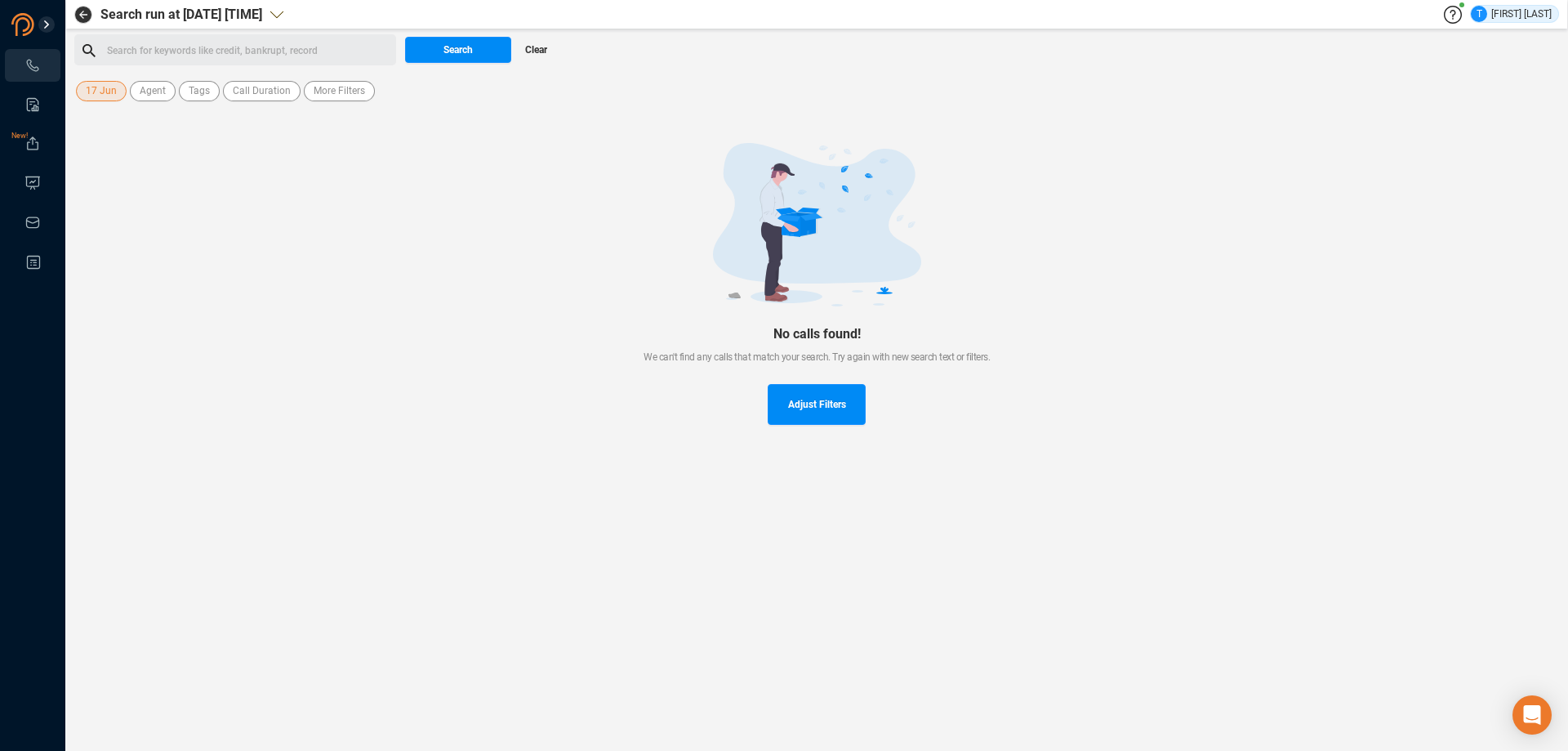 click on "Clear" at bounding box center (536, 50) 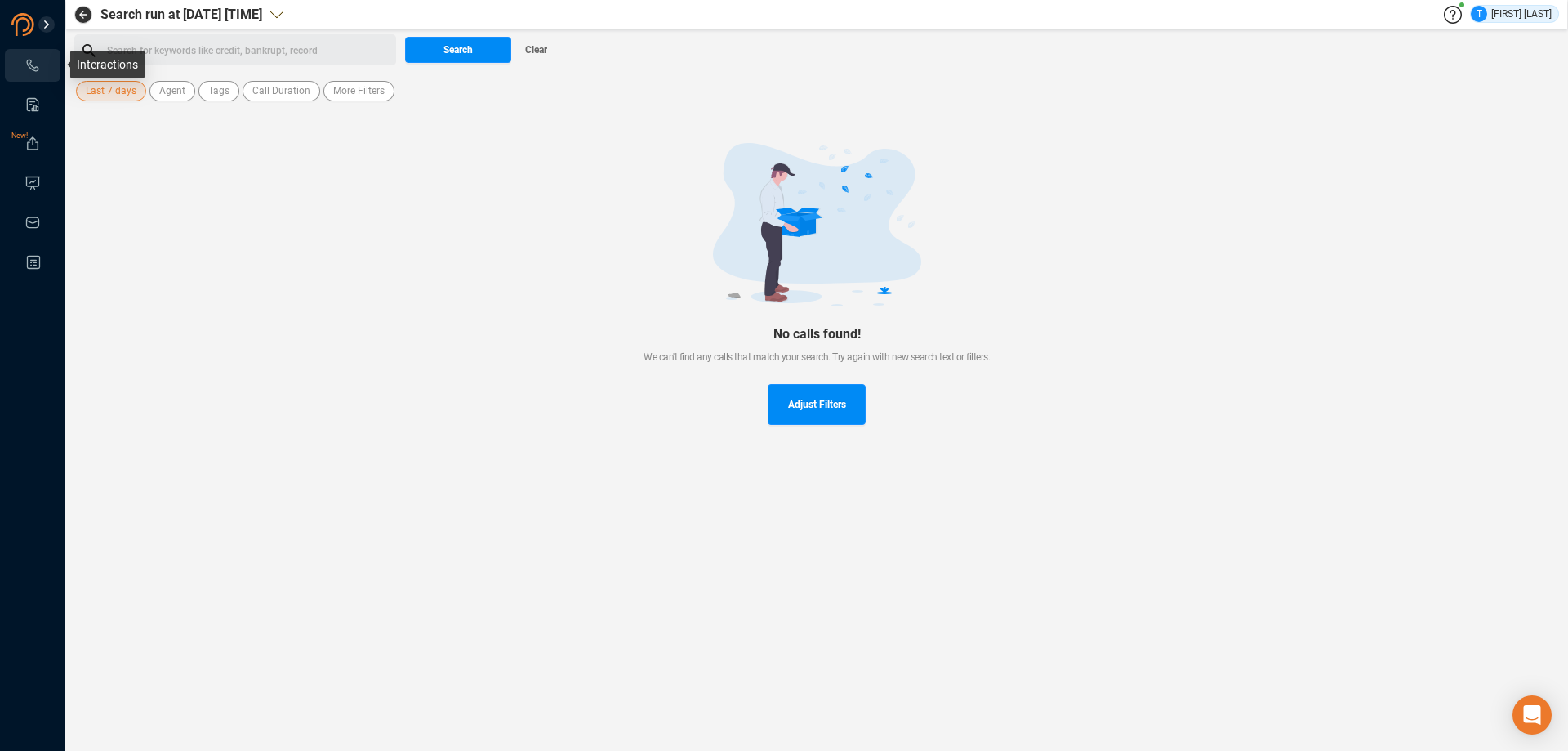 click at bounding box center (33, 65) 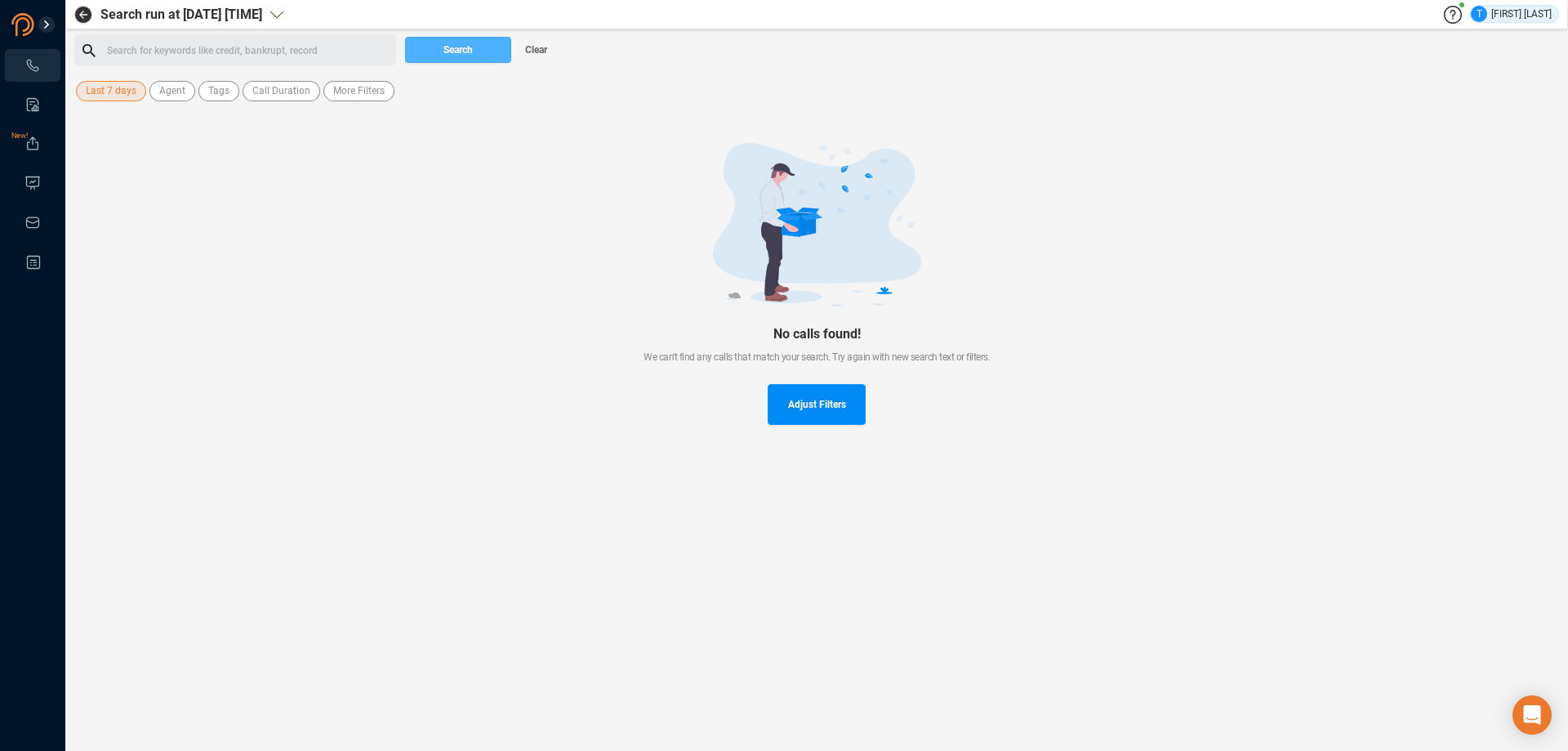 click on "Search" at bounding box center [458, 50] 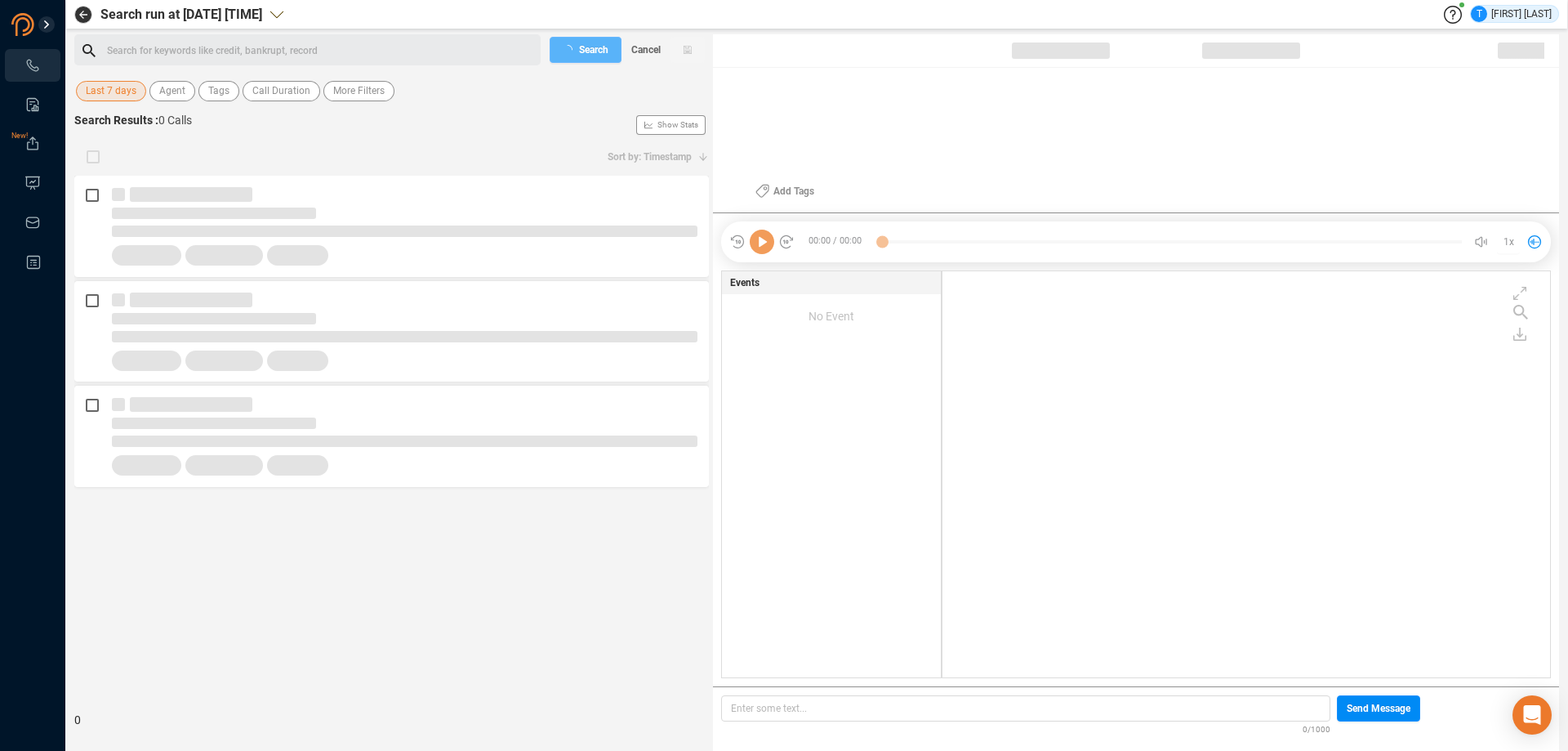 scroll, scrollTop: 5, scrollLeft: 9, axis: both 